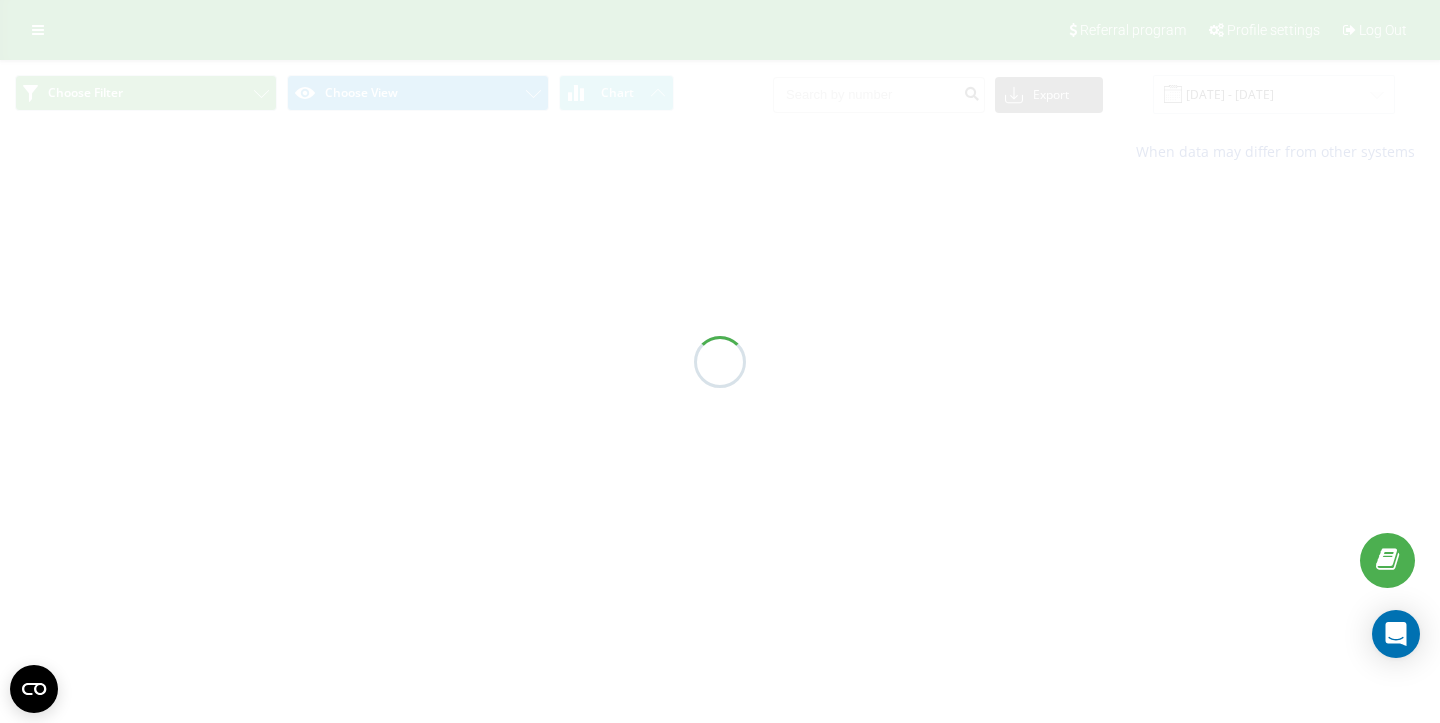 scroll, scrollTop: 0, scrollLeft: 0, axis: both 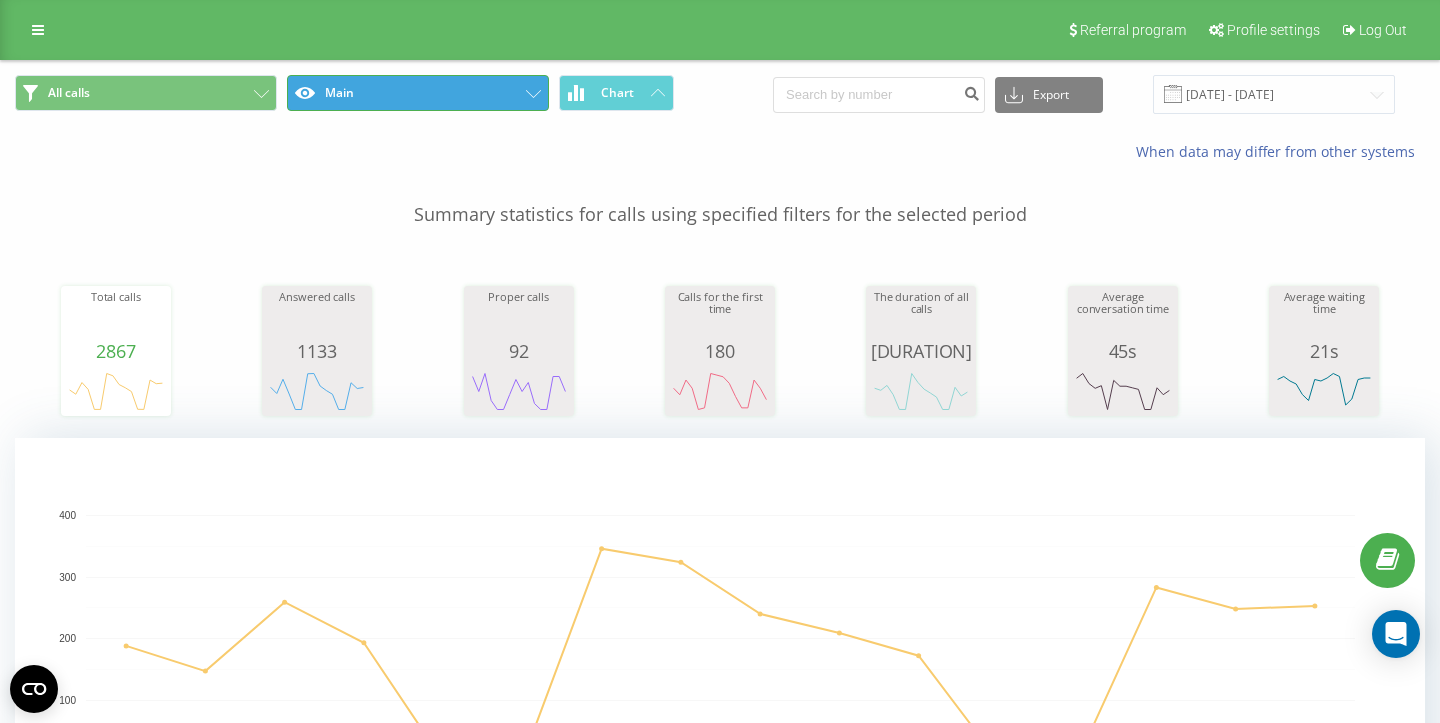 click on "Main" at bounding box center [418, 93] 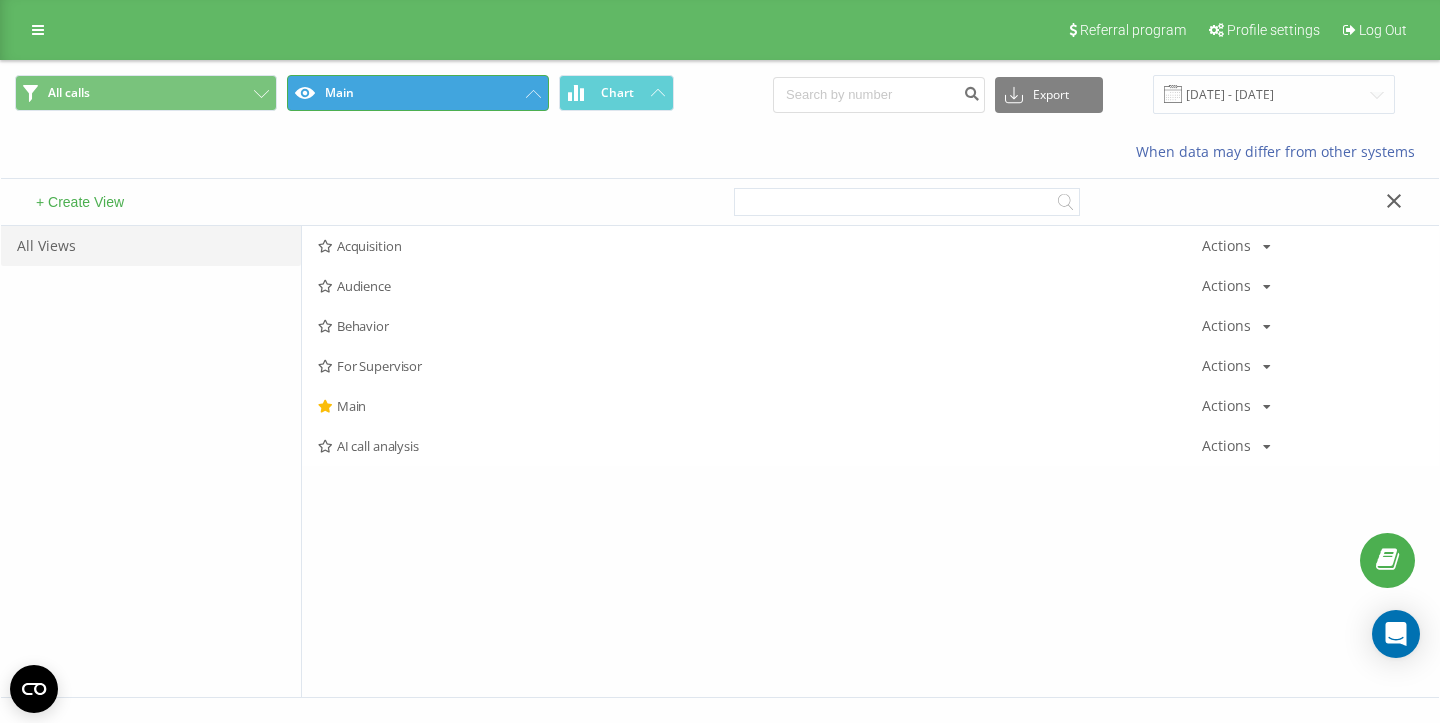 click on "Main" at bounding box center [418, 93] 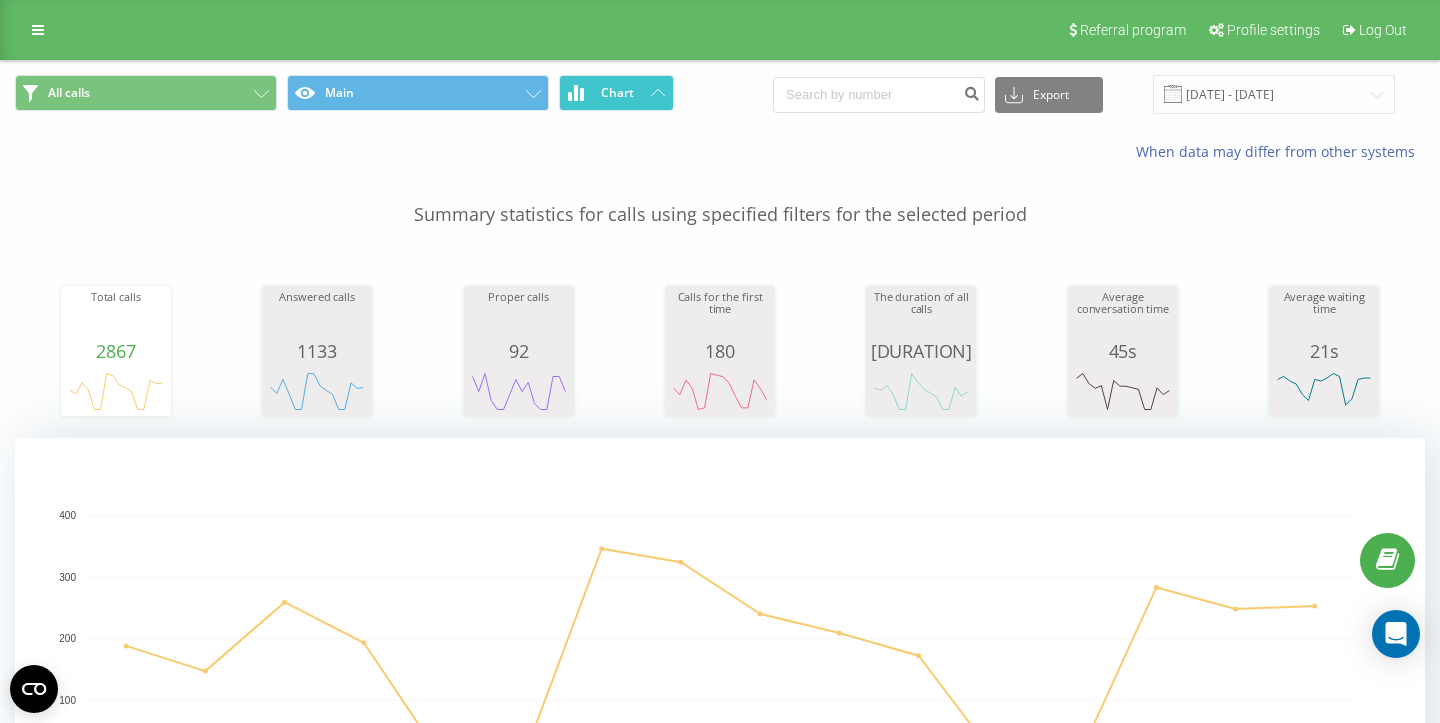 click on "Chart" at bounding box center [616, 93] 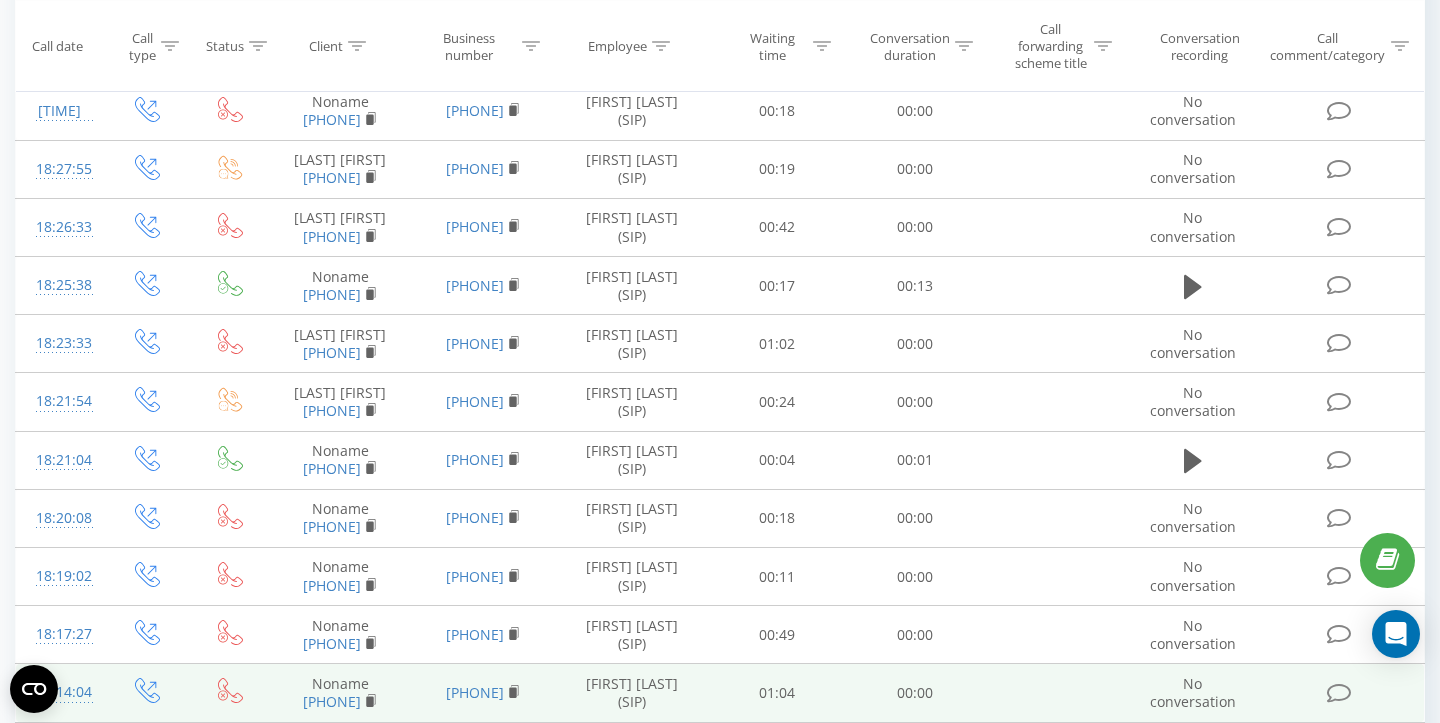 scroll, scrollTop: 0, scrollLeft: 0, axis: both 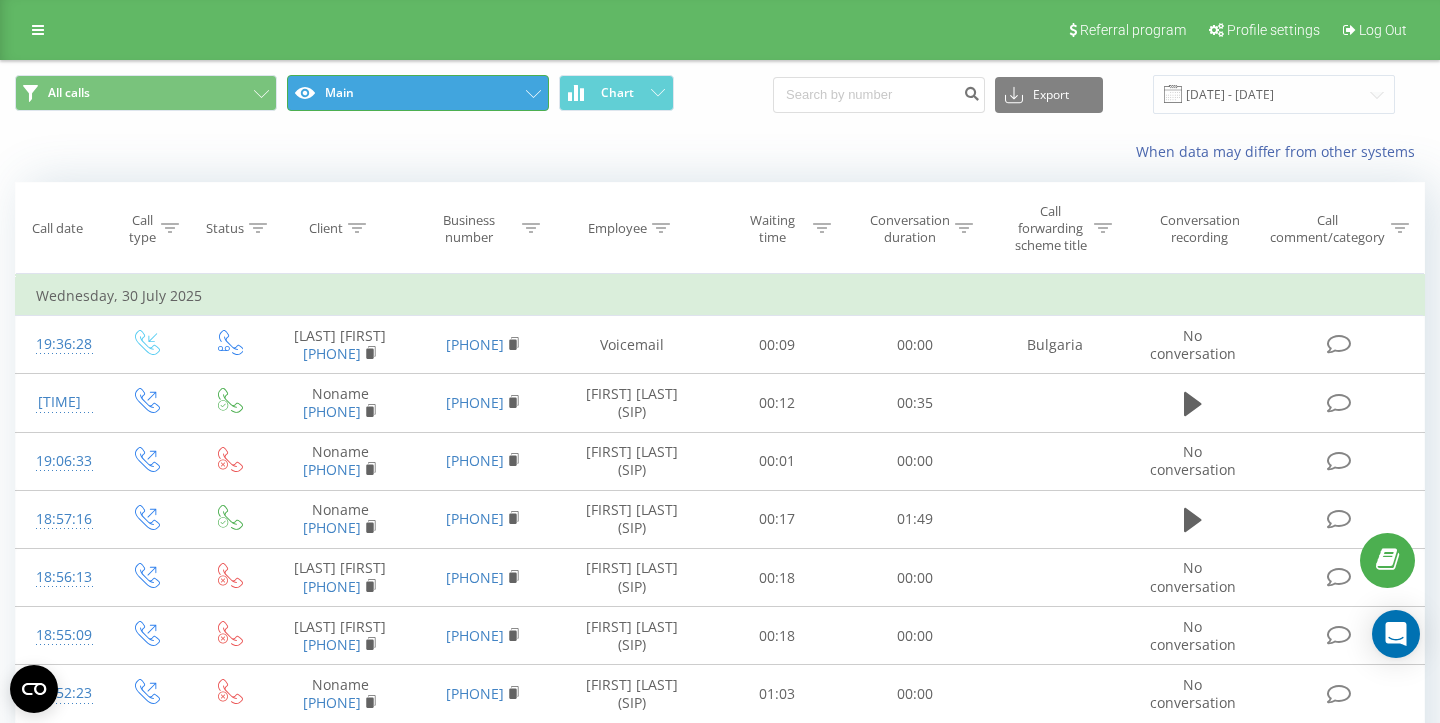 click on "Main" at bounding box center (418, 93) 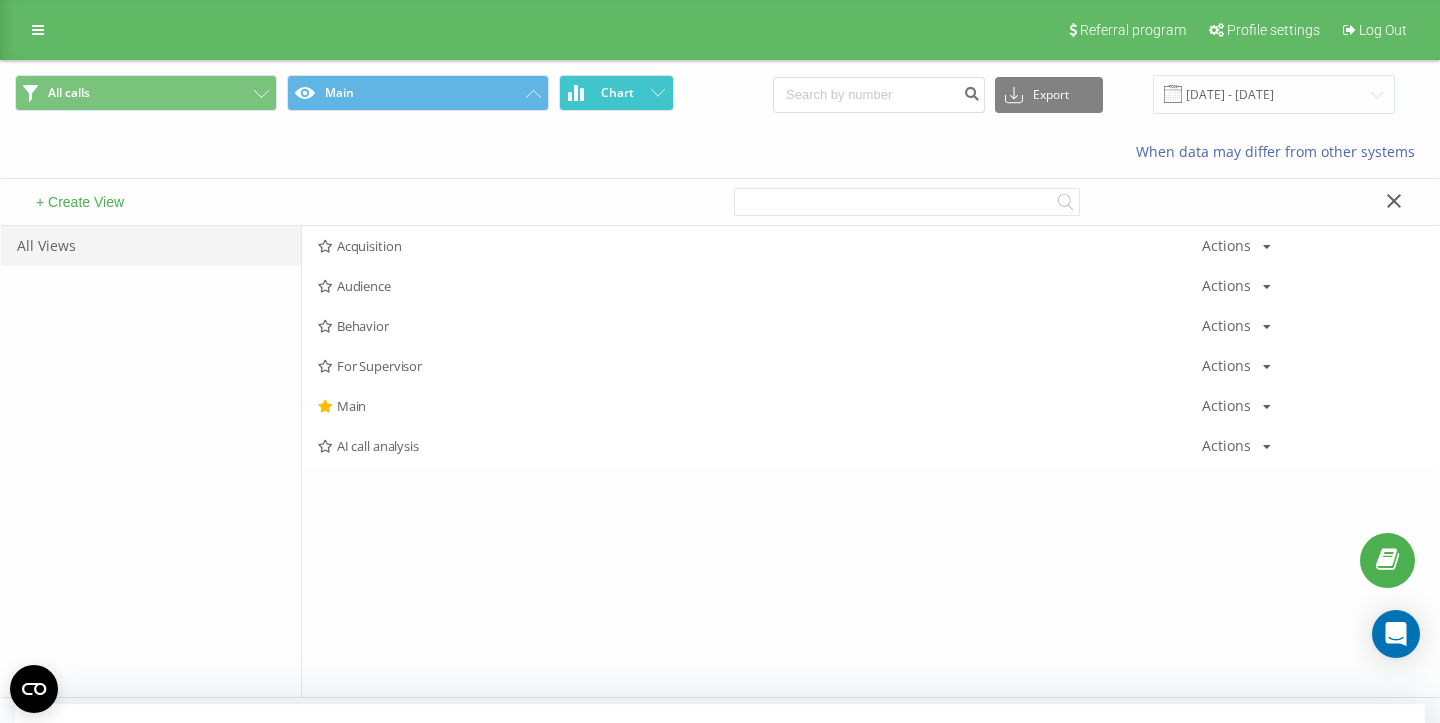 click on "Chart" at bounding box center (617, 93) 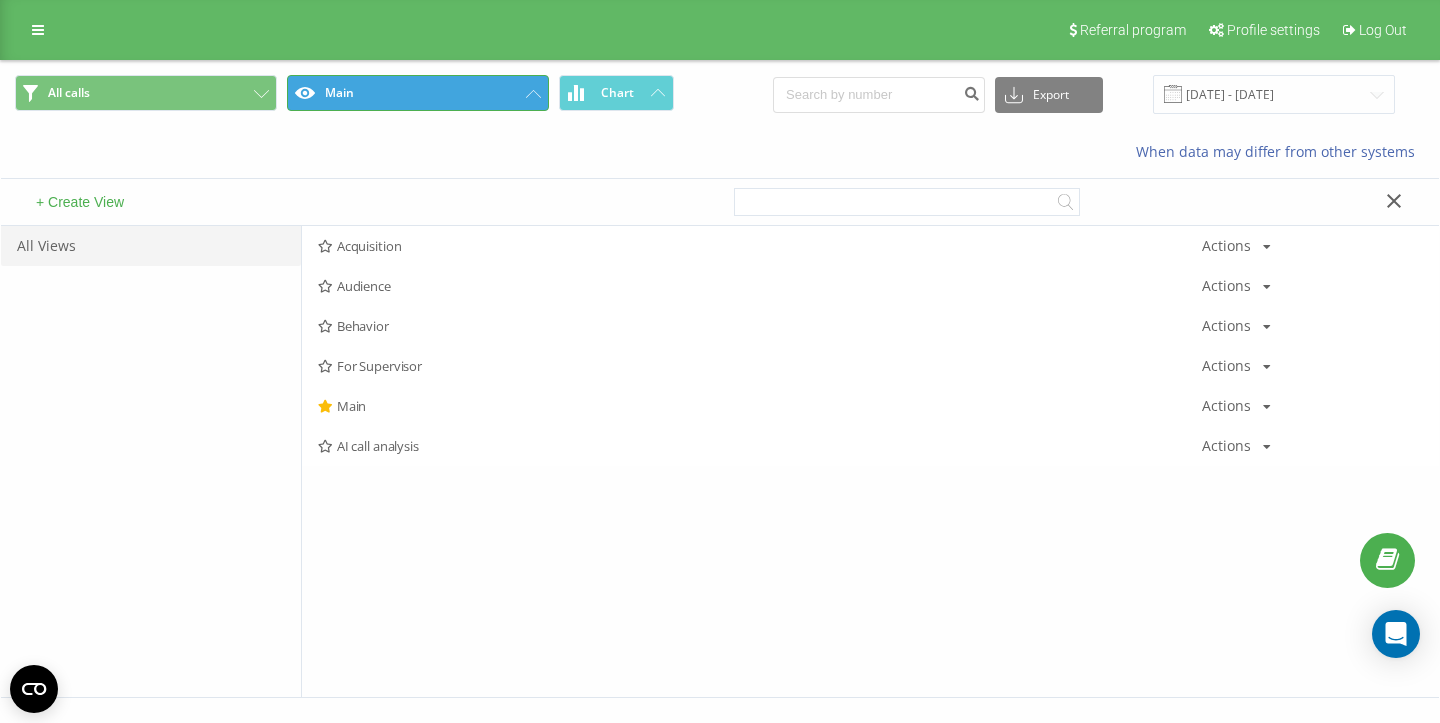 click on "Main" at bounding box center (418, 93) 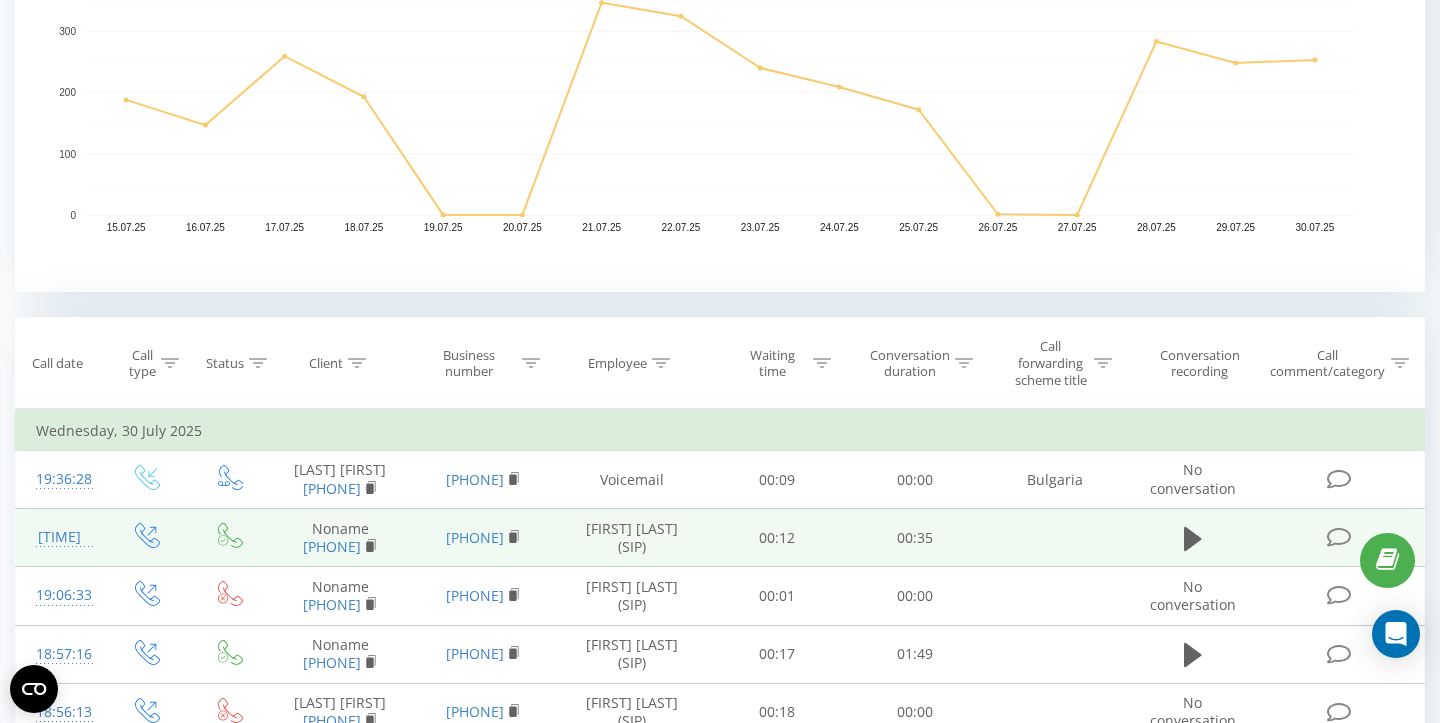 scroll, scrollTop: 540, scrollLeft: 0, axis: vertical 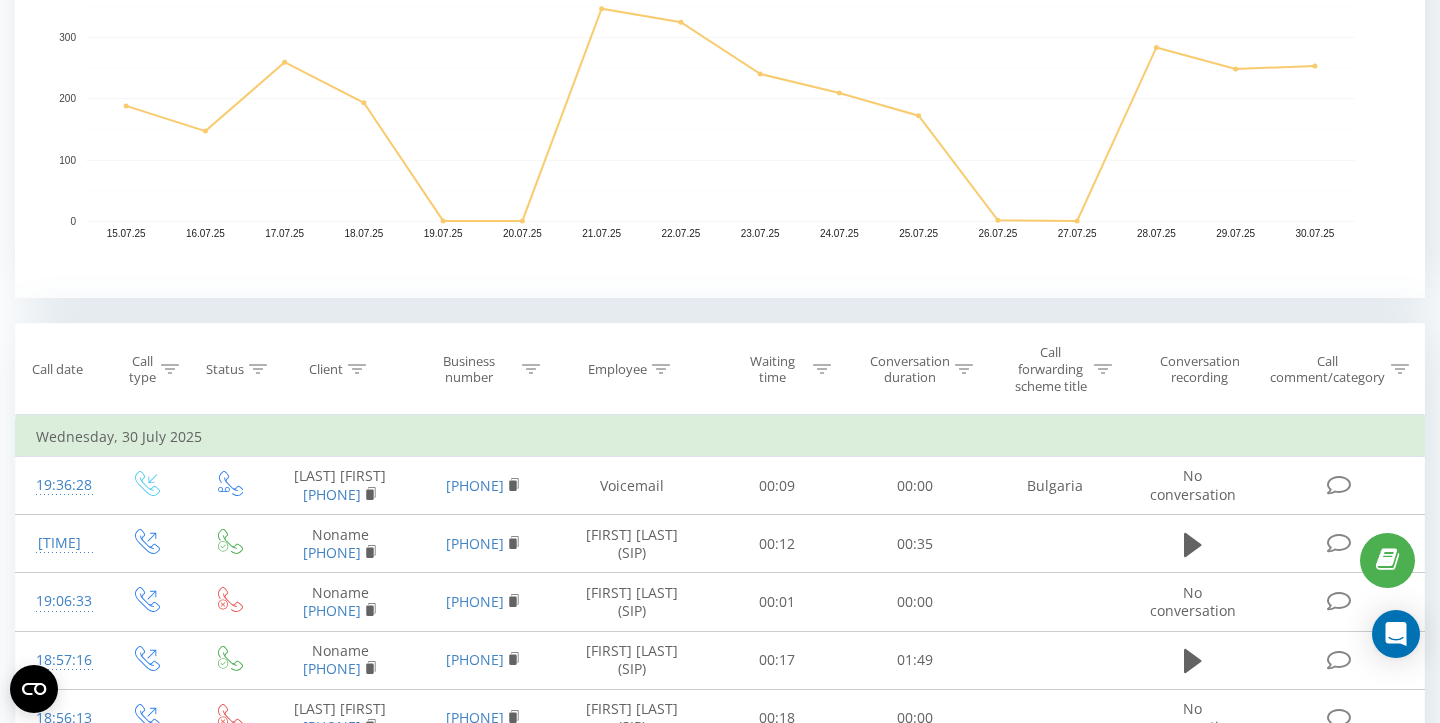 click 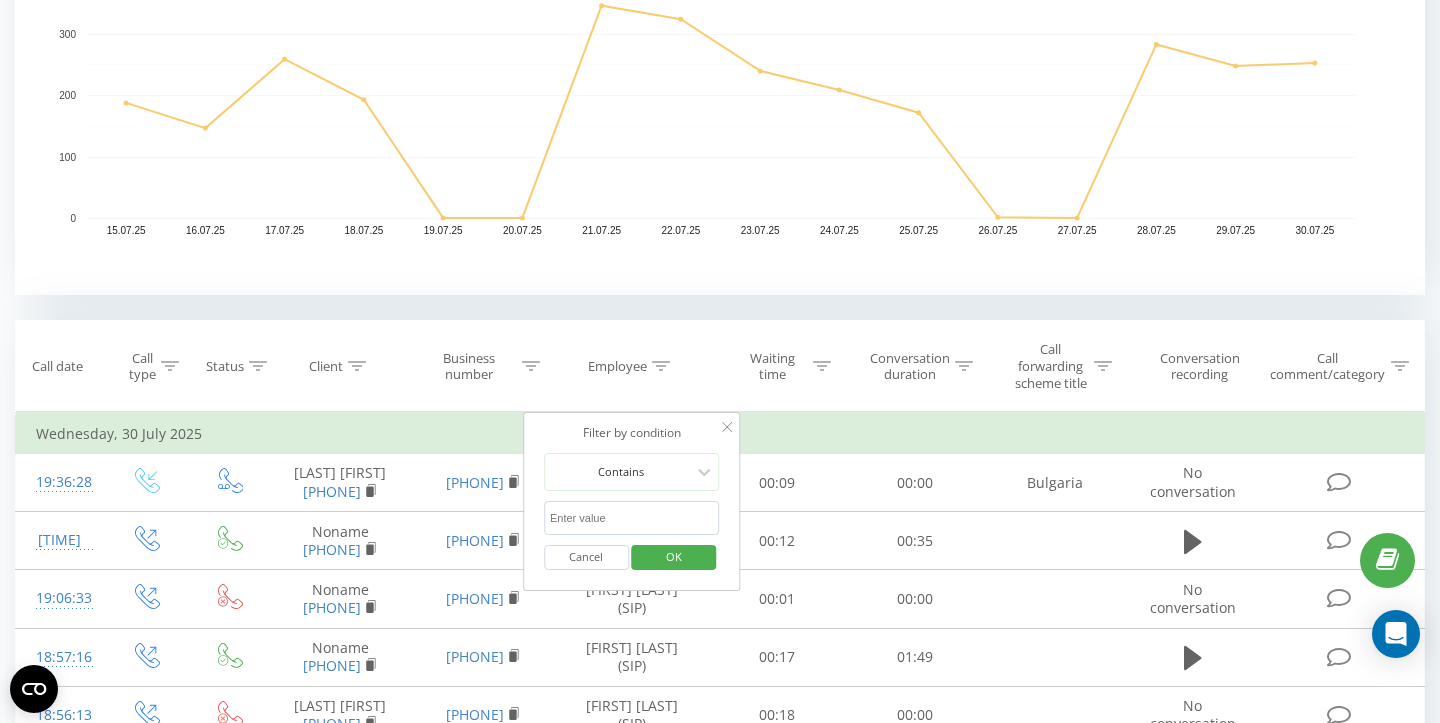 scroll, scrollTop: 546, scrollLeft: 0, axis: vertical 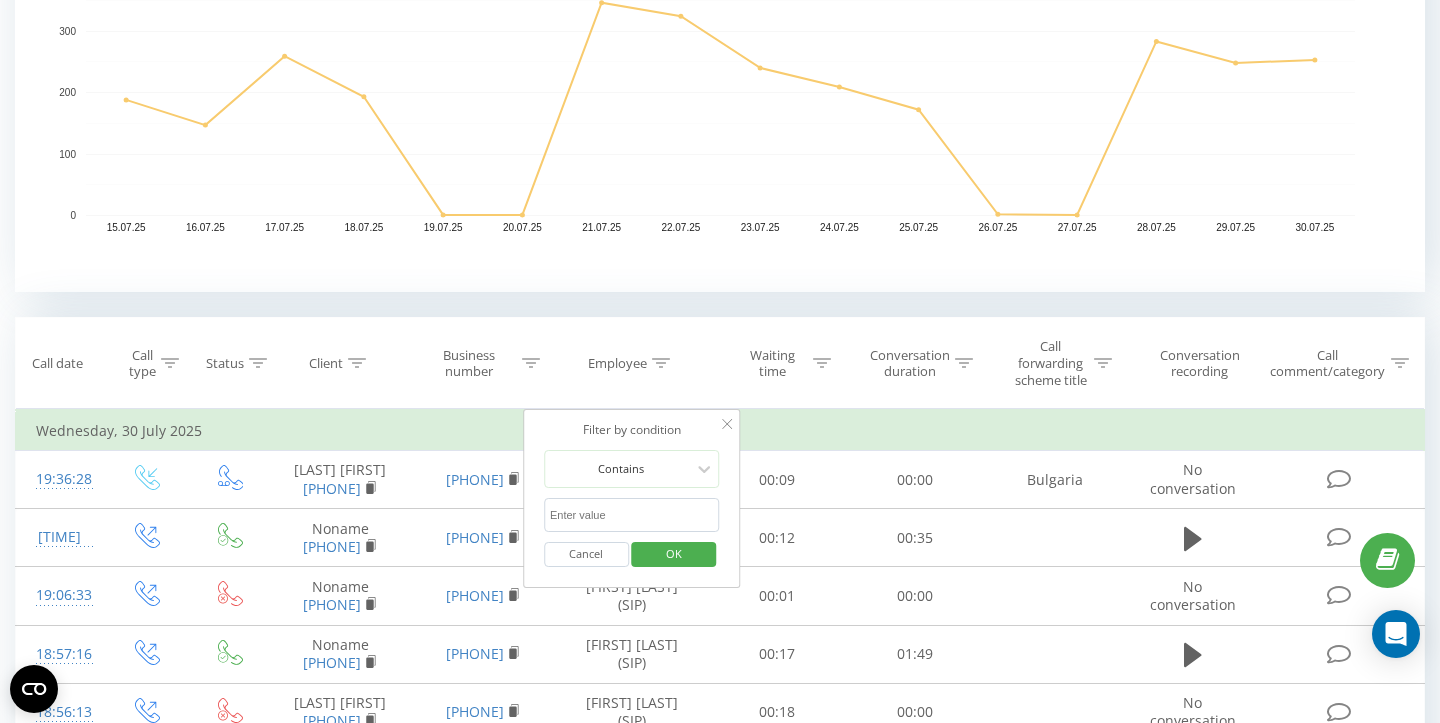 click at bounding box center (632, 515) 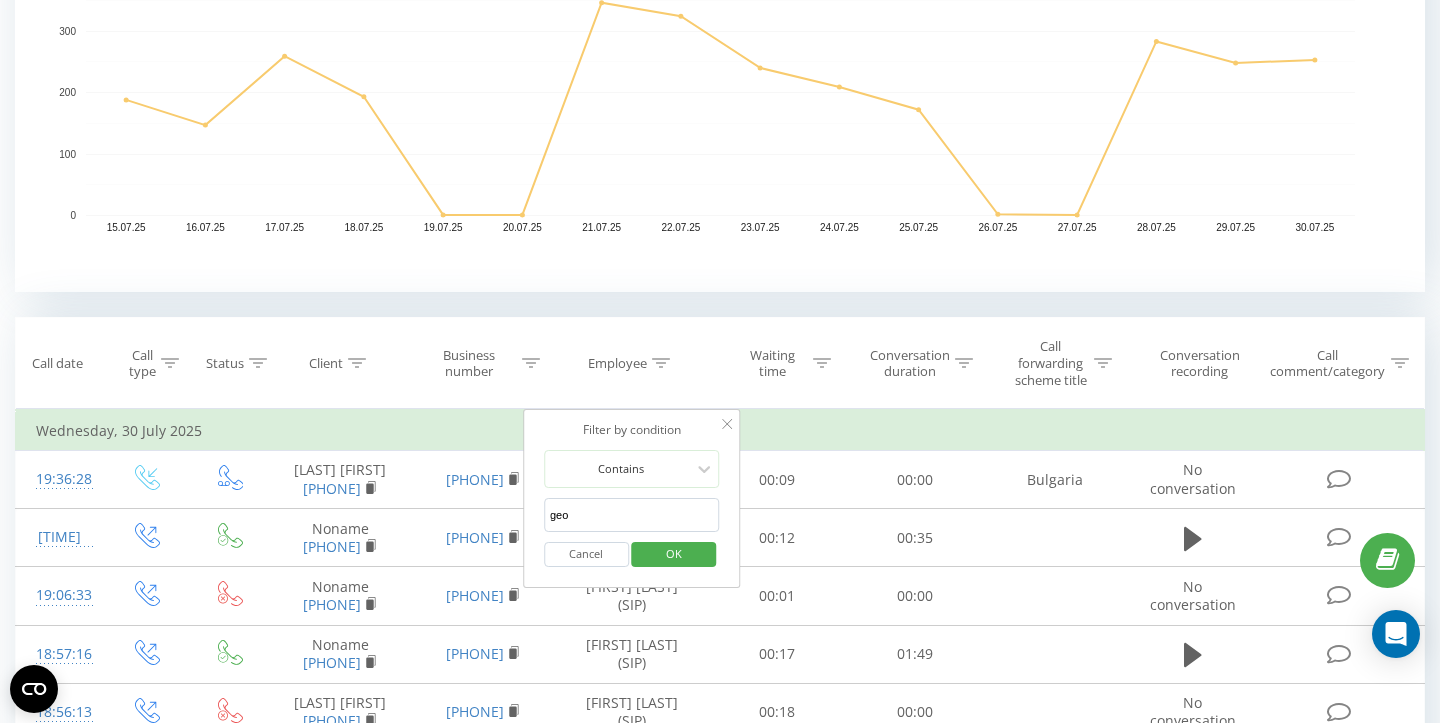 type on "geo" 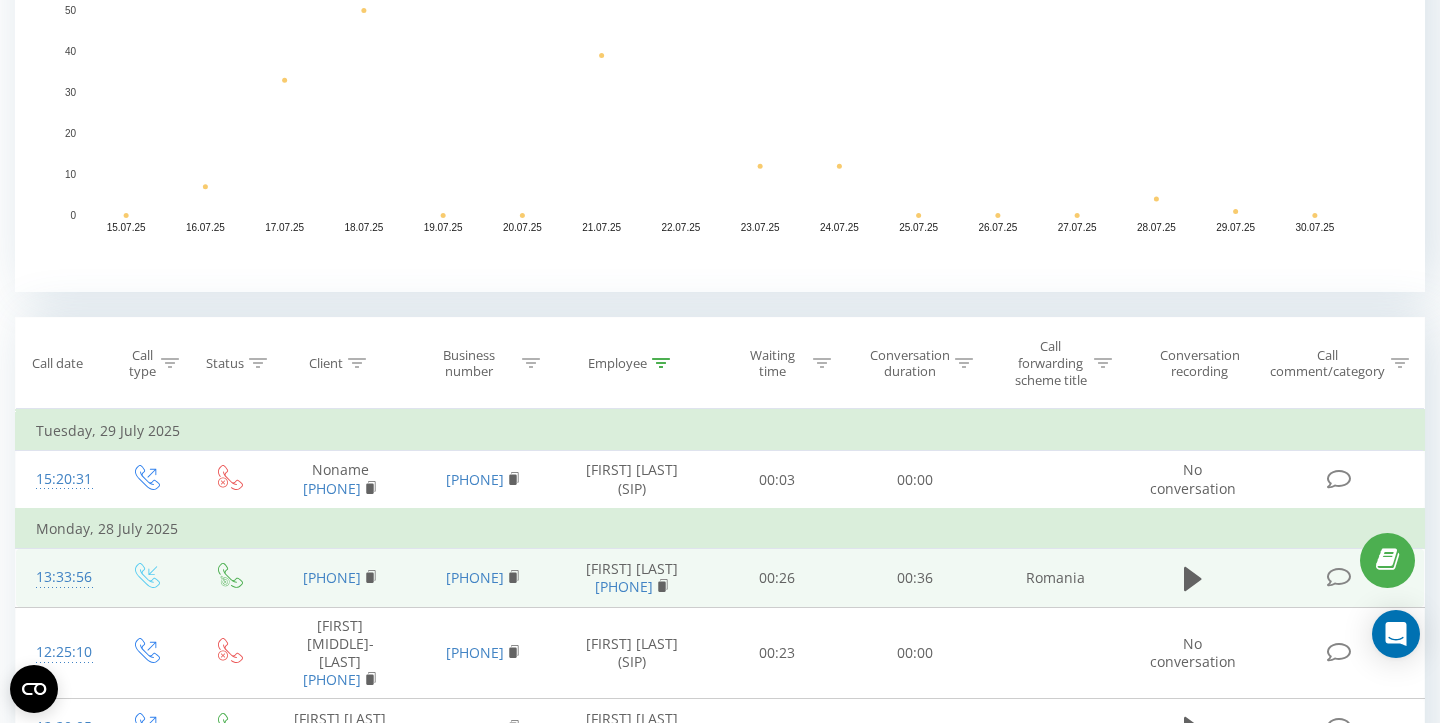 scroll, scrollTop: 0, scrollLeft: 0, axis: both 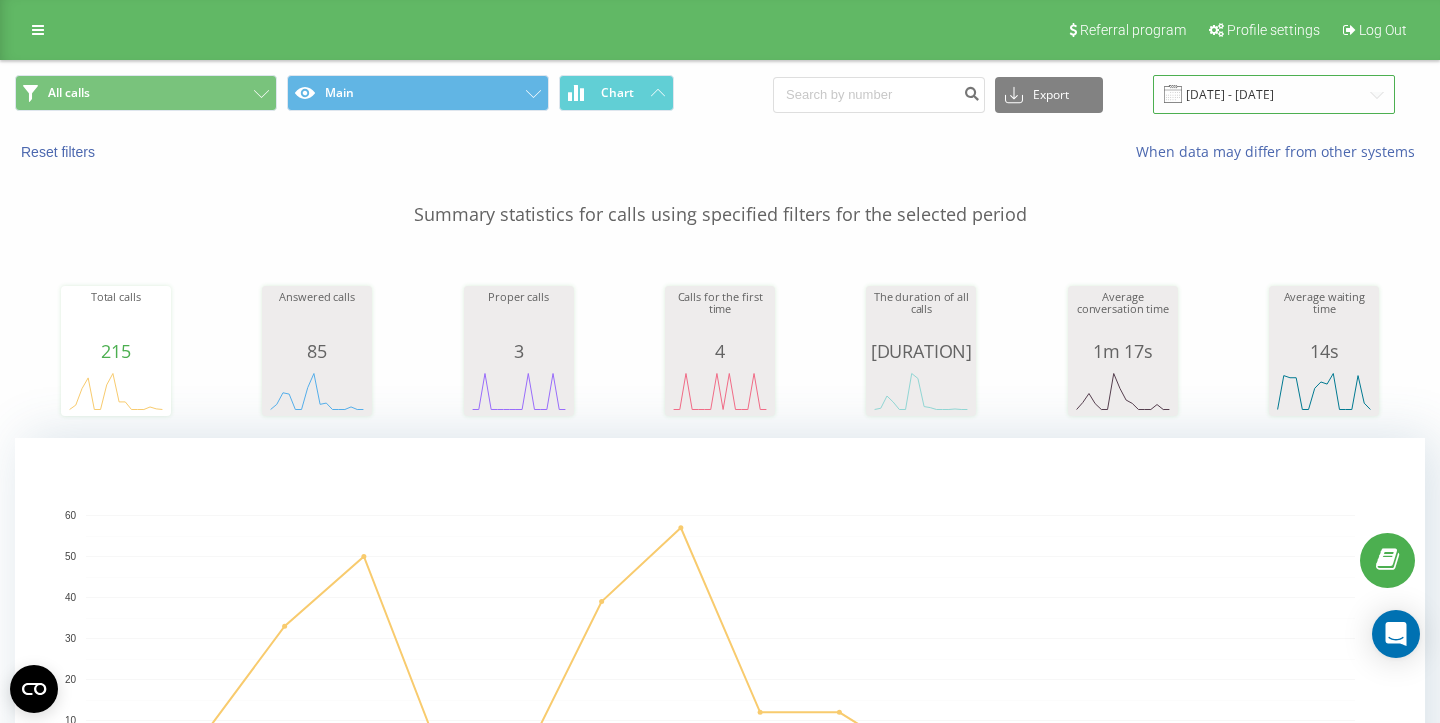 click on "15.07.2025  -  30.07.2025" at bounding box center [1274, 94] 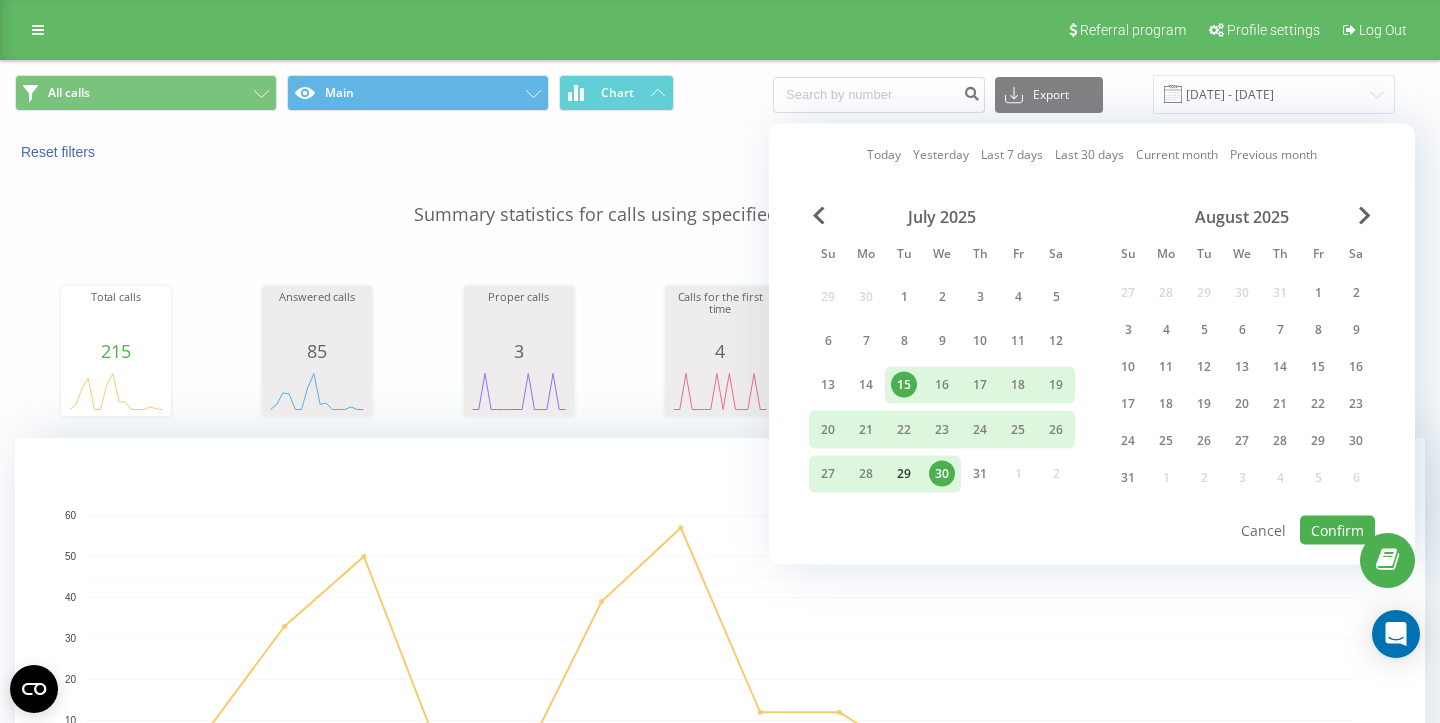 click on "29" at bounding box center (904, 474) 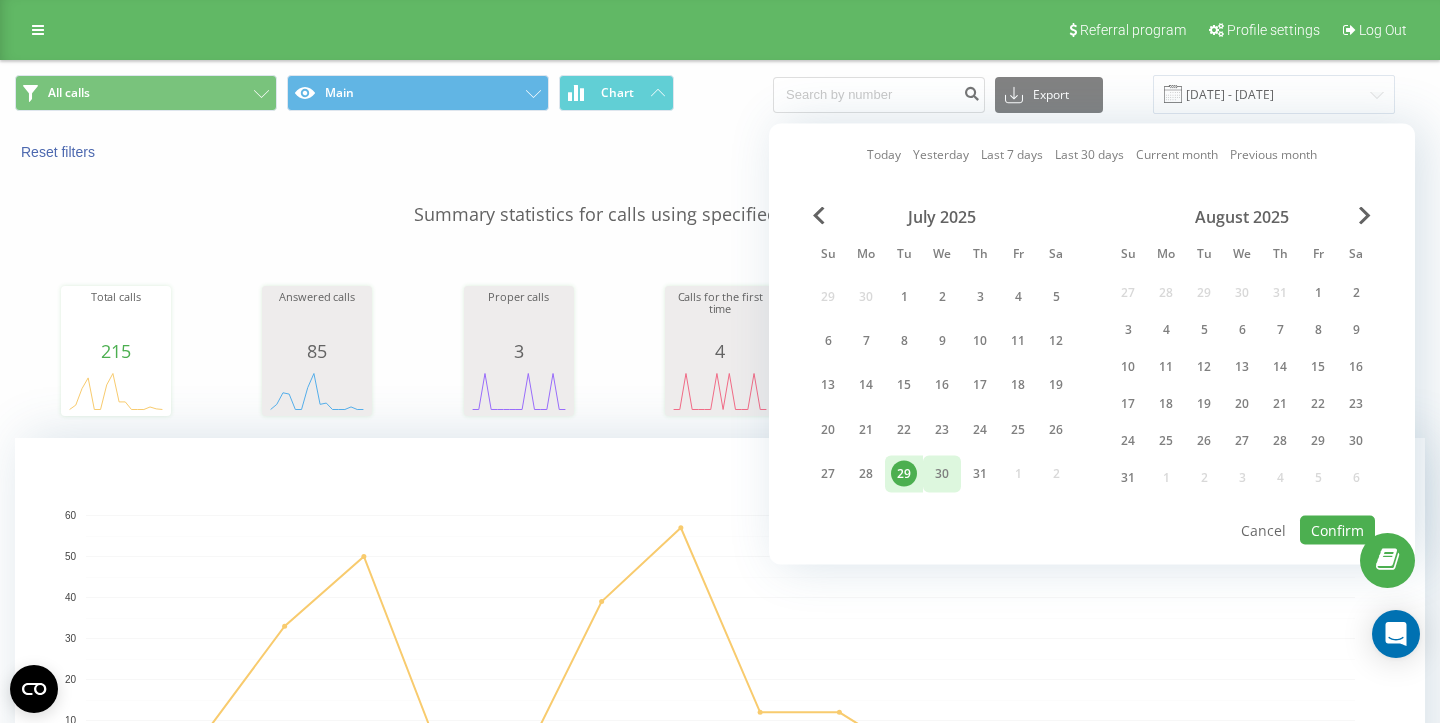 click on "30" at bounding box center (942, 474) 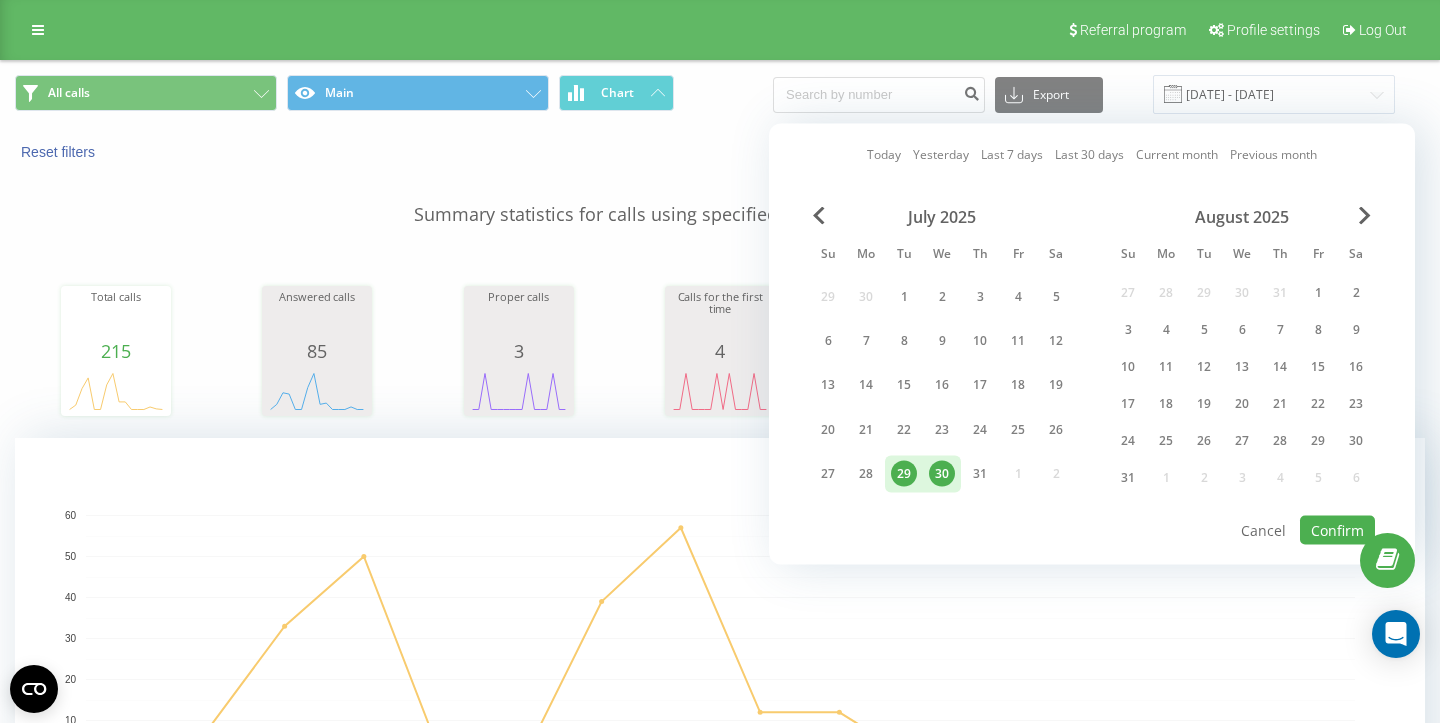 drag, startPoint x: 907, startPoint y: 477, endPoint x: 926, endPoint y: 476, distance: 19.026299 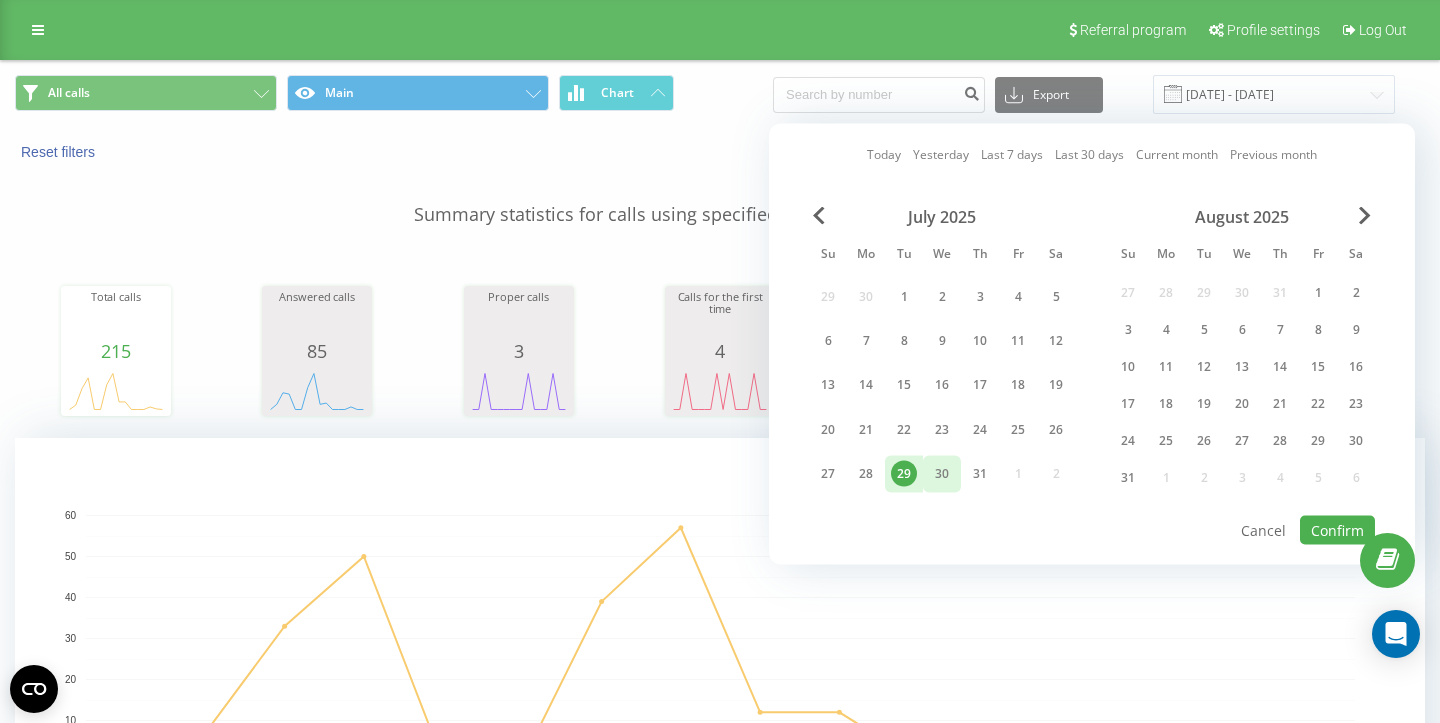 click on "30" at bounding box center (942, 474) 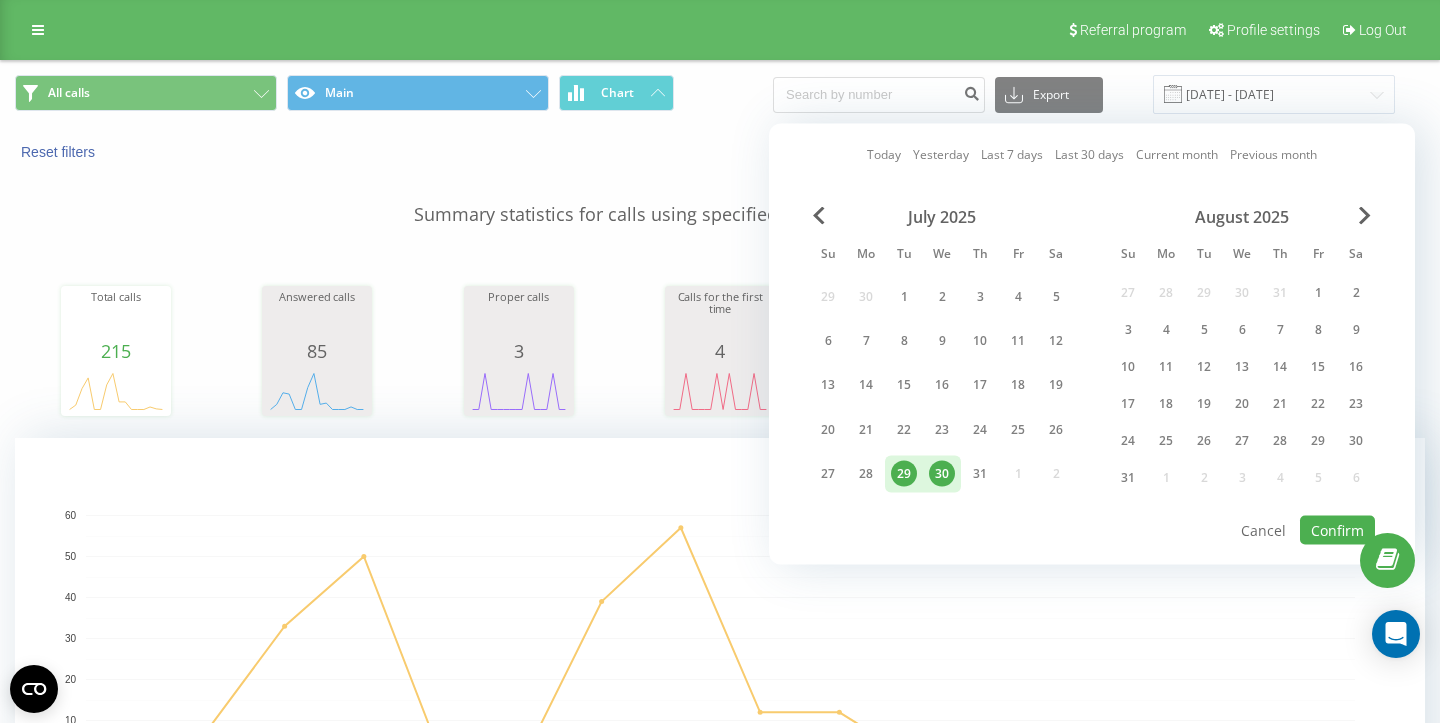 click on "30" at bounding box center [942, 473] 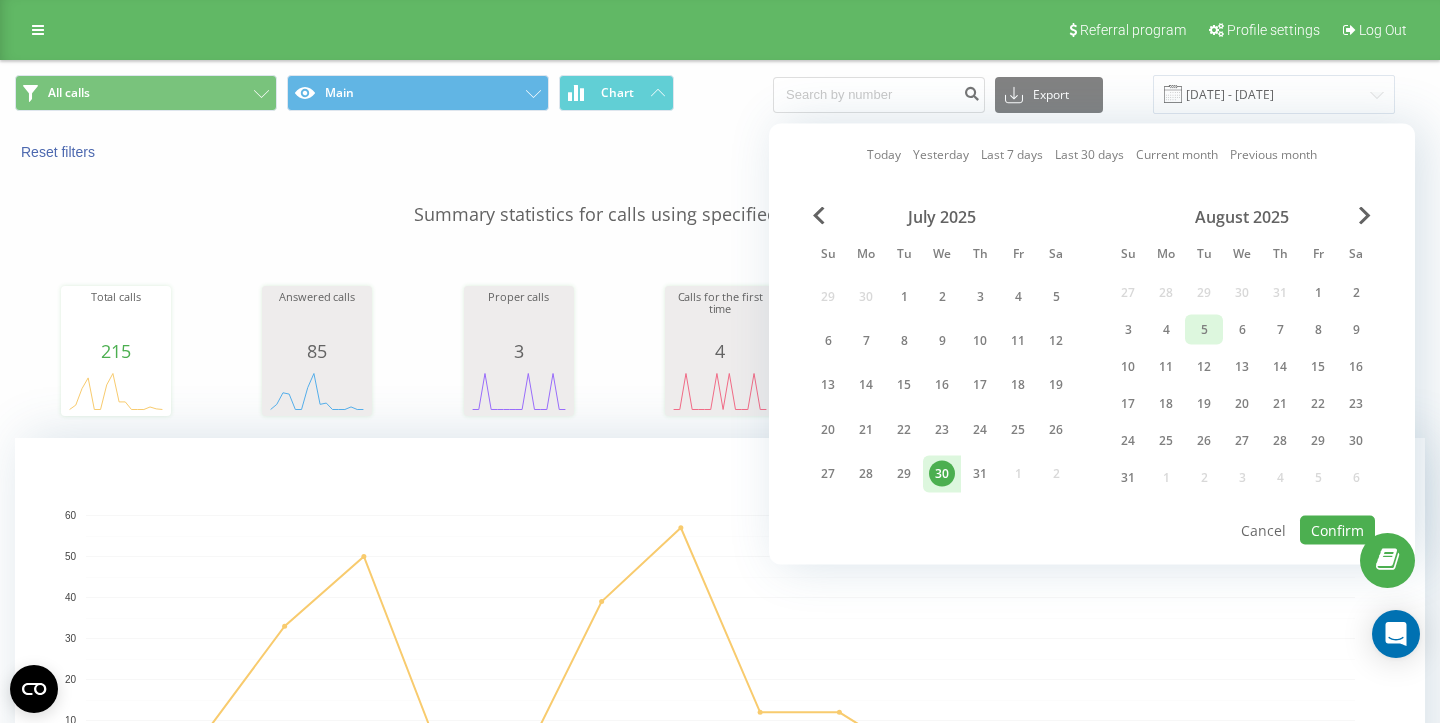 click on "5" at bounding box center (1204, 330) 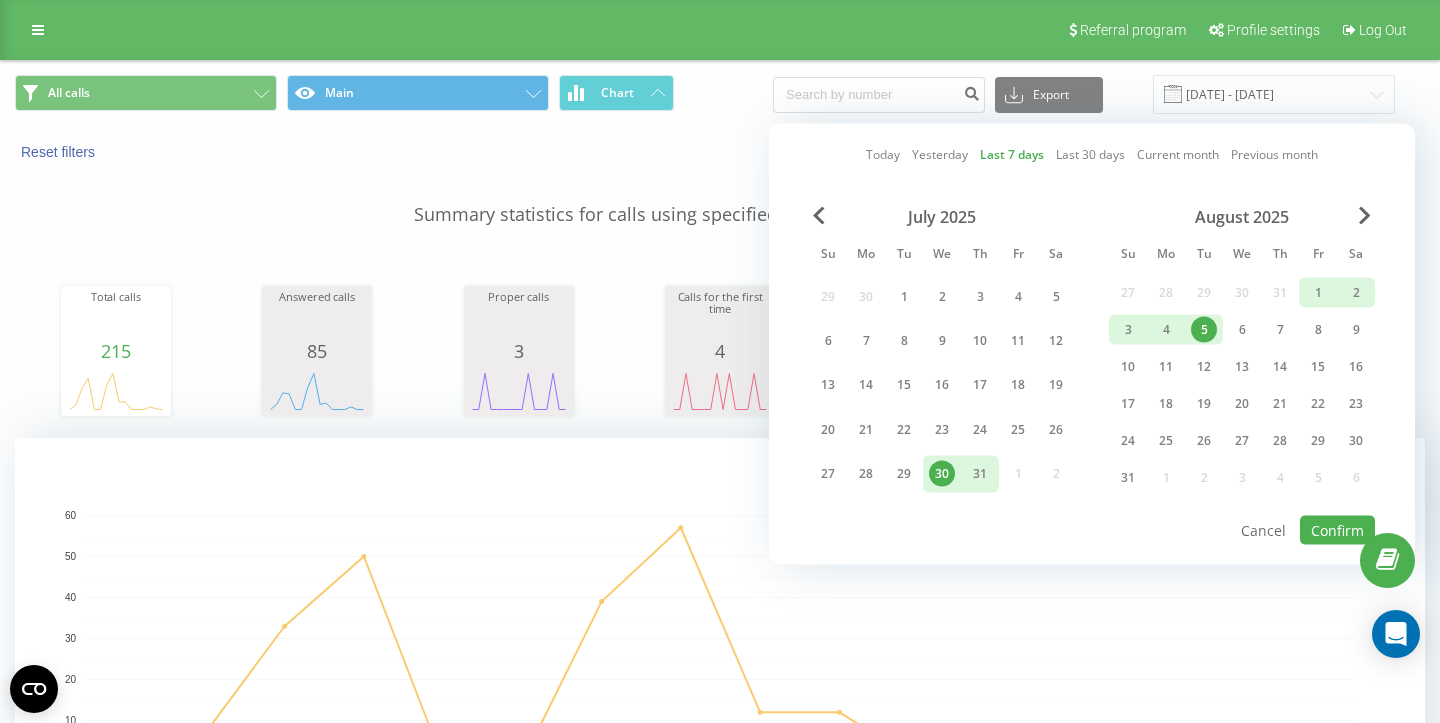 click on "5" at bounding box center (1204, 330) 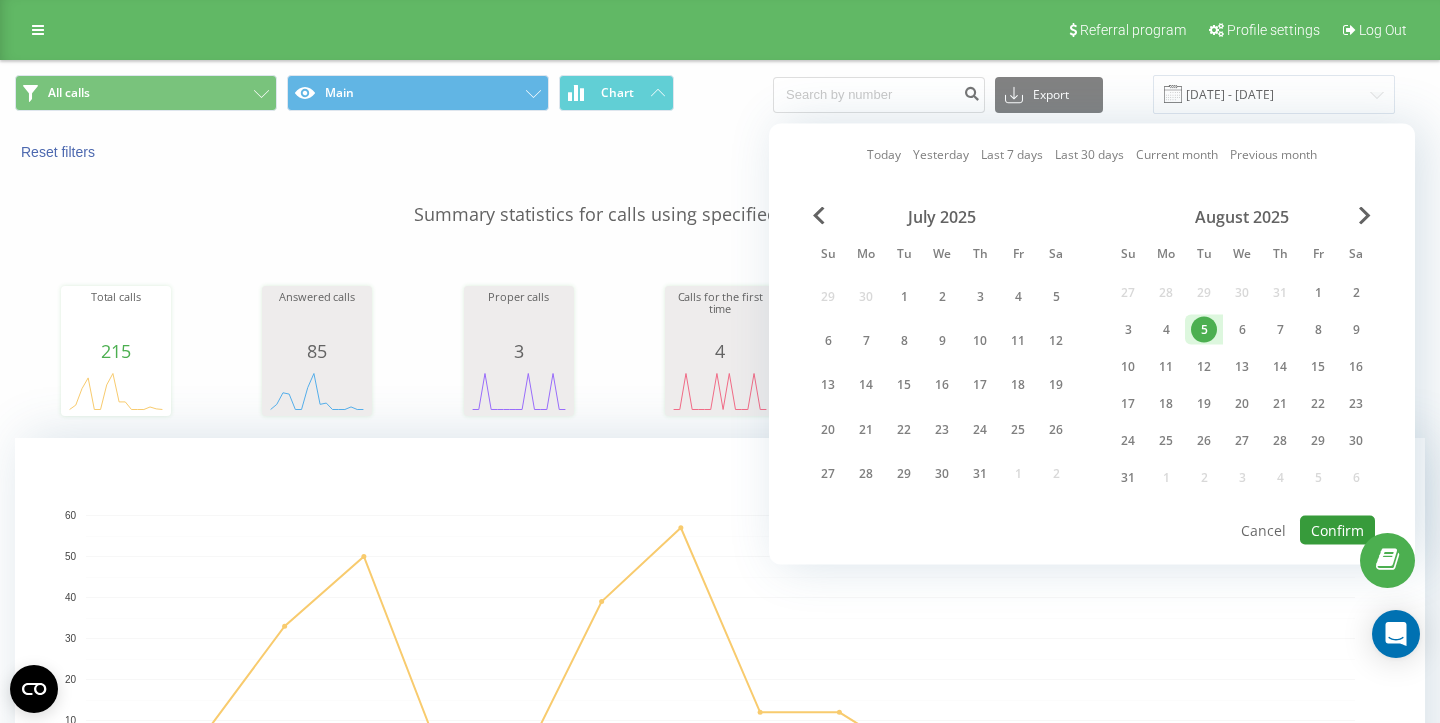 click on "Confirm" at bounding box center (1337, 530) 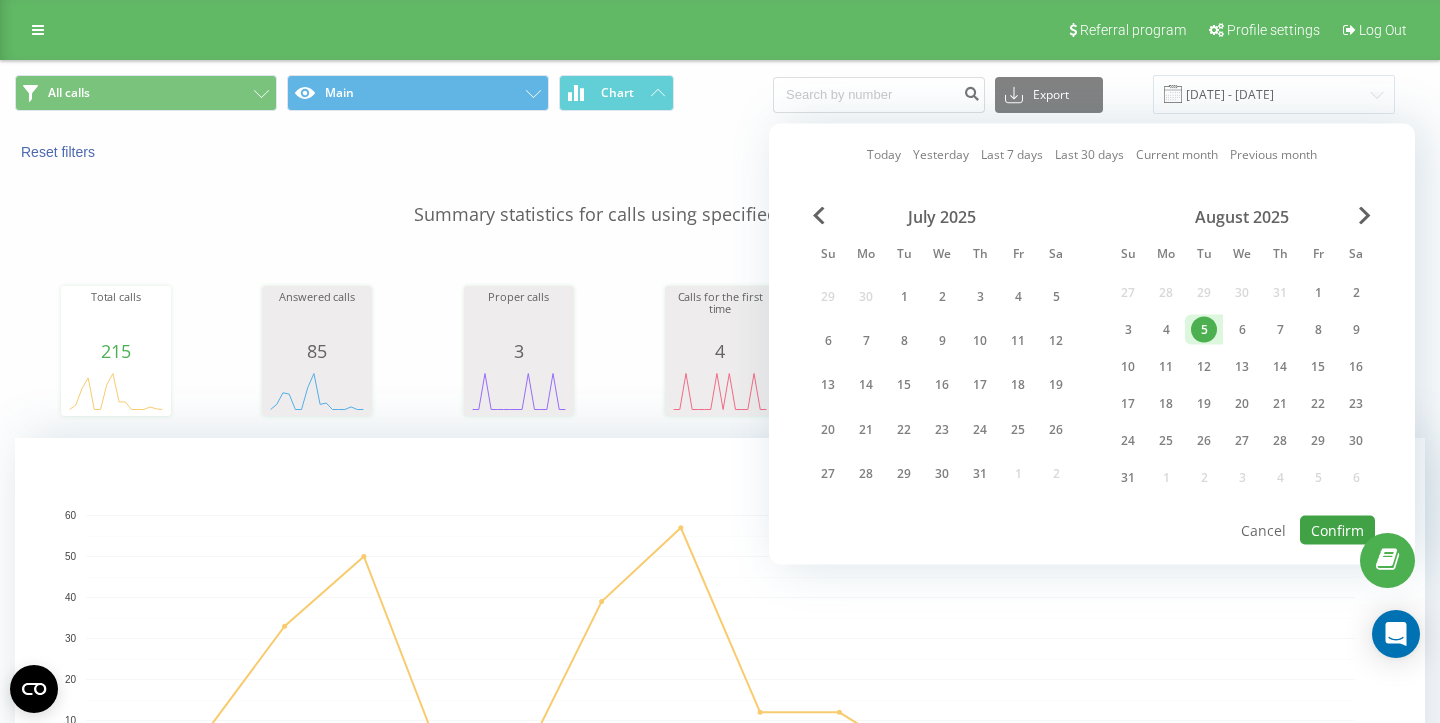 type on "05.08.2025  -  05.08.2025" 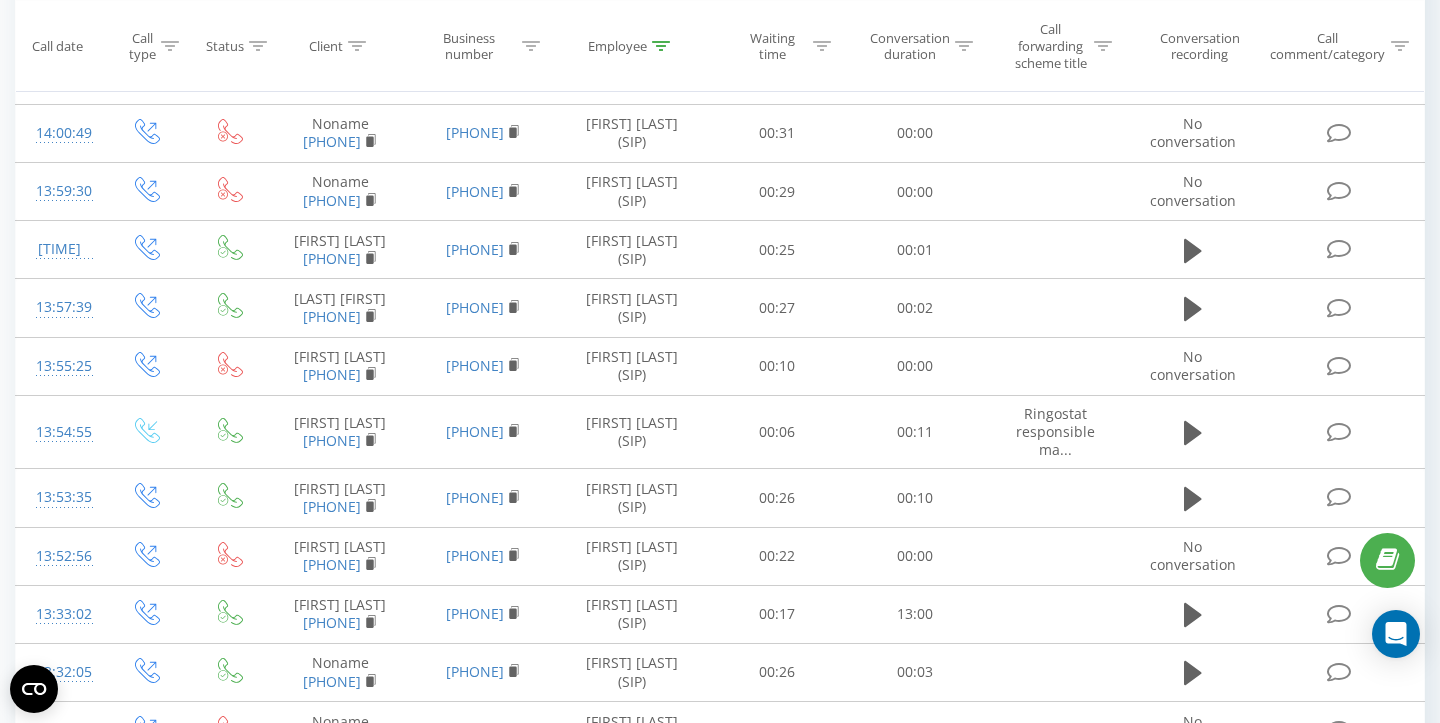 scroll, scrollTop: 2261, scrollLeft: 0, axis: vertical 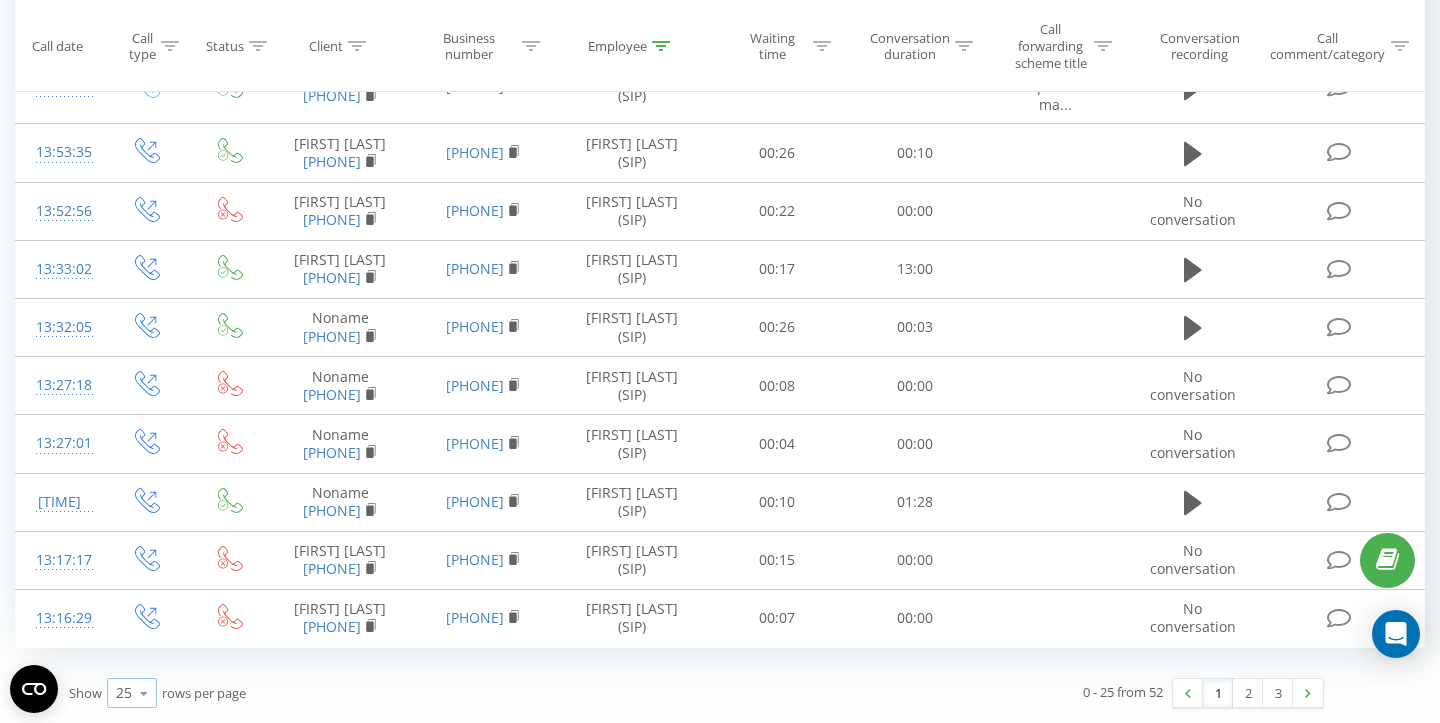 click at bounding box center [144, 693] 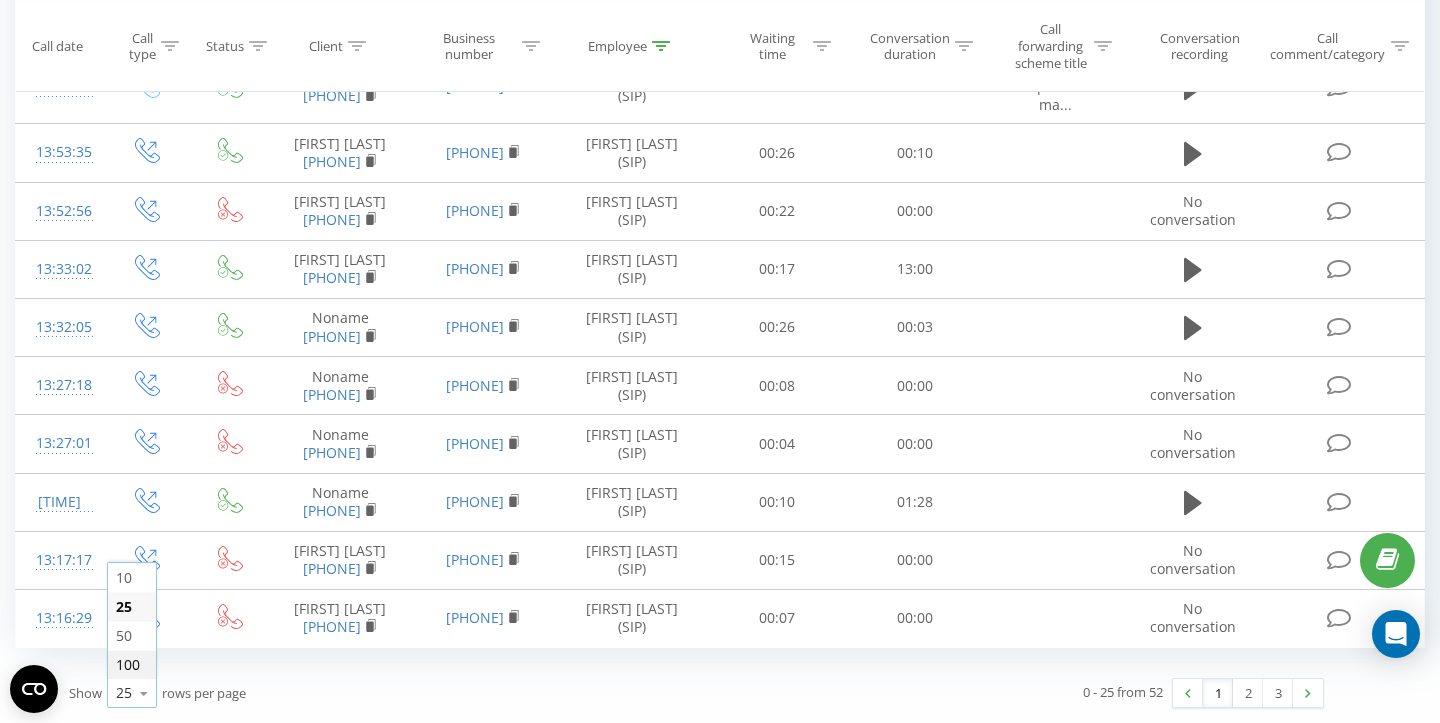 click on "100" at bounding box center [128, 664] 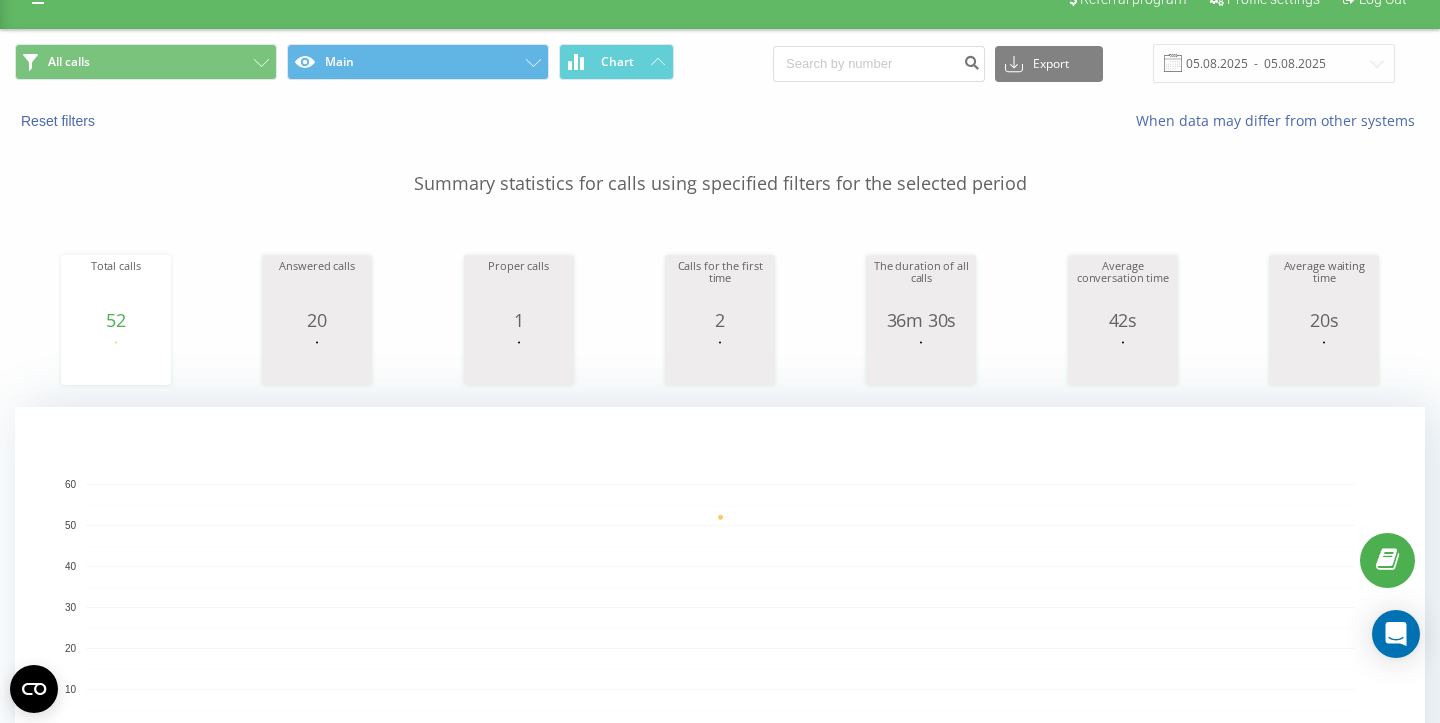 scroll, scrollTop: 32, scrollLeft: 0, axis: vertical 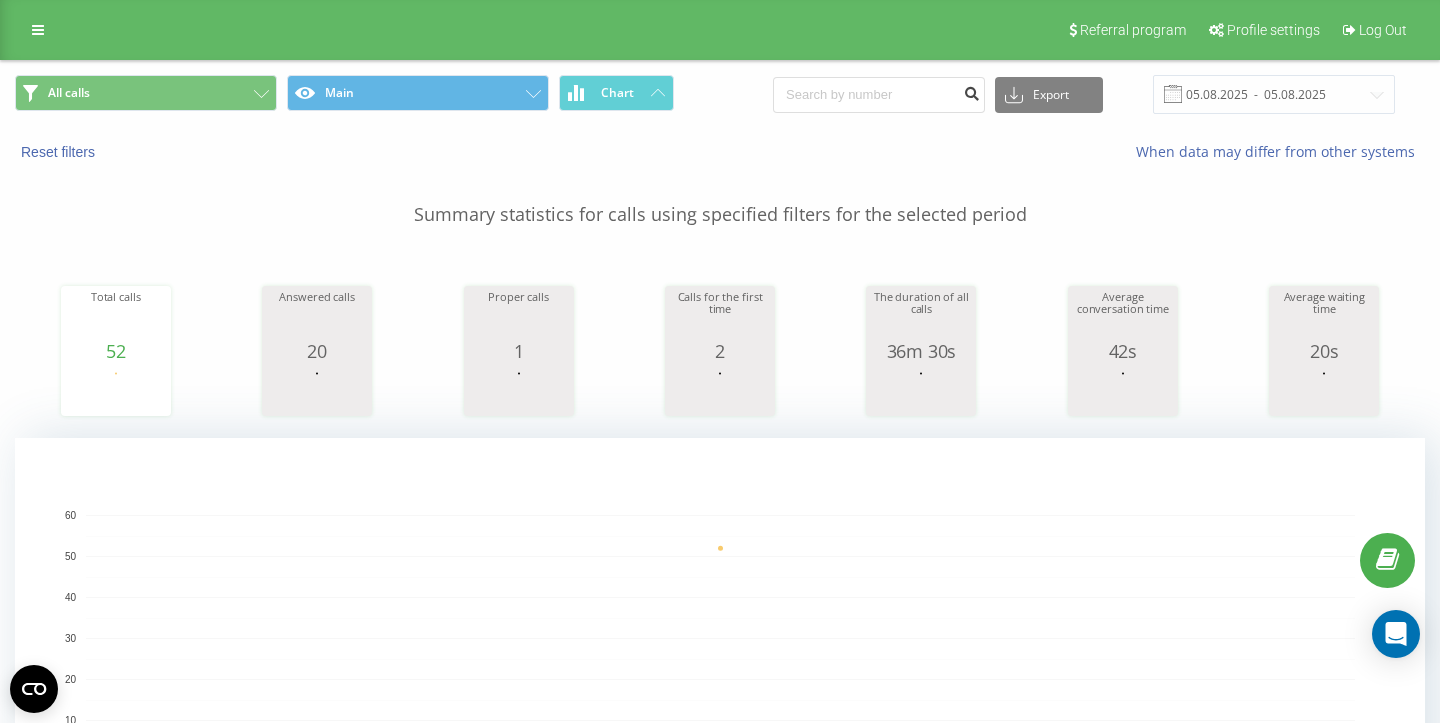 click at bounding box center (971, 91) 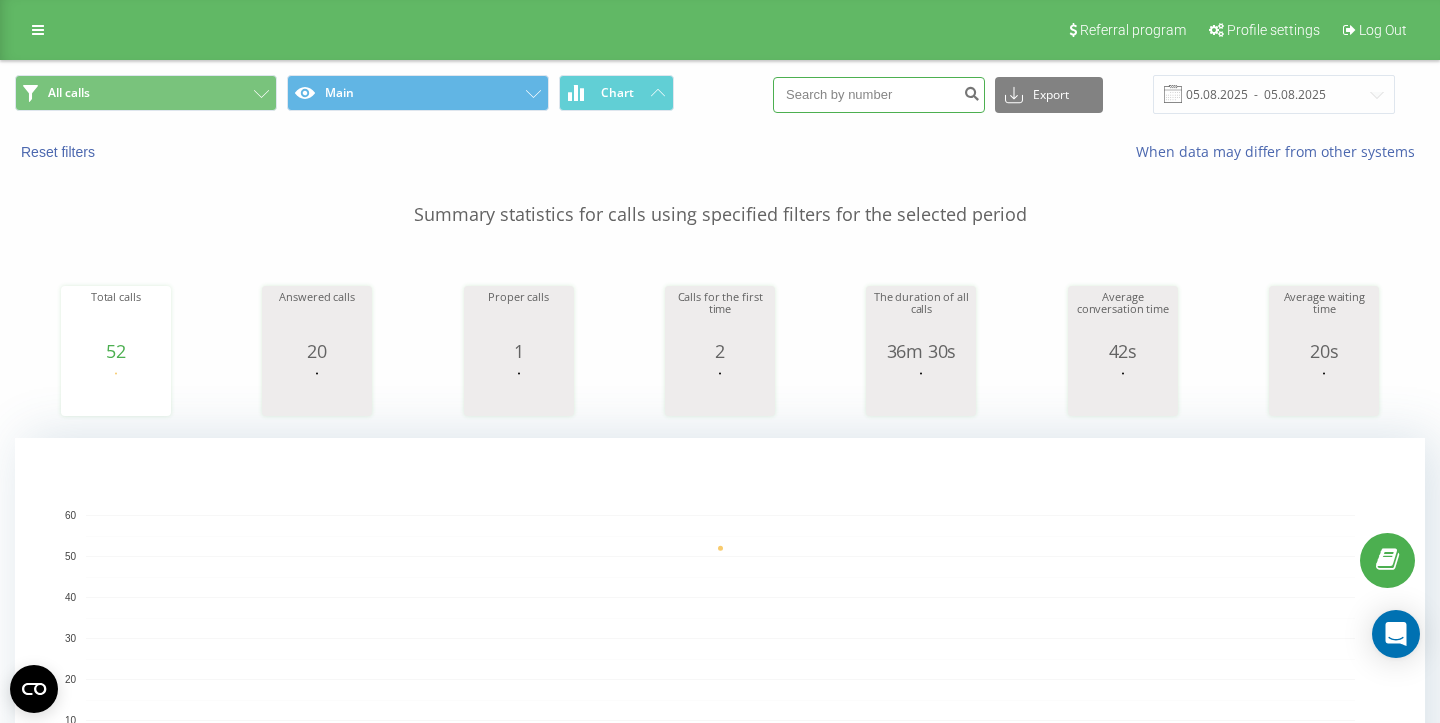 click at bounding box center (879, 95) 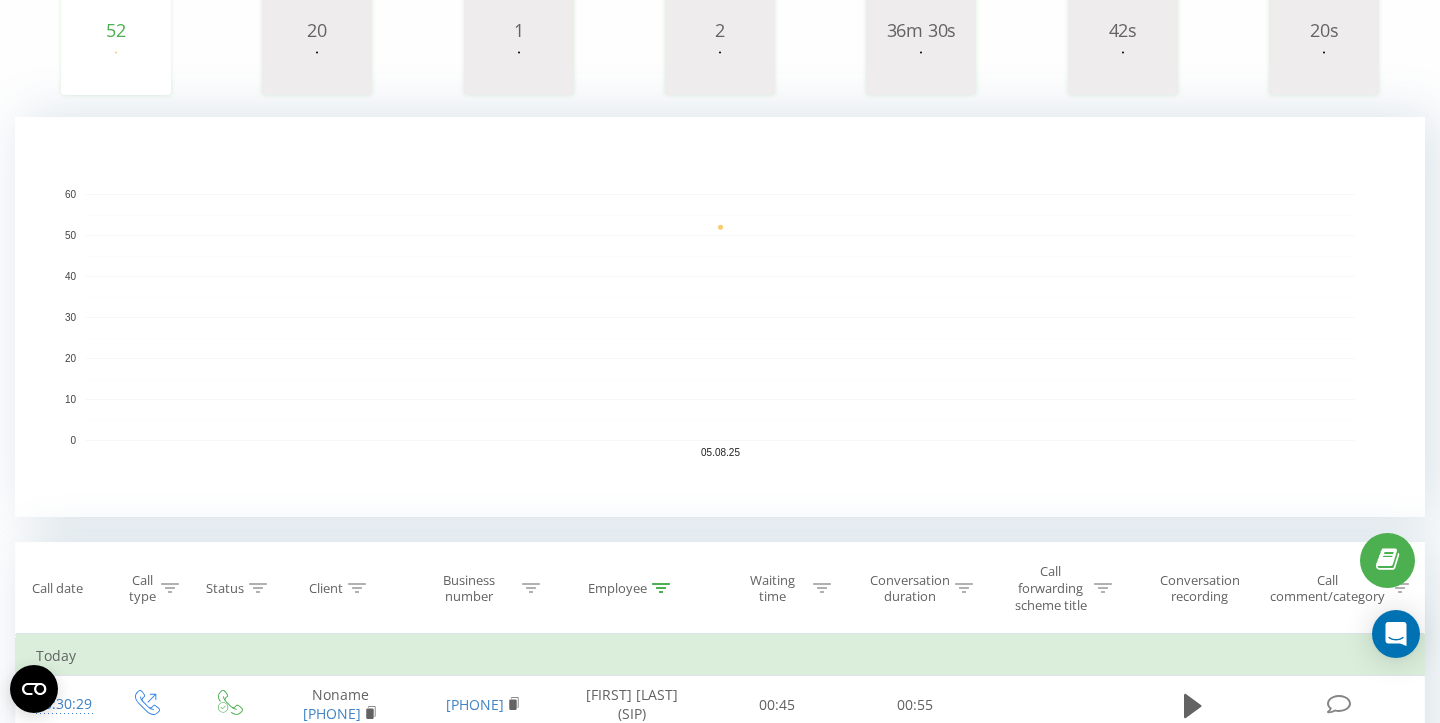 scroll, scrollTop: 369, scrollLeft: 0, axis: vertical 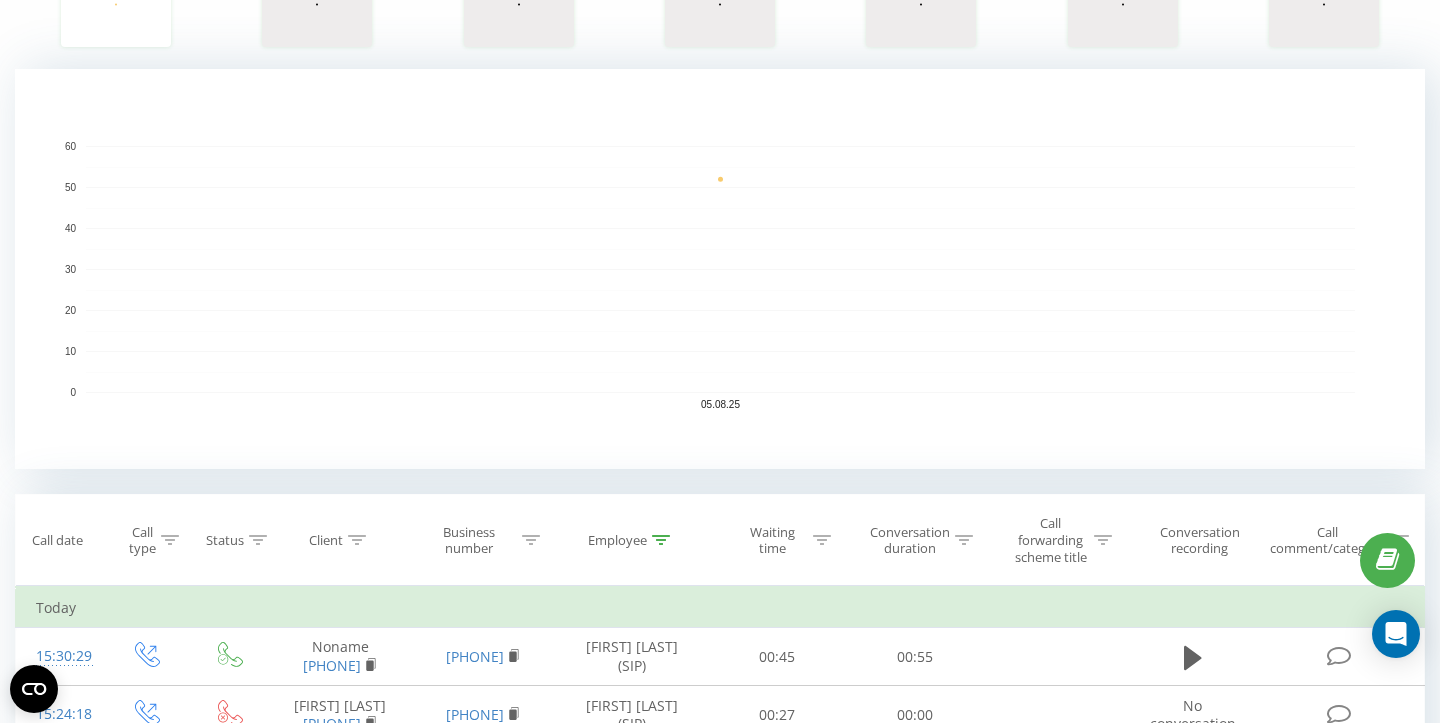 click 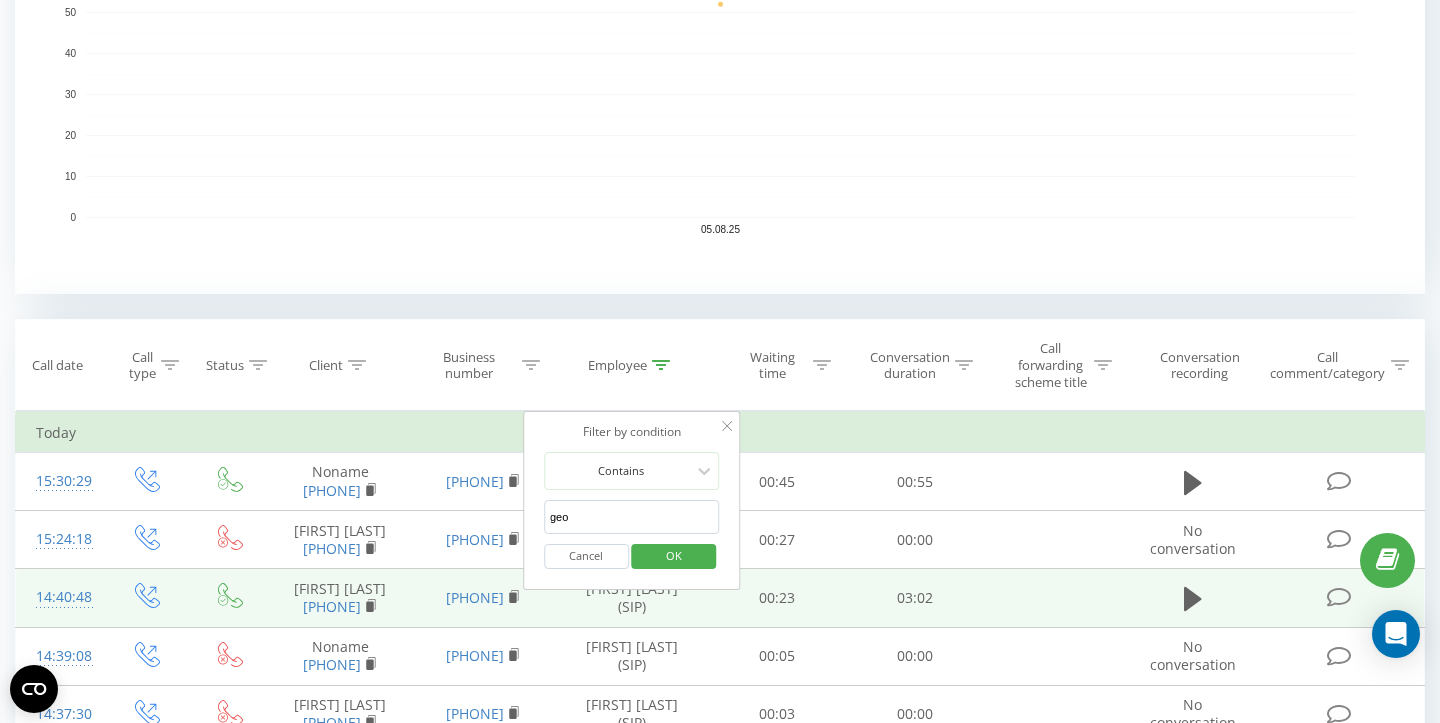 scroll, scrollTop: 601, scrollLeft: 0, axis: vertical 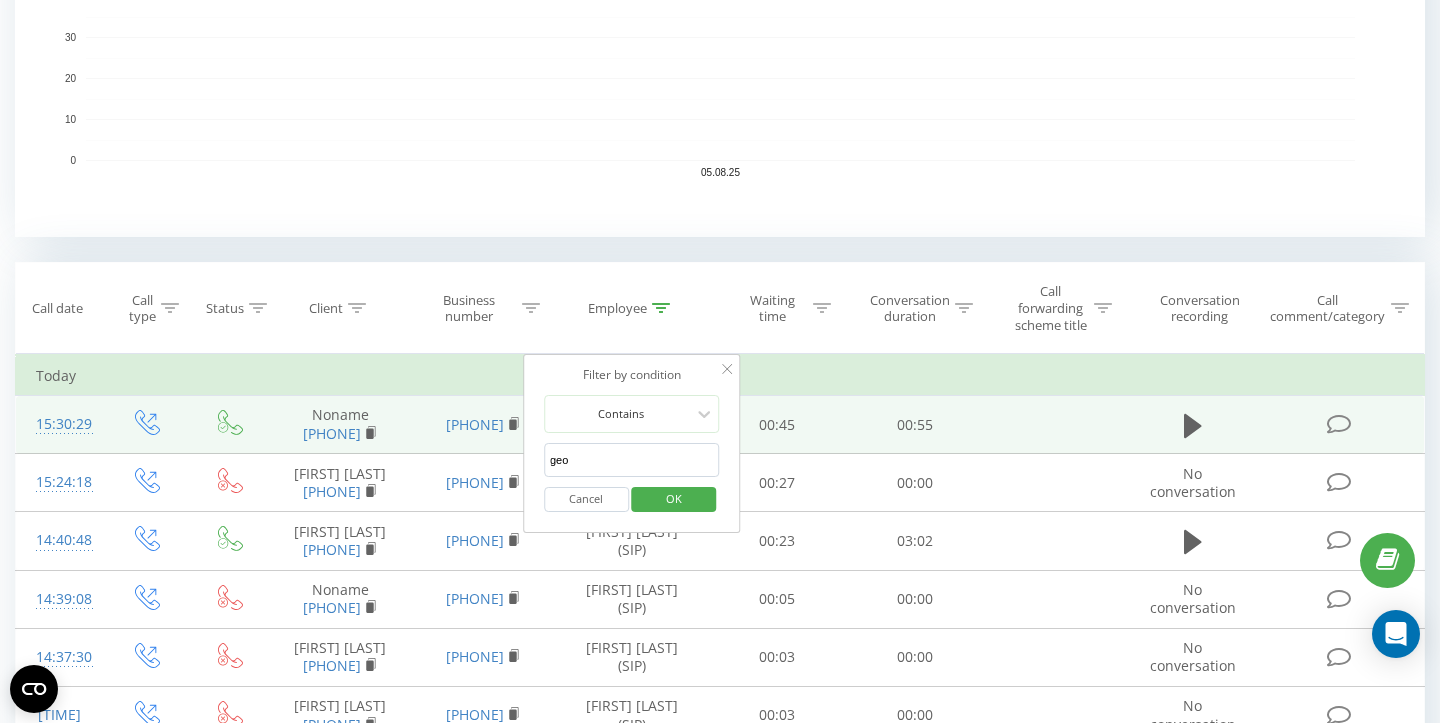 drag, startPoint x: 614, startPoint y: 456, endPoint x: 507, endPoint y: 449, distance: 107.22873 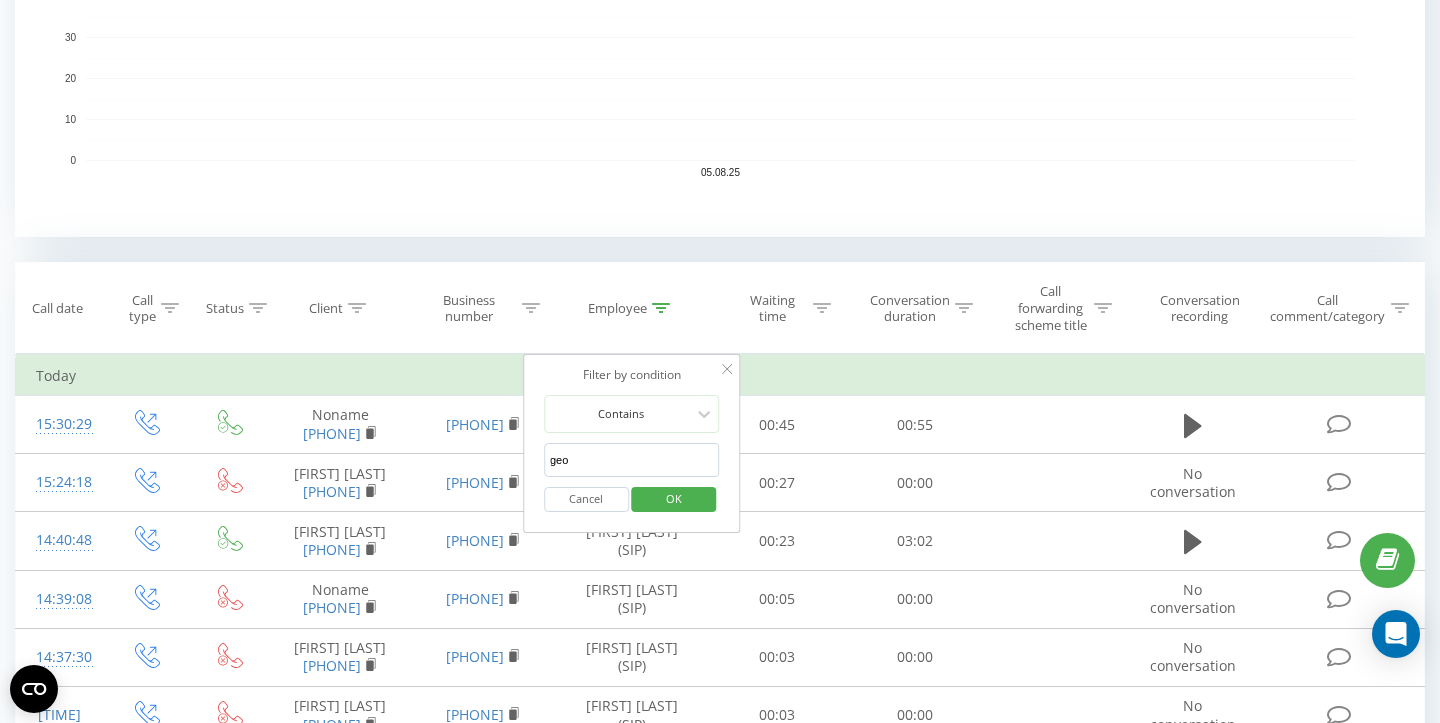 paste on "daniel" 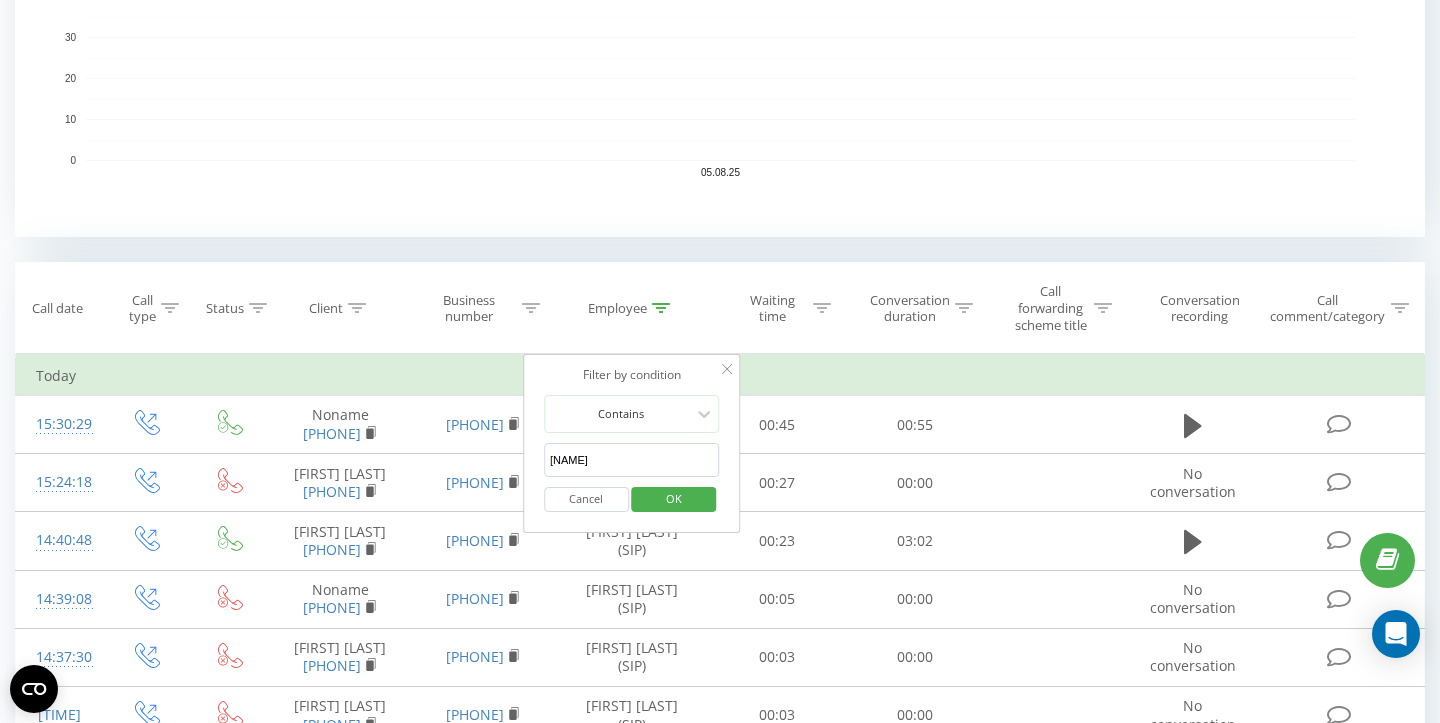 click on "OK" at bounding box center (674, 498) 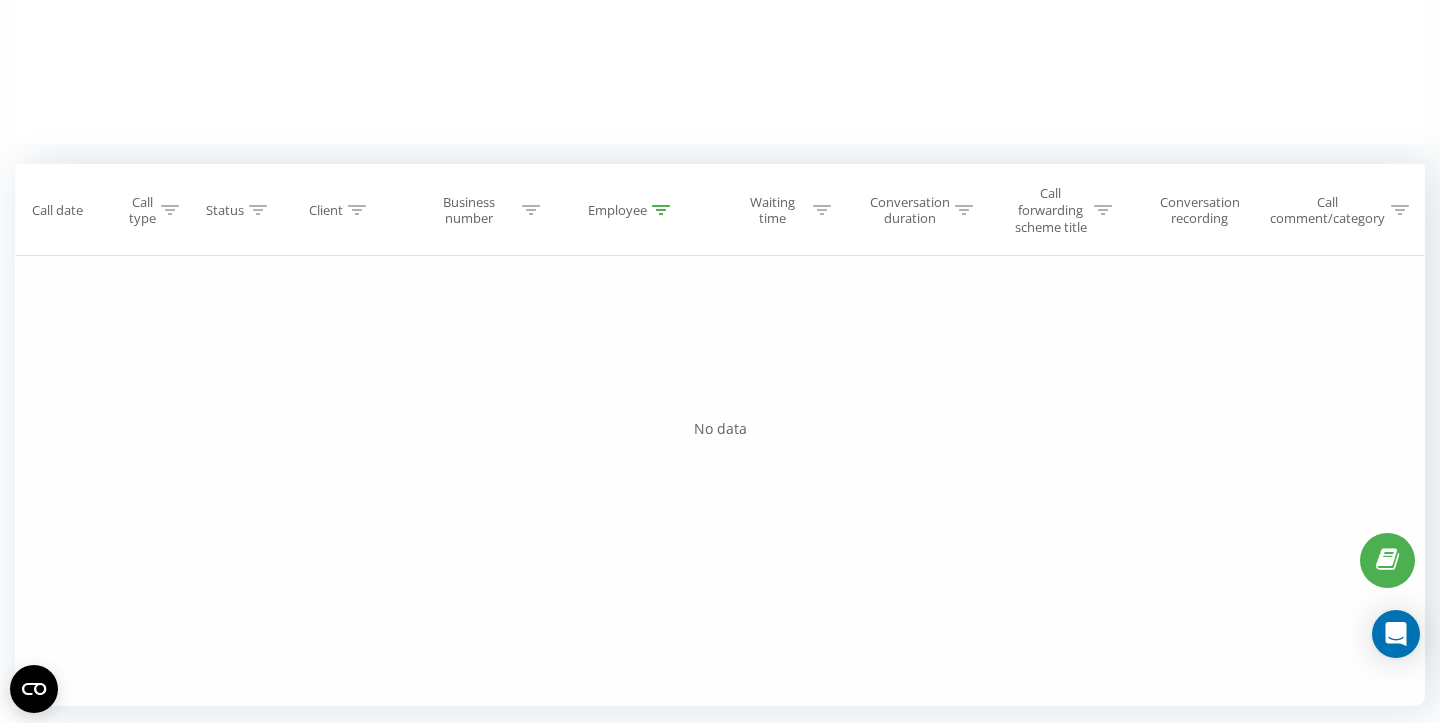 scroll, scrollTop: 699, scrollLeft: 0, axis: vertical 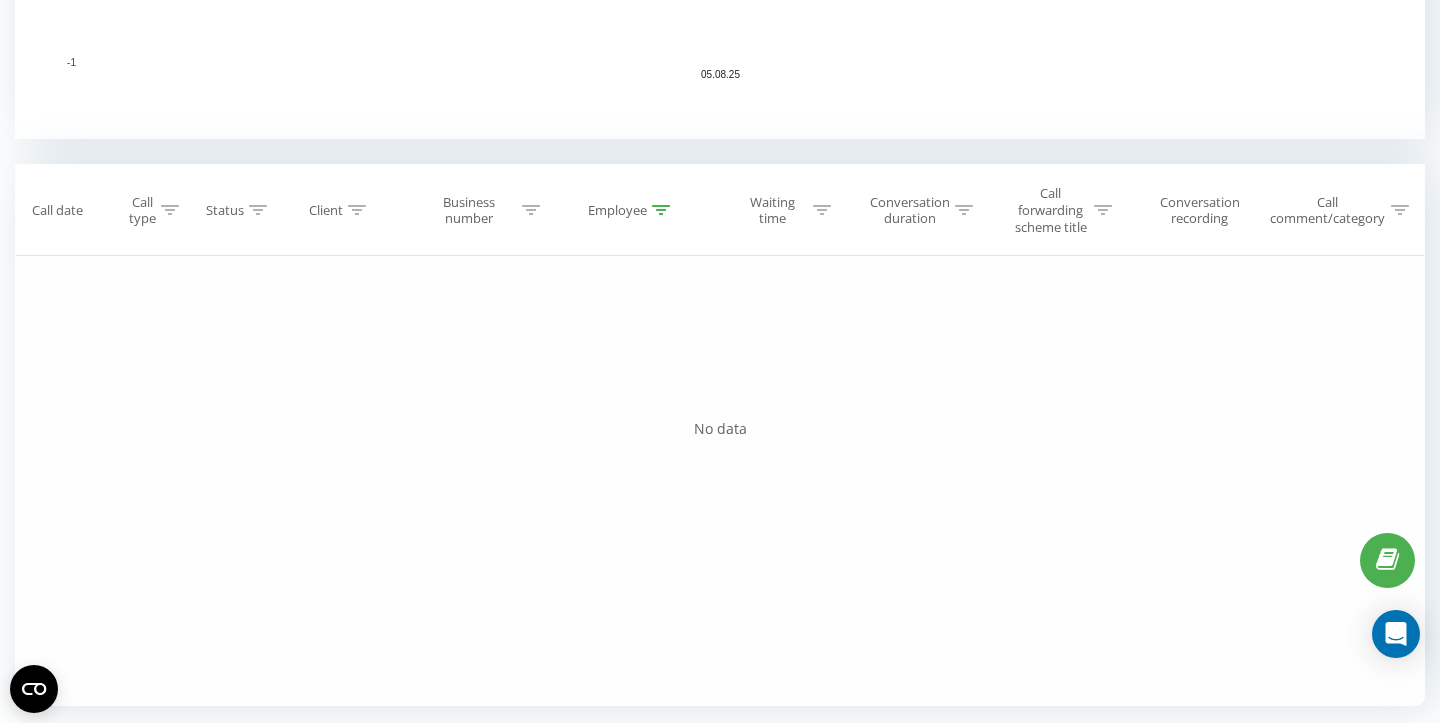 click 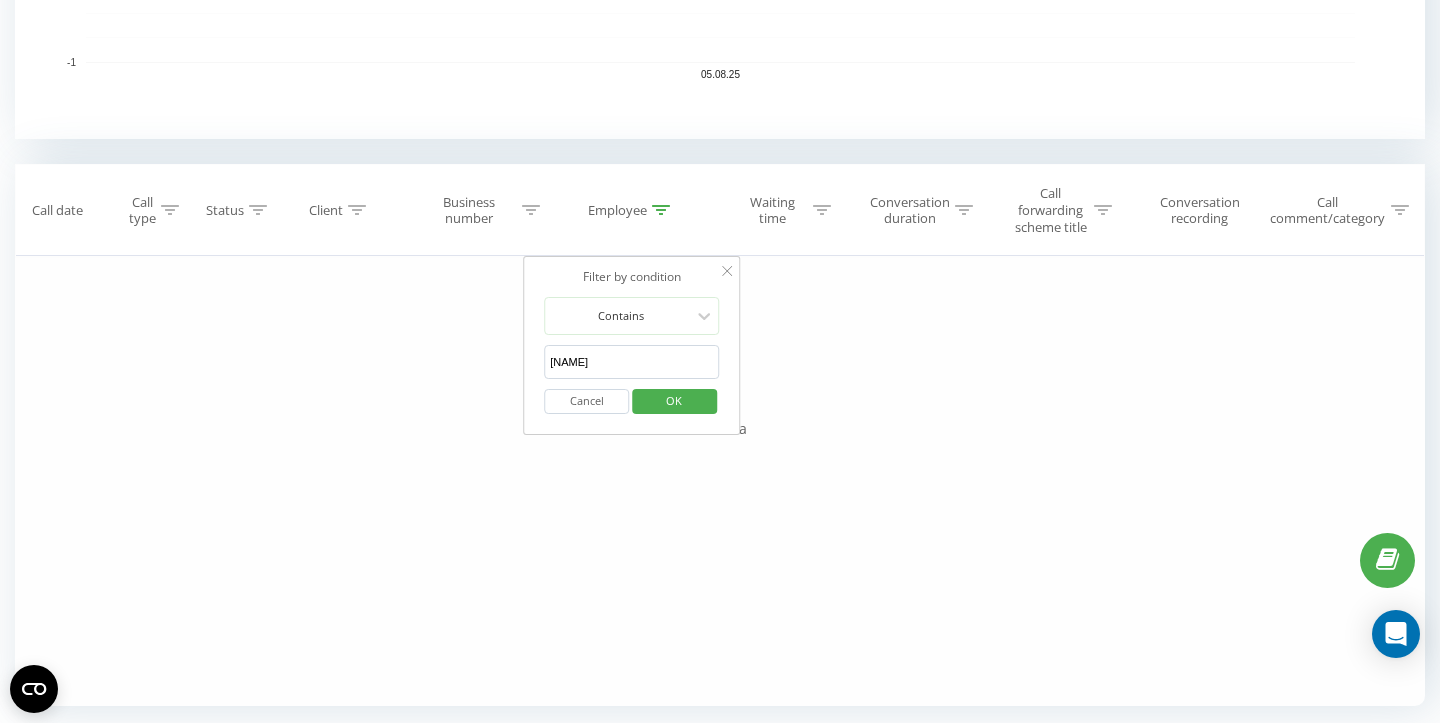 drag, startPoint x: 636, startPoint y: 362, endPoint x: 458, endPoint y: 347, distance: 178.6309 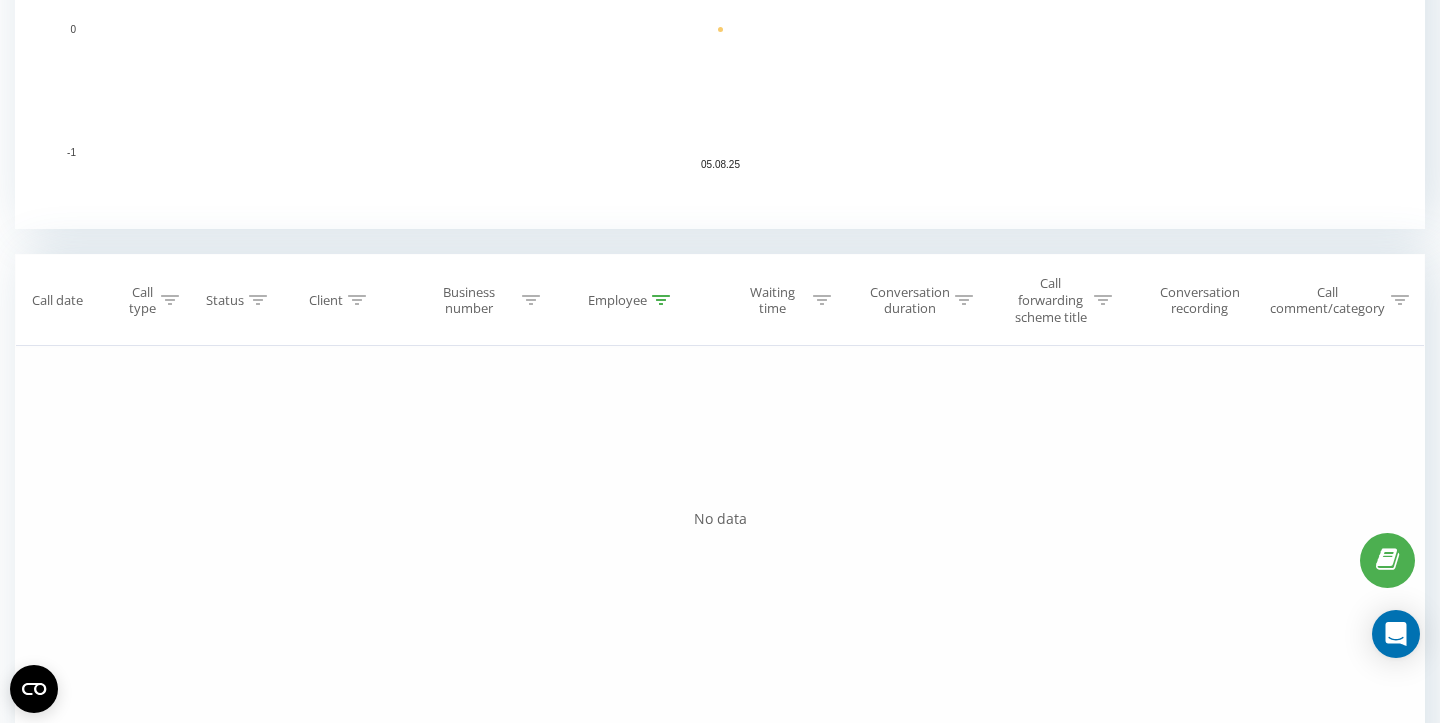 scroll, scrollTop: 631, scrollLeft: 0, axis: vertical 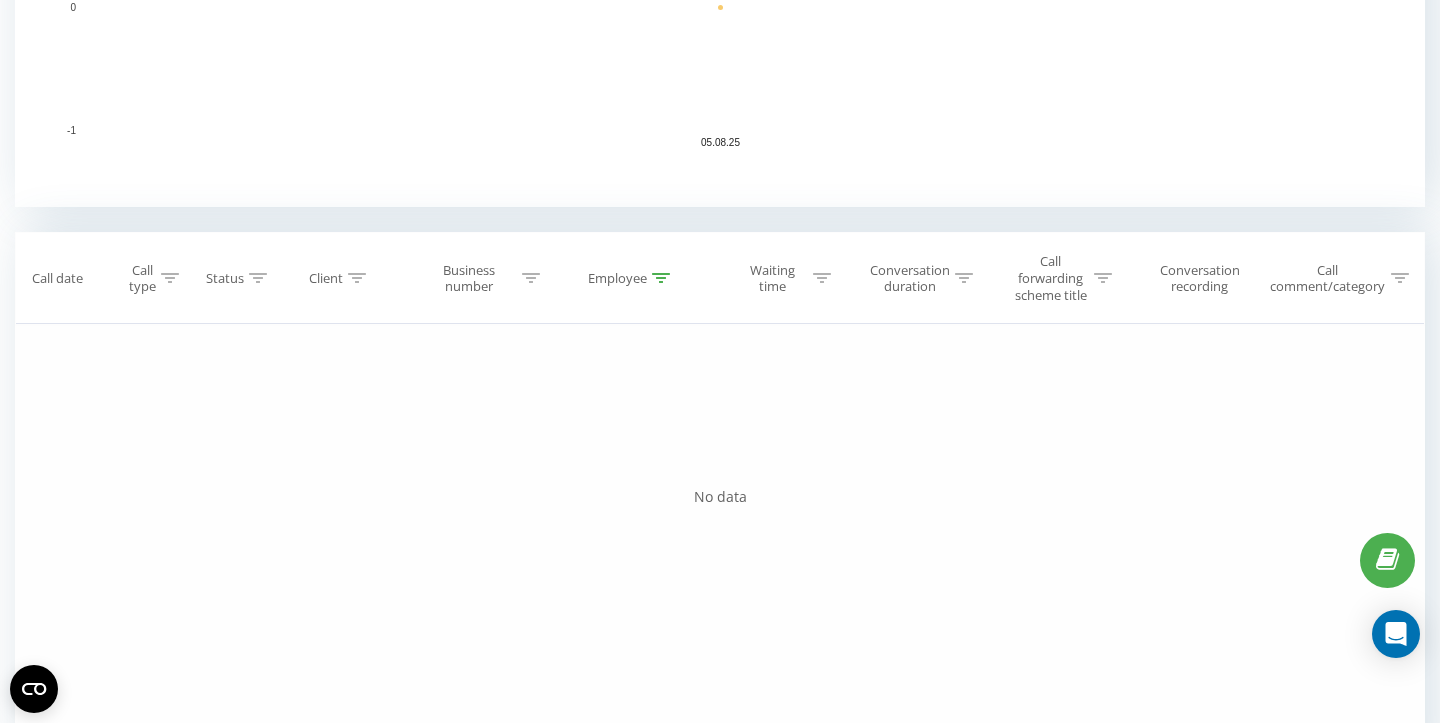 drag, startPoint x: 785, startPoint y: 446, endPoint x: 783, endPoint y: 478, distance: 32.06244 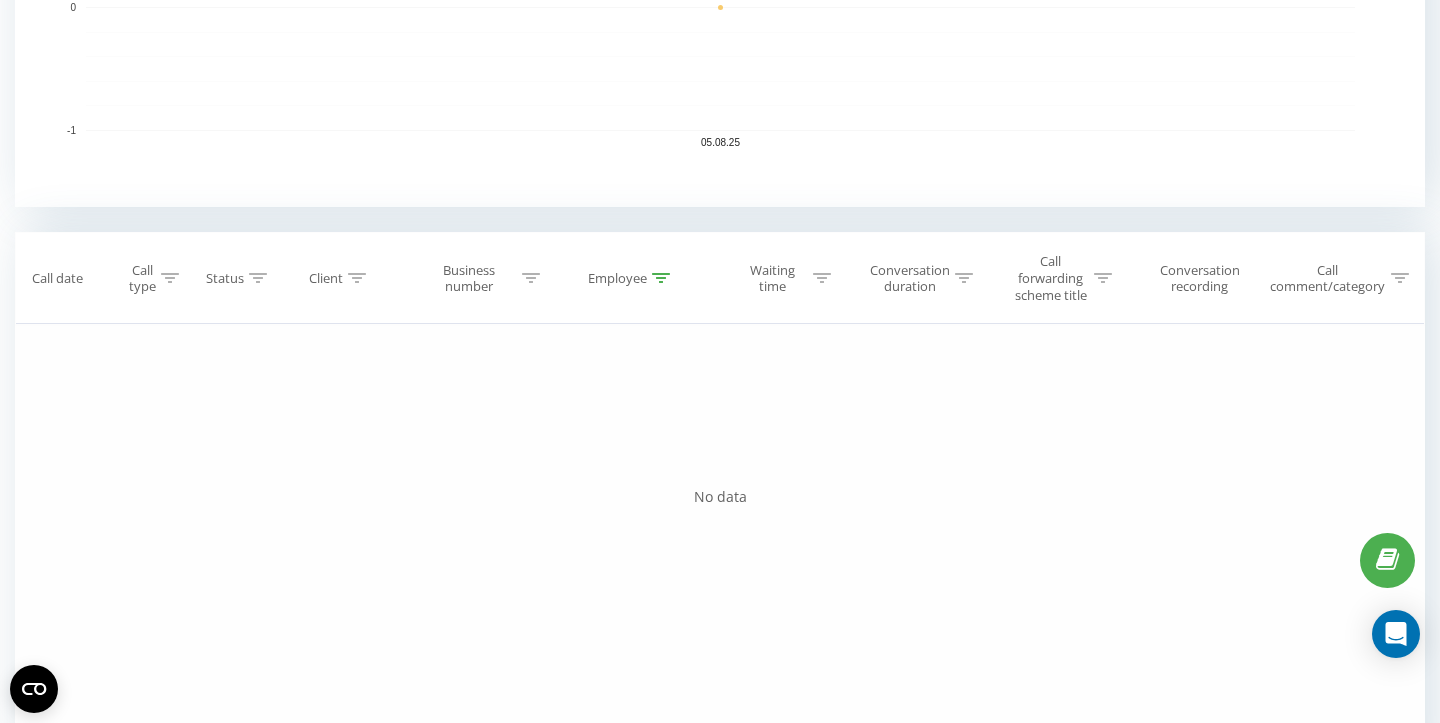 click on "Filter by condition Equal Enter value Cancel OK Filter by condition Equal Enter value Cancel OK Filter by condition Contains Cancel OK Filter by condition Contains Cancel OK Filter by condition Contains christian Cancel OK Filter by condition Equal Cancel OK Filter by condition Equal Cancel OK Filter by condition Contains Cancel OK Filter by condition Equal Enter value Cancel OK" at bounding box center (720, 549) 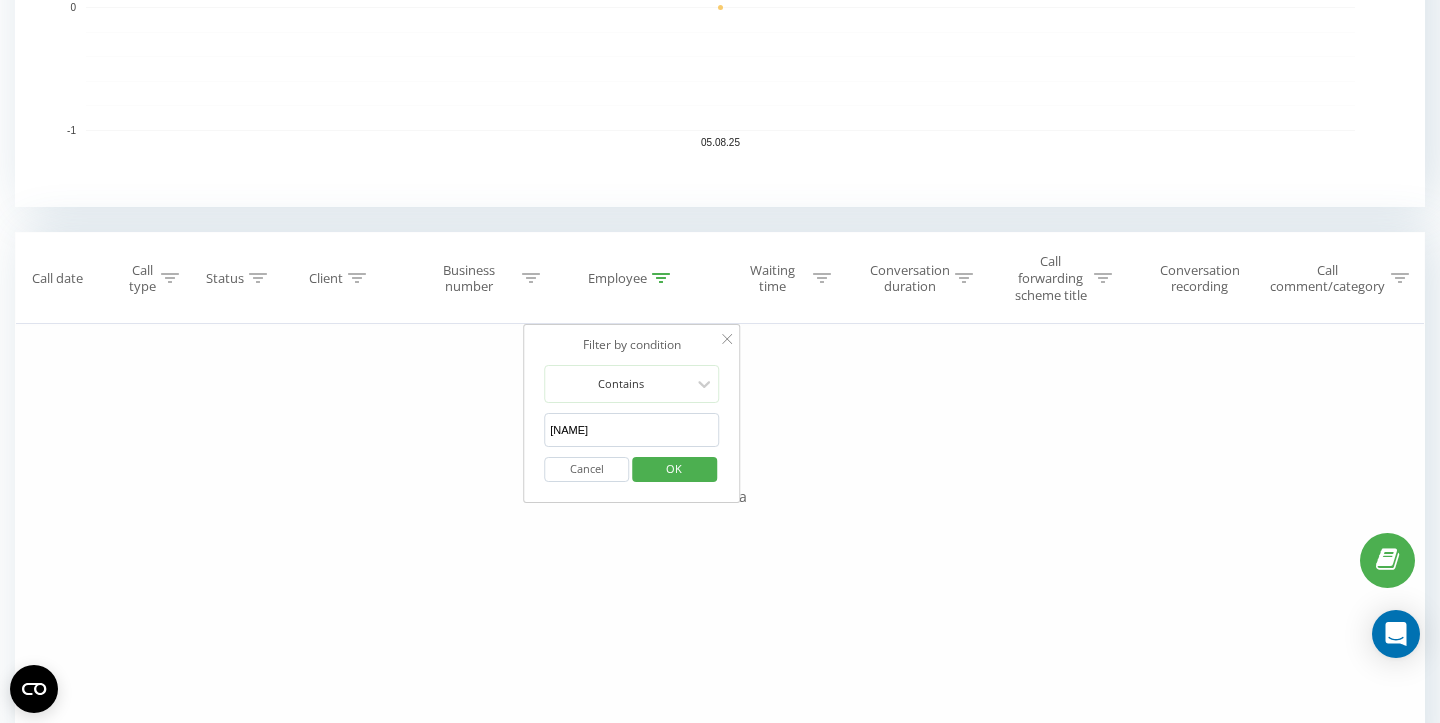 drag, startPoint x: 640, startPoint y: 428, endPoint x: 516, endPoint y: 419, distance: 124.32619 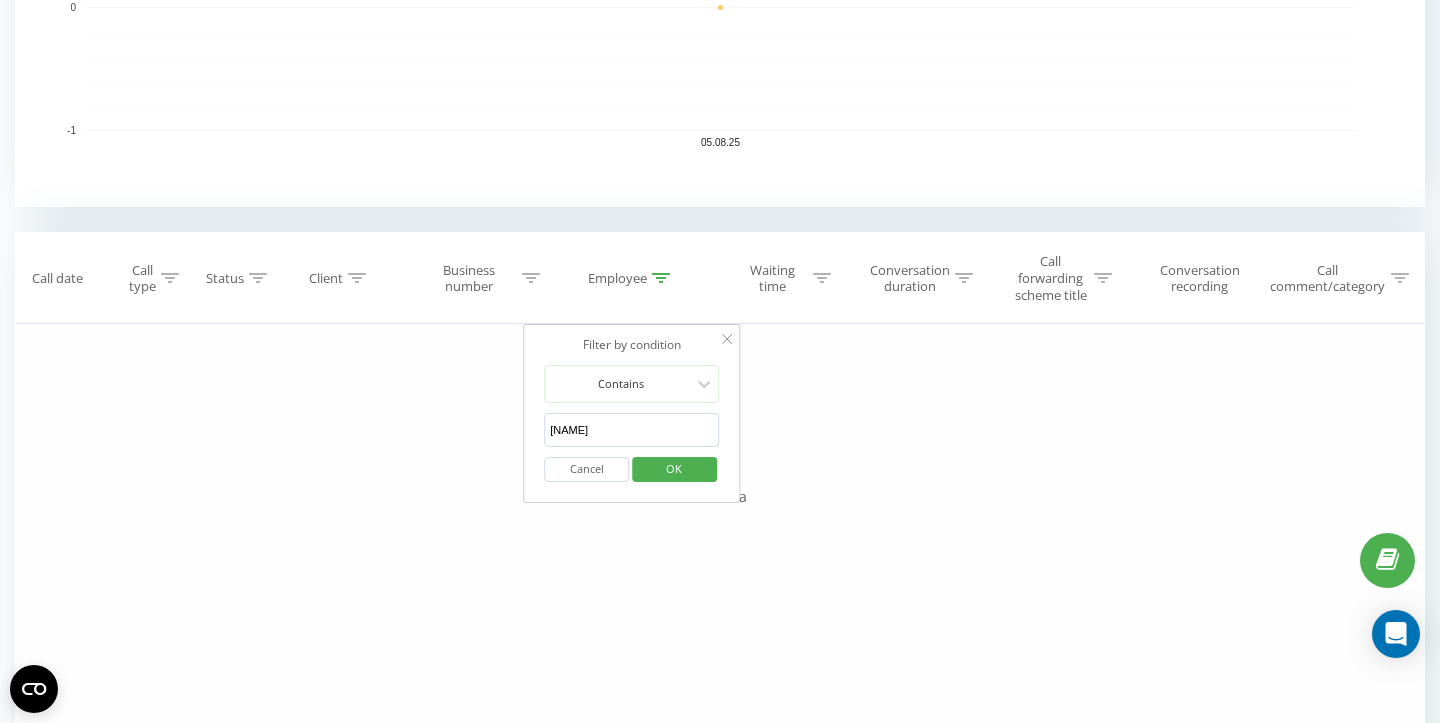 type on "radu" 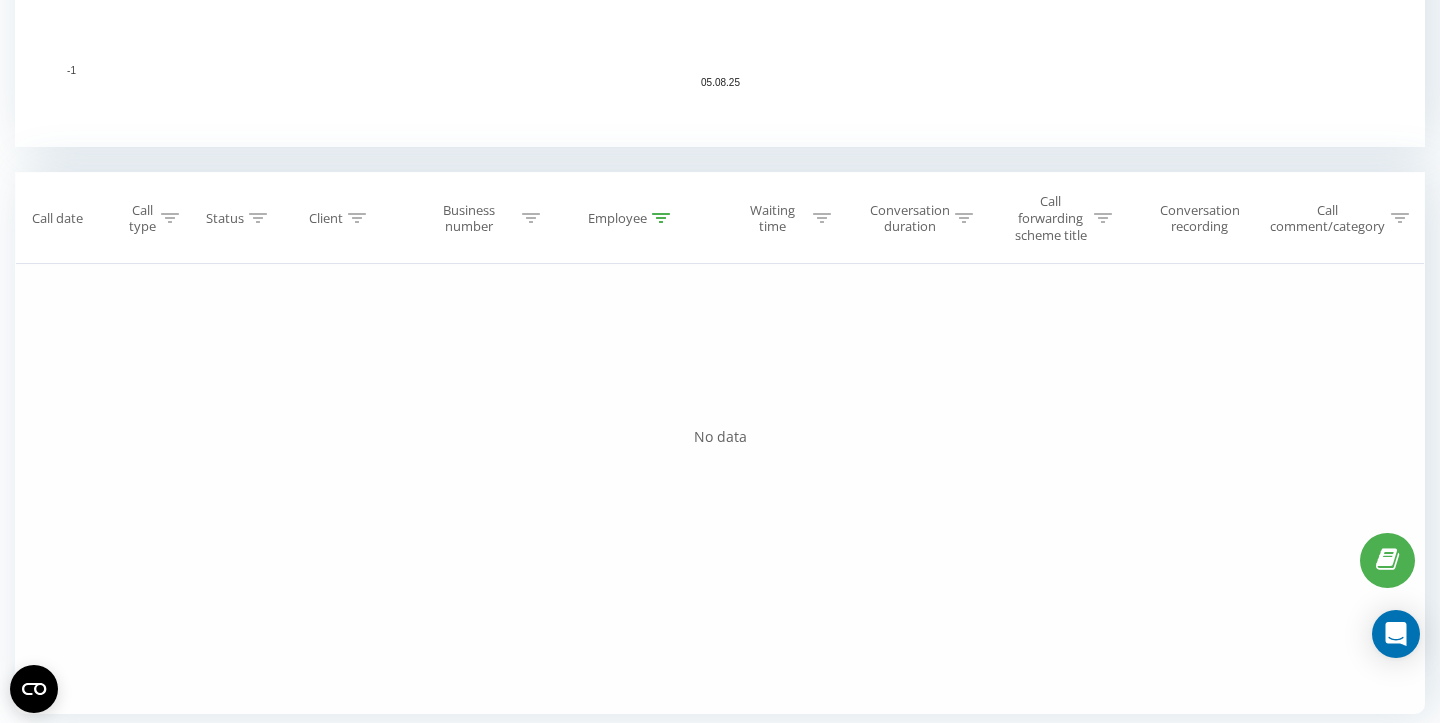 scroll, scrollTop: 699, scrollLeft: 0, axis: vertical 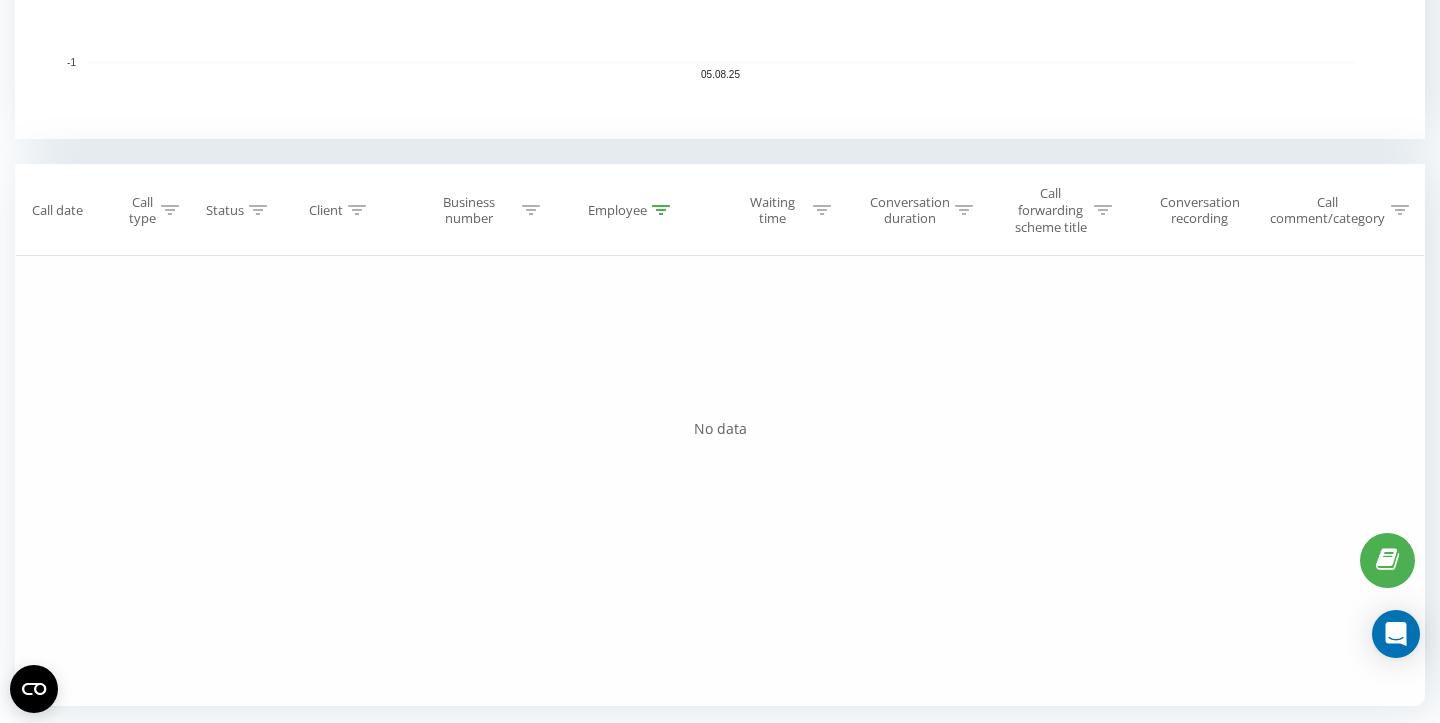 click 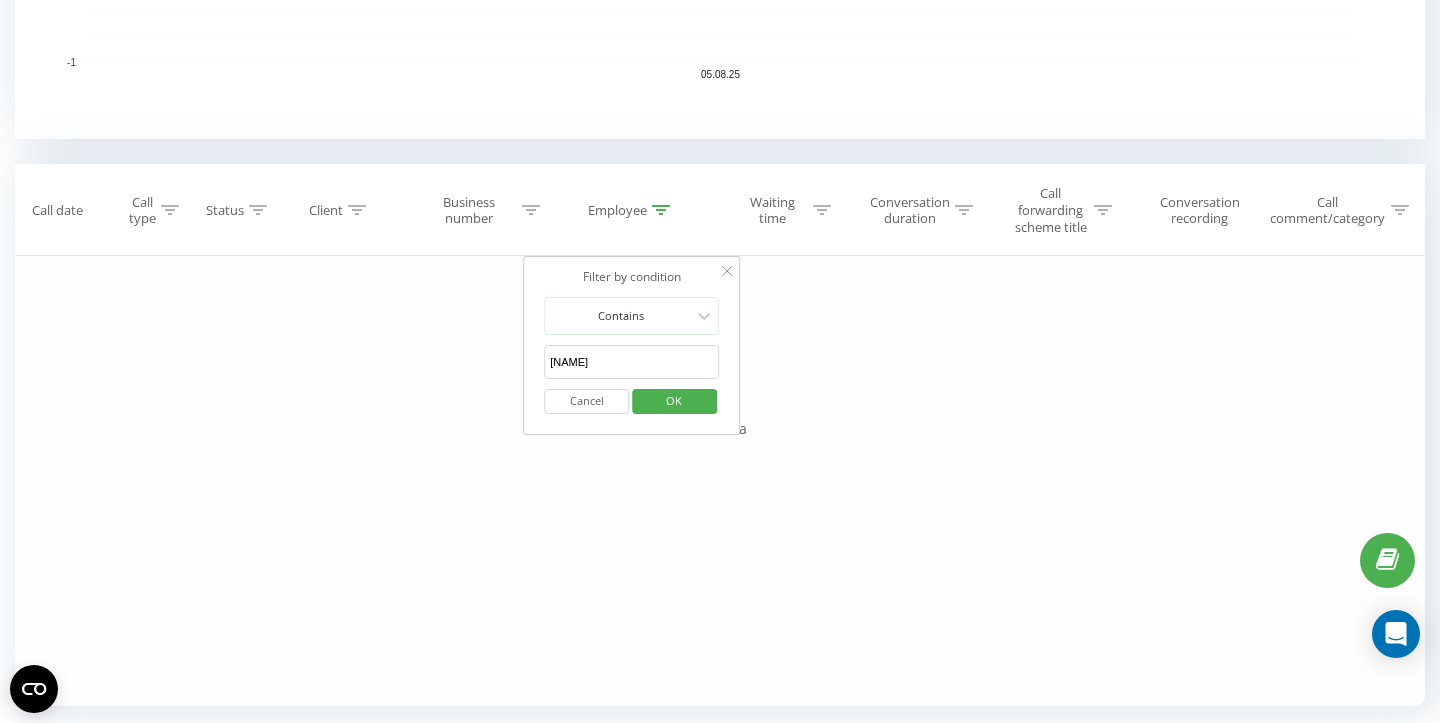 click on "Cancel" at bounding box center (586, 401) 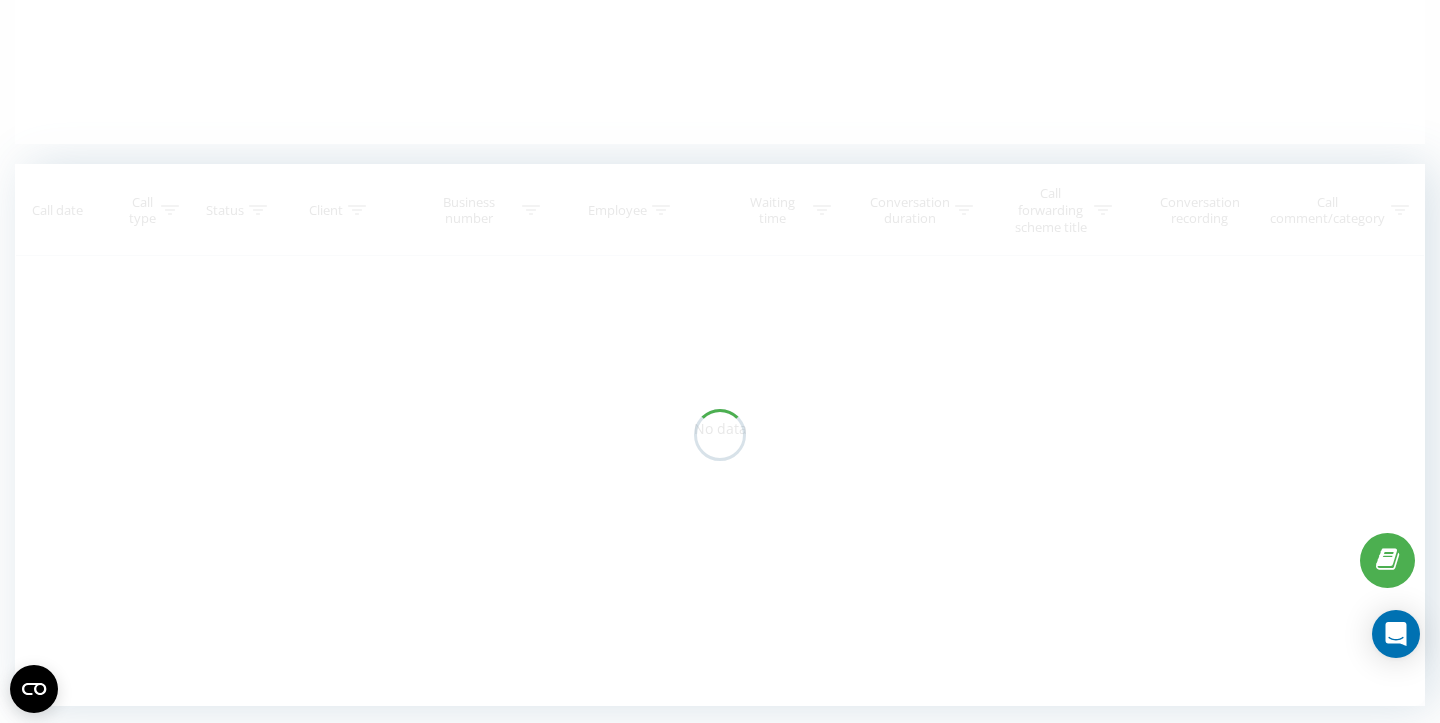 scroll, scrollTop: 418, scrollLeft: 0, axis: vertical 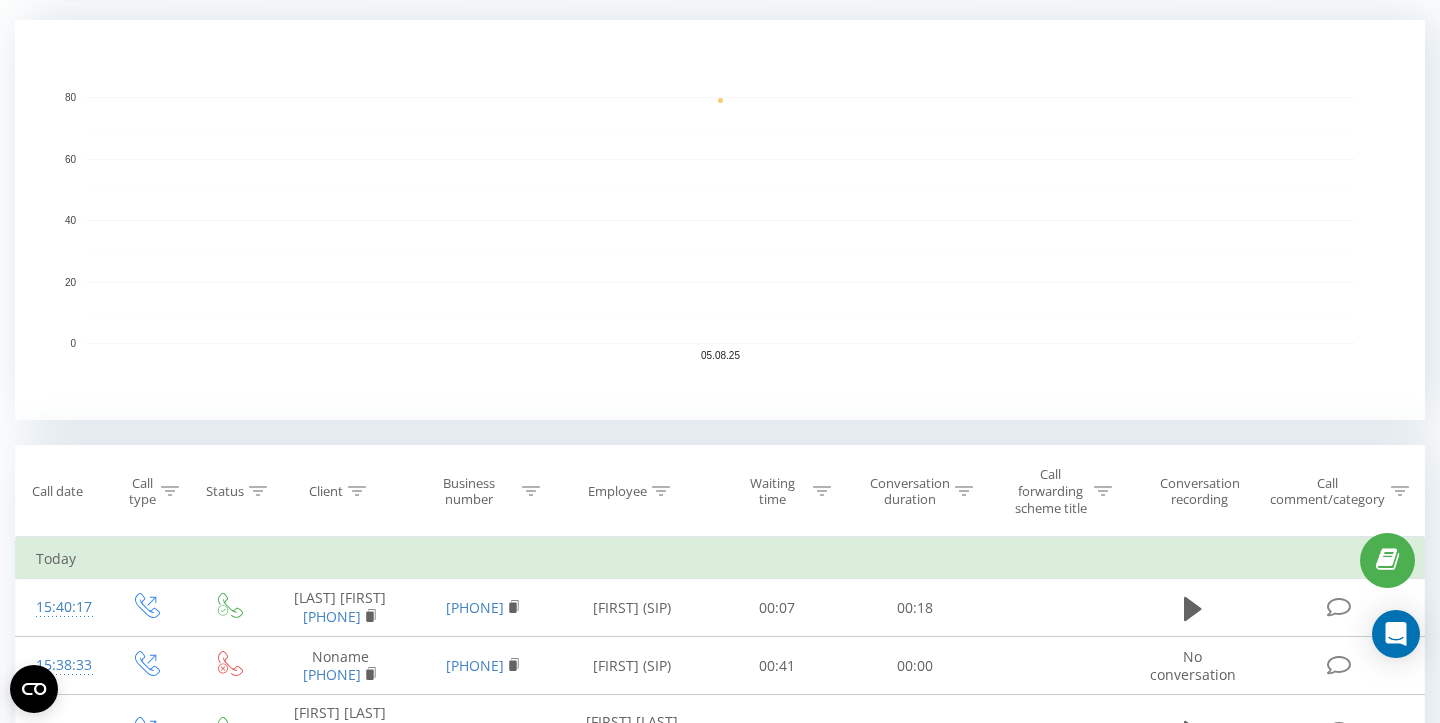 click 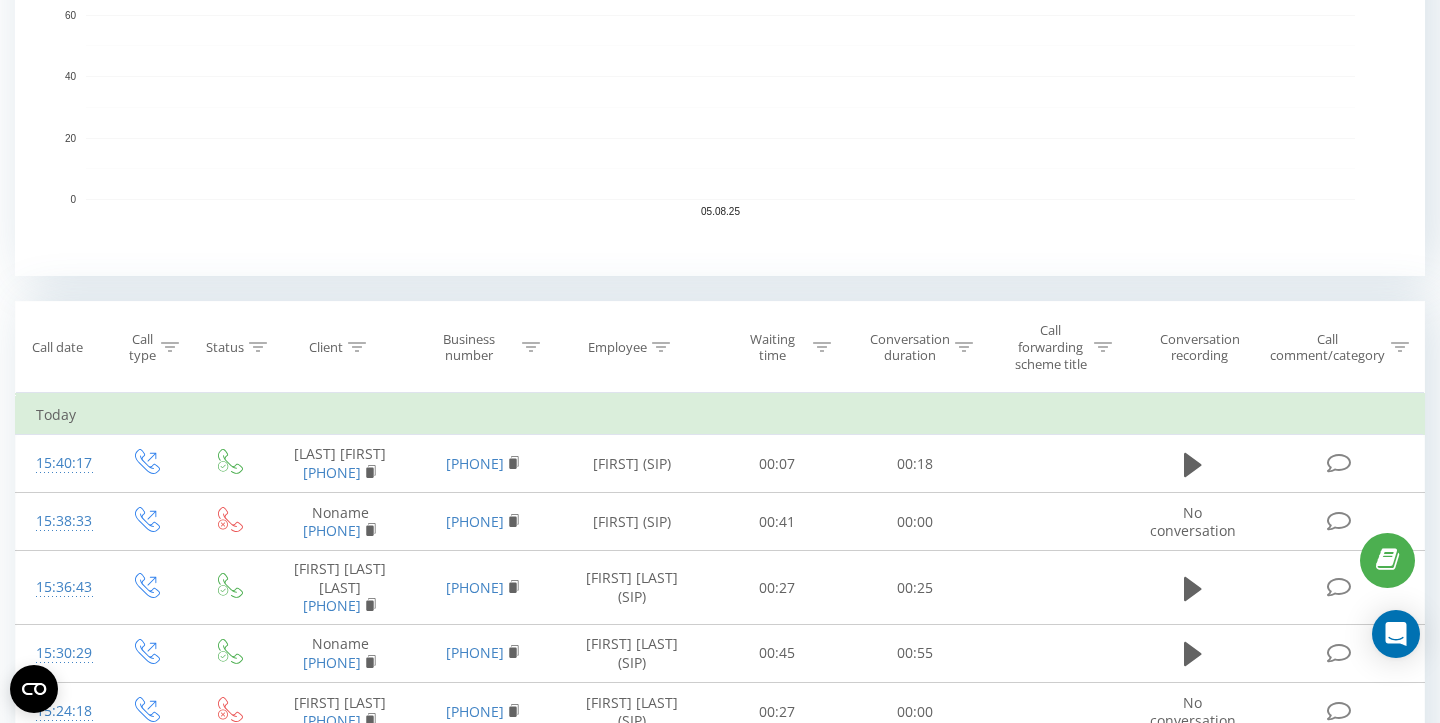 scroll, scrollTop: 571, scrollLeft: 0, axis: vertical 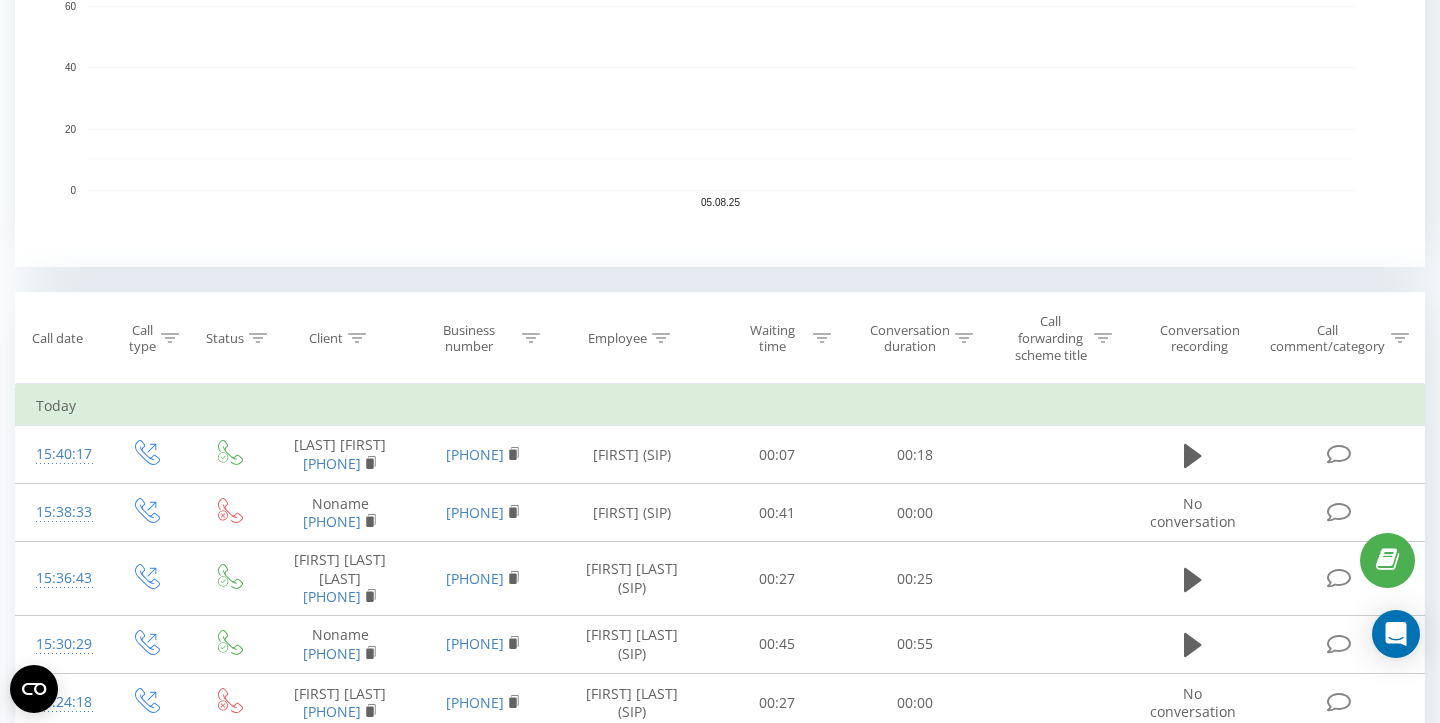 click 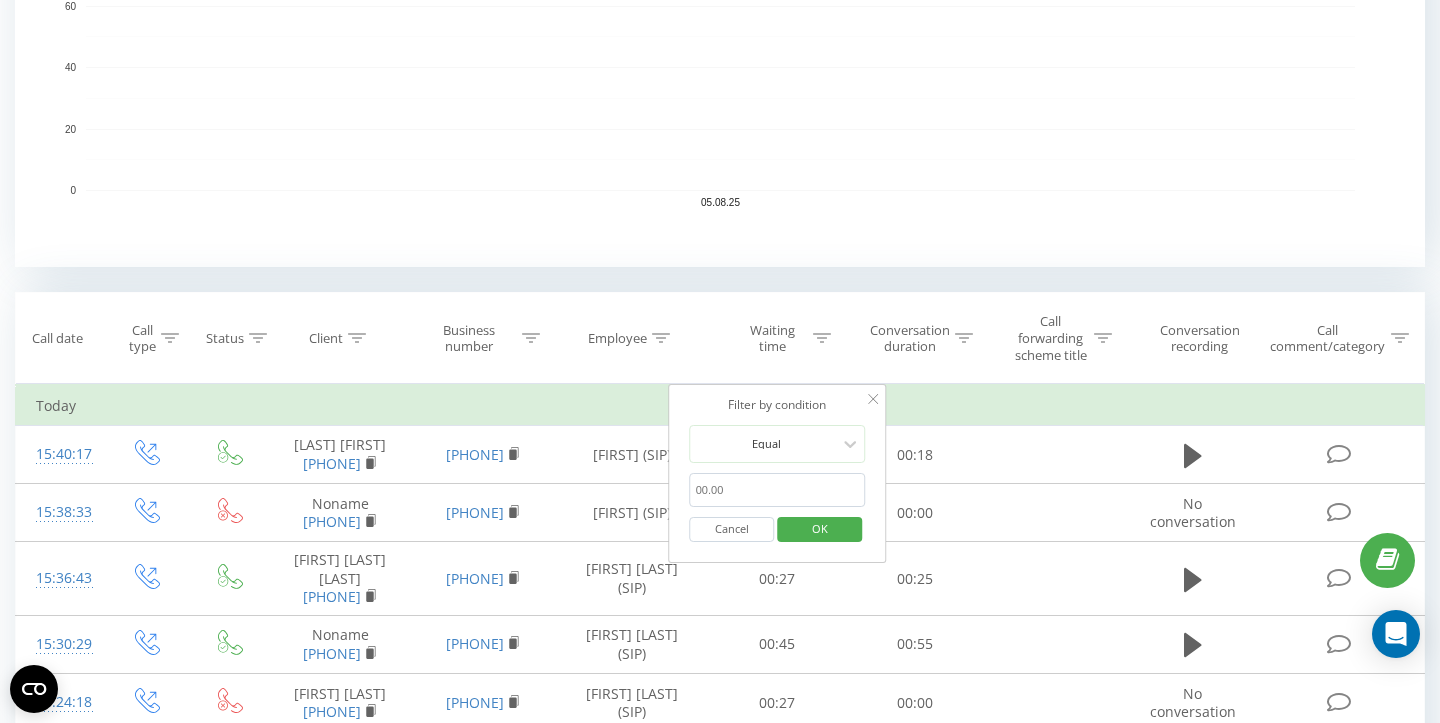 scroll, scrollTop: 0, scrollLeft: 0, axis: both 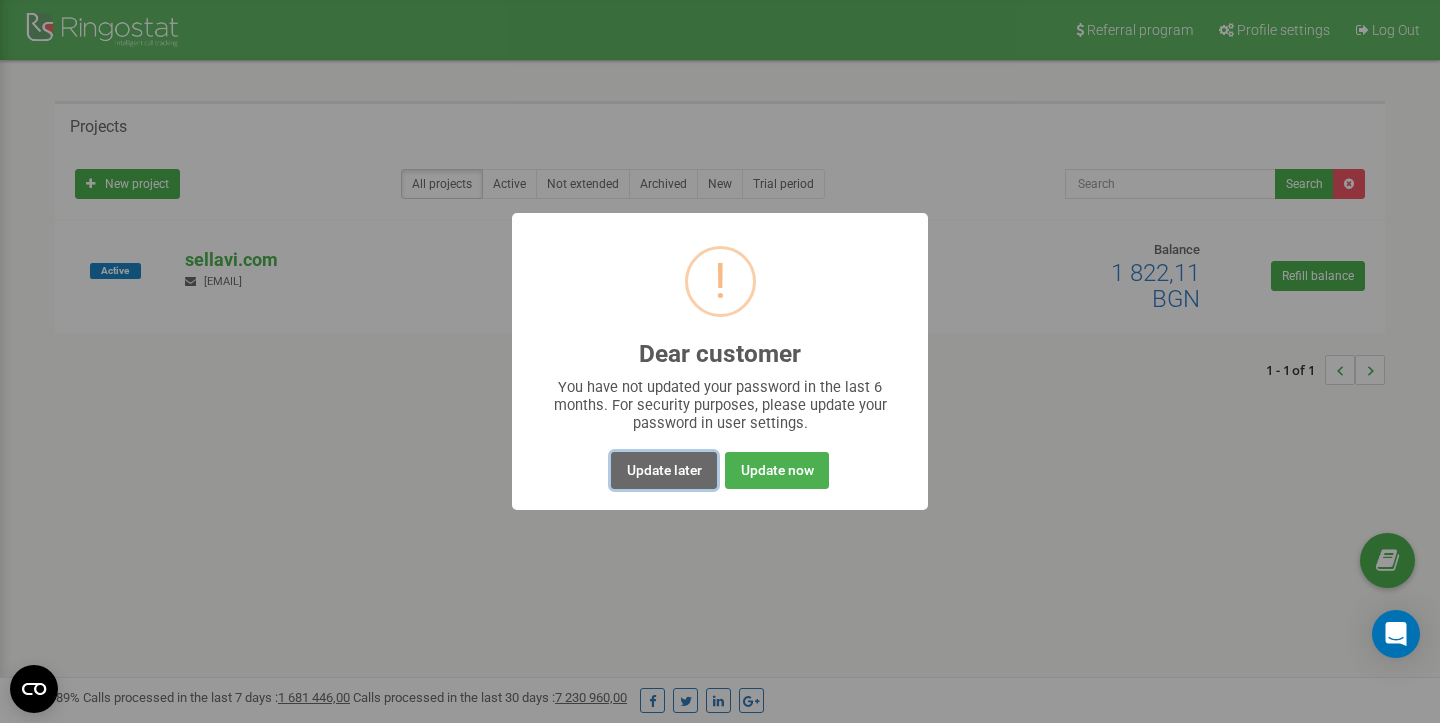 click on "Update later" at bounding box center (663, 470) 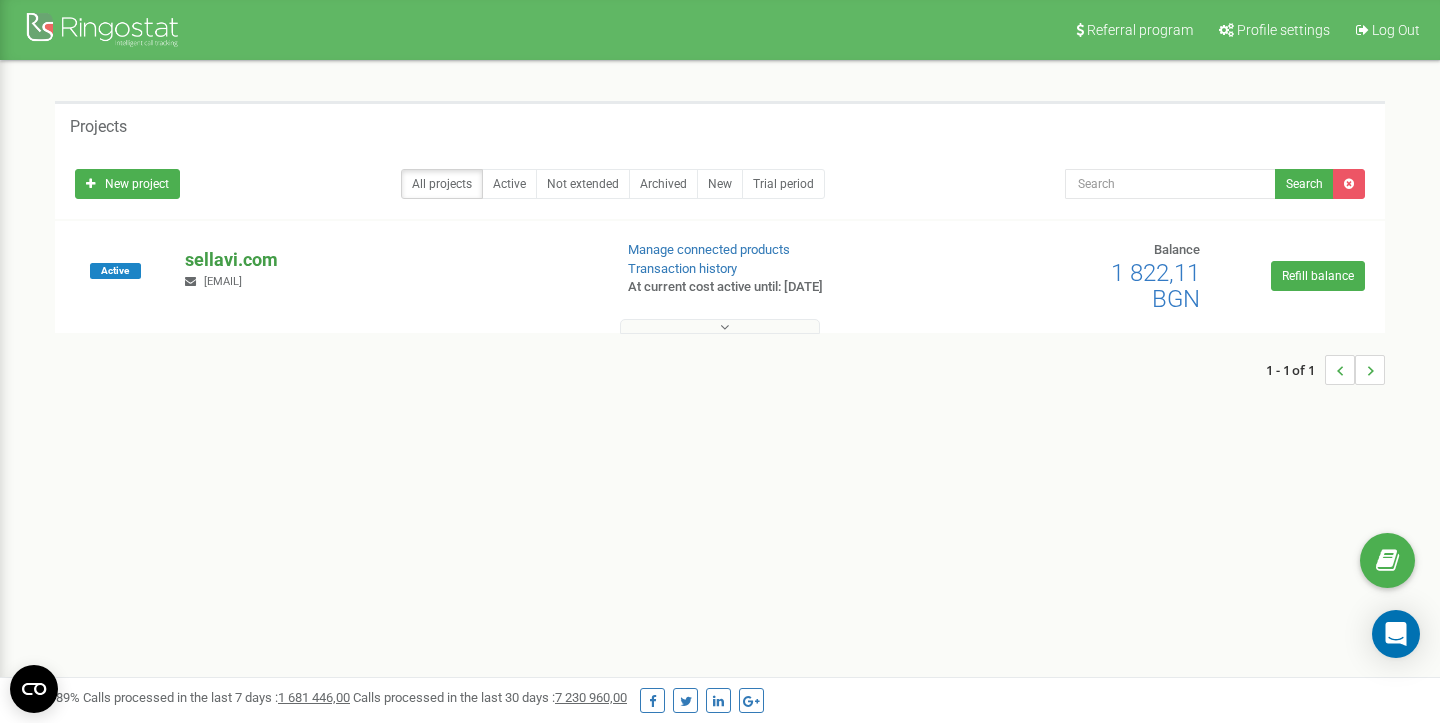 click on "sellavi.com" at bounding box center (390, 260) 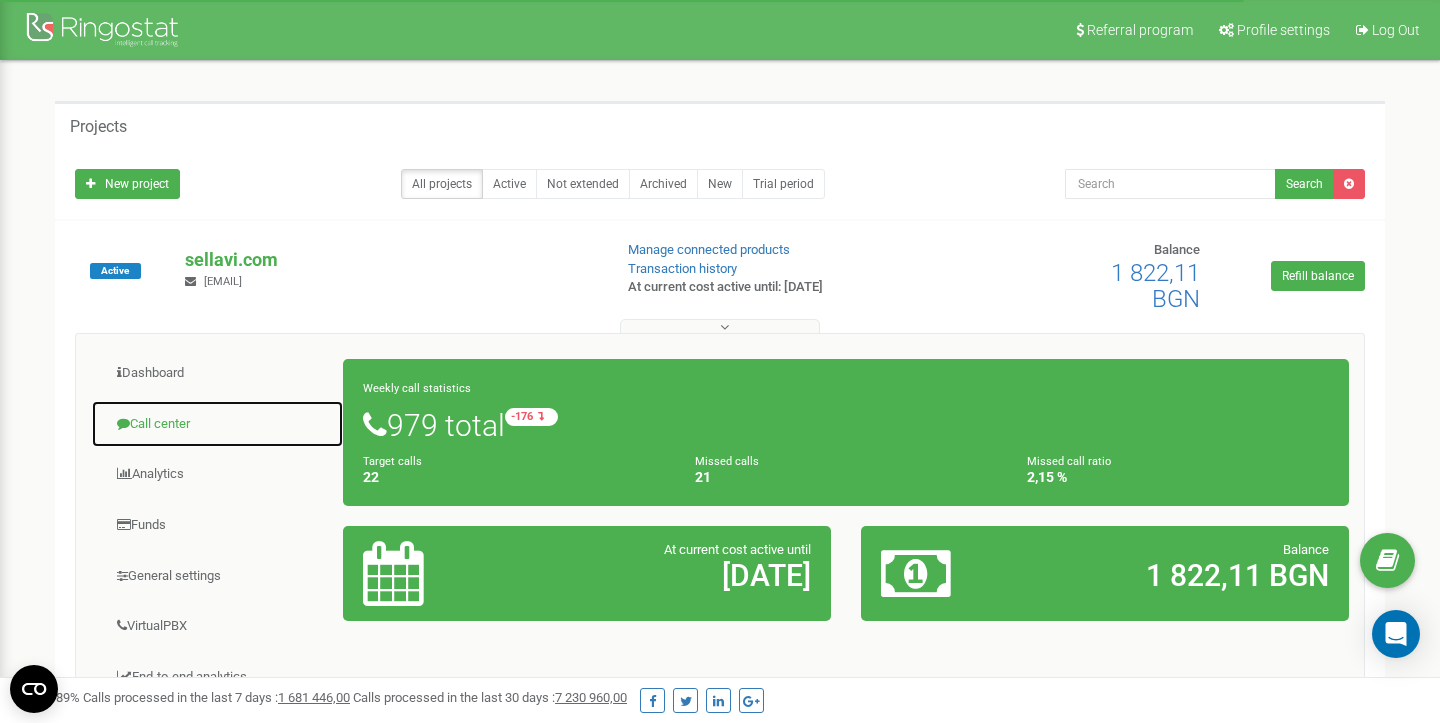 click on "Call center" at bounding box center (217, 424) 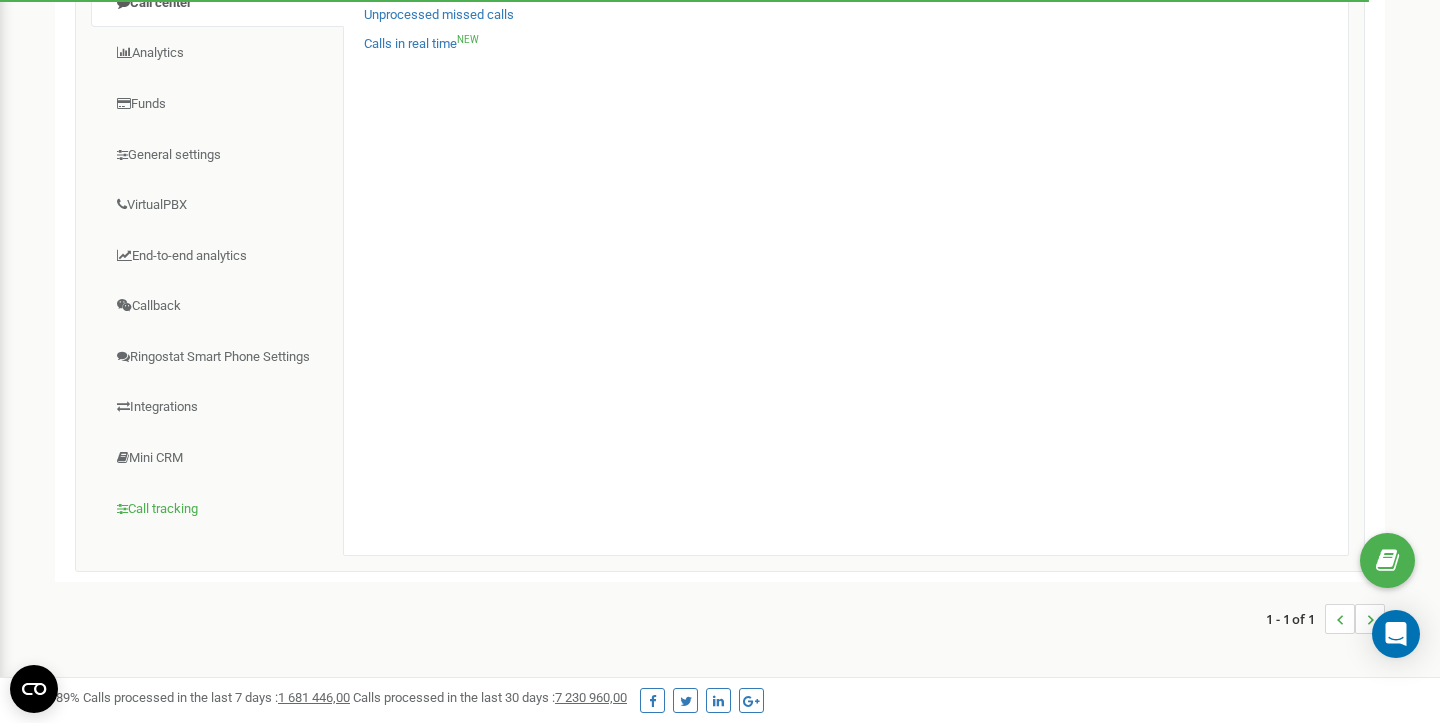 scroll, scrollTop: 477, scrollLeft: 0, axis: vertical 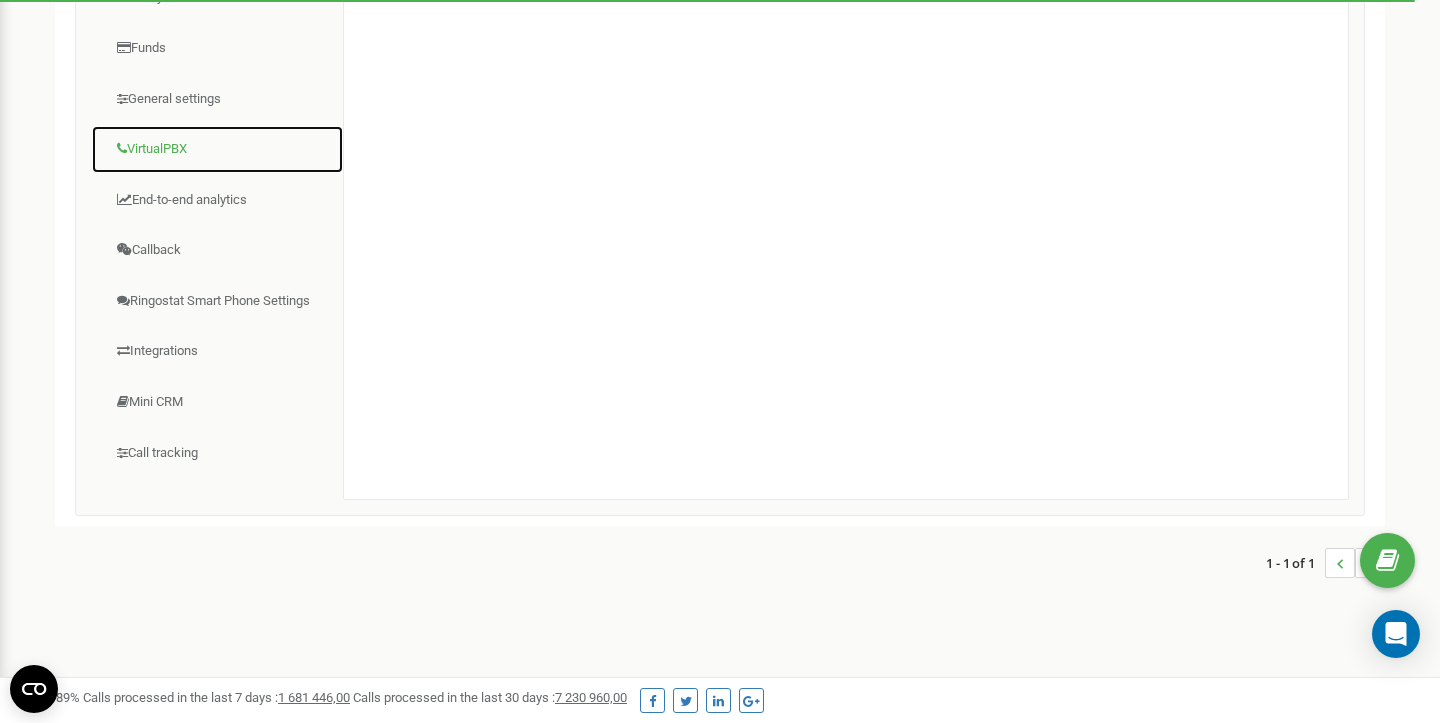 click on "VirtualPBX" at bounding box center (217, 149) 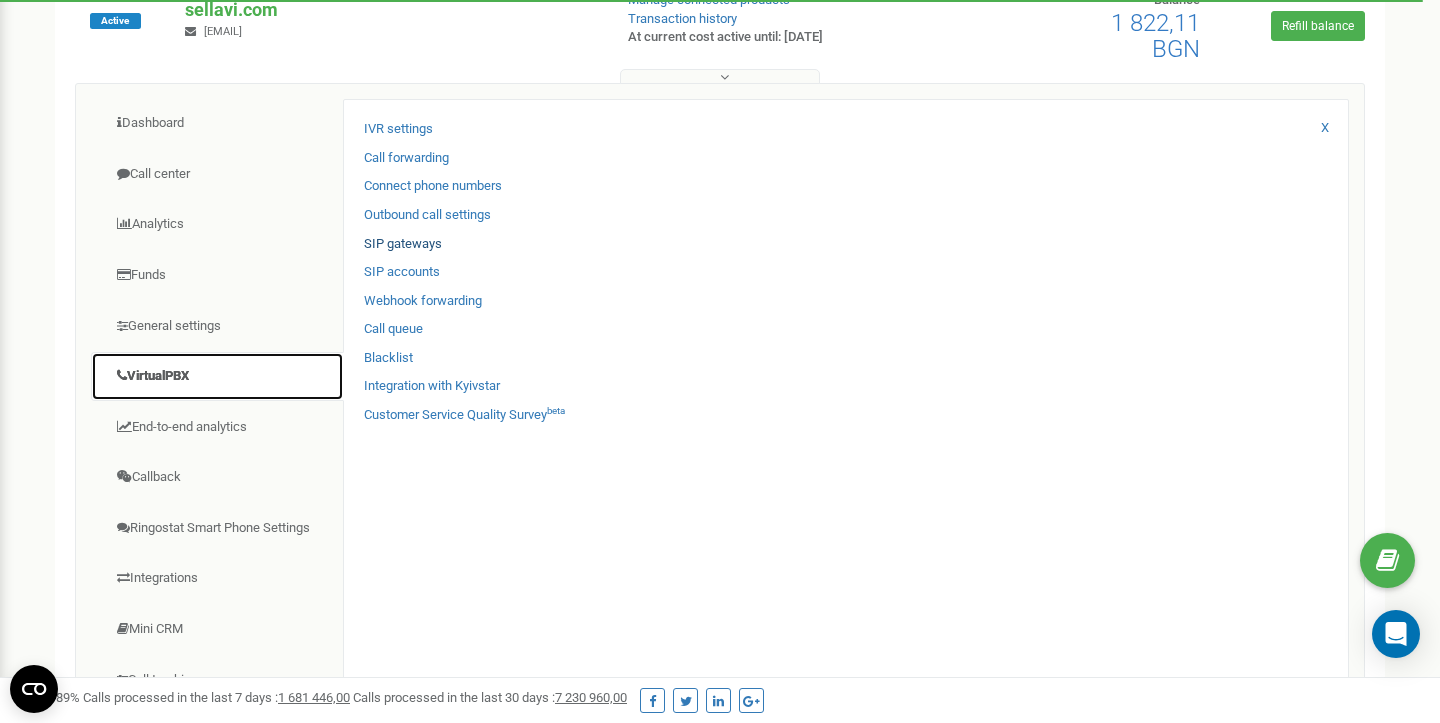 scroll, scrollTop: 246, scrollLeft: 0, axis: vertical 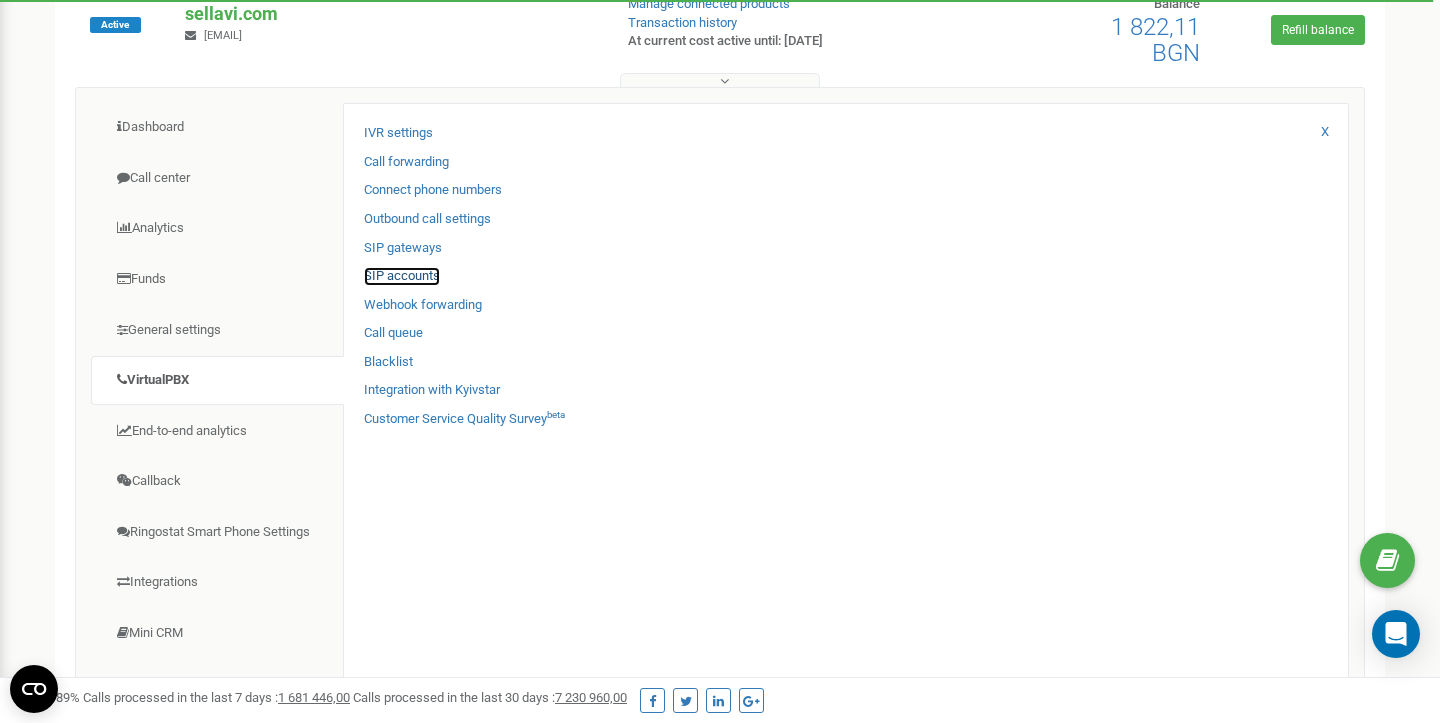 click on "SIP accounts" at bounding box center (402, 276) 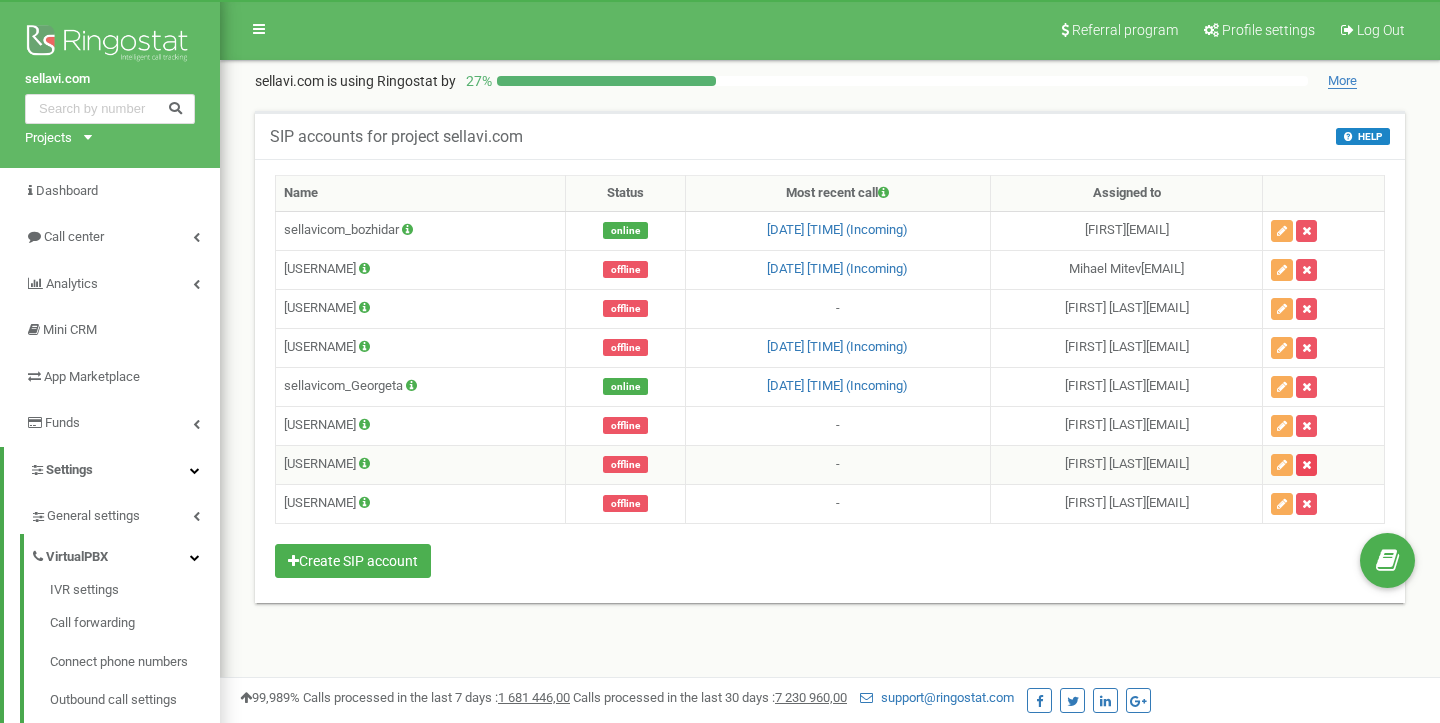scroll, scrollTop: 65, scrollLeft: 0, axis: vertical 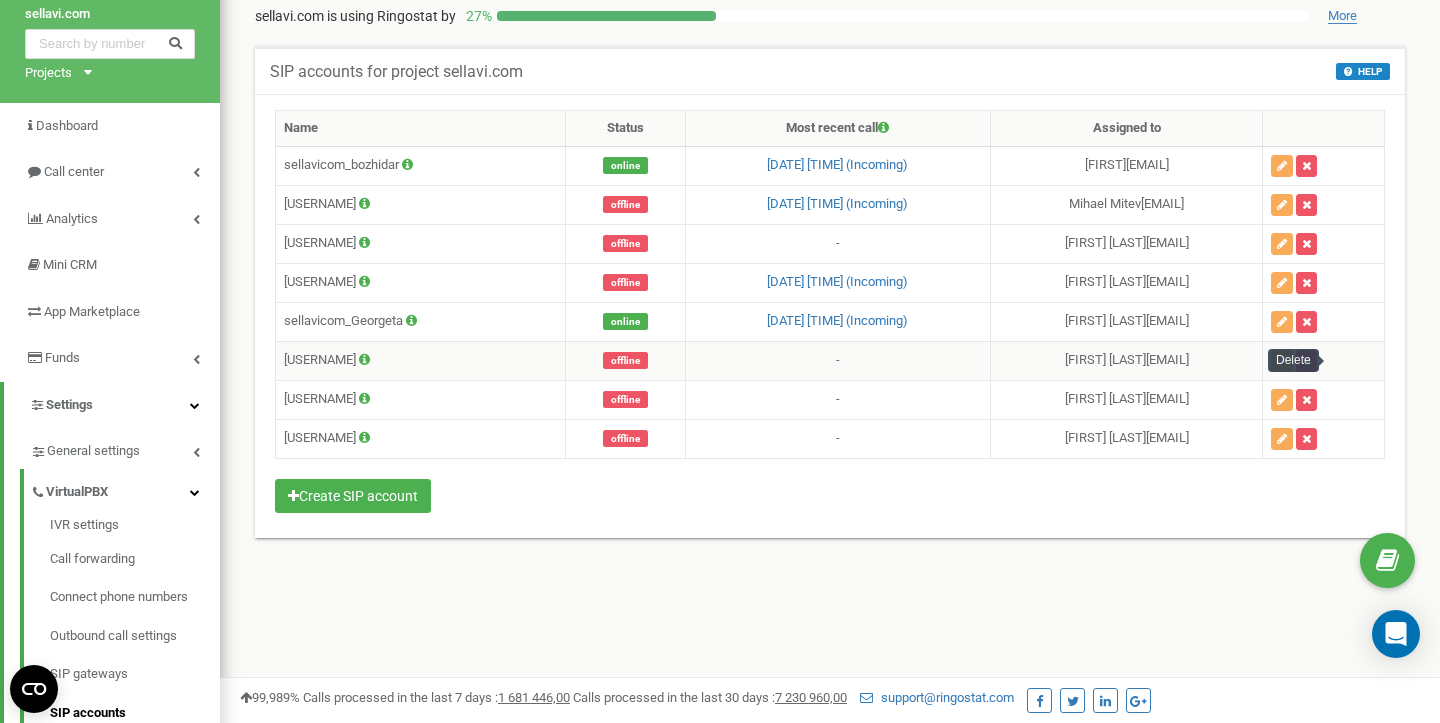 click at bounding box center (1306, 361) 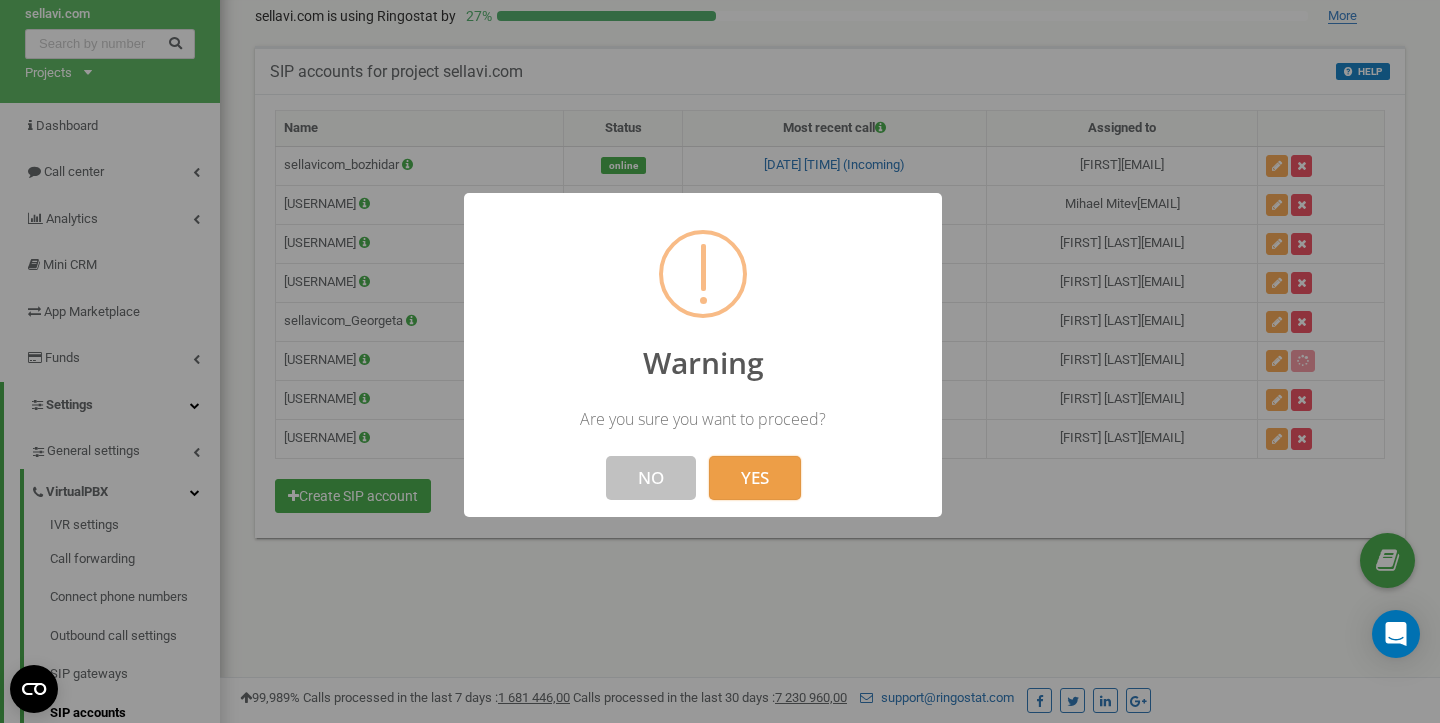 click on "YES" at bounding box center [755, 478] 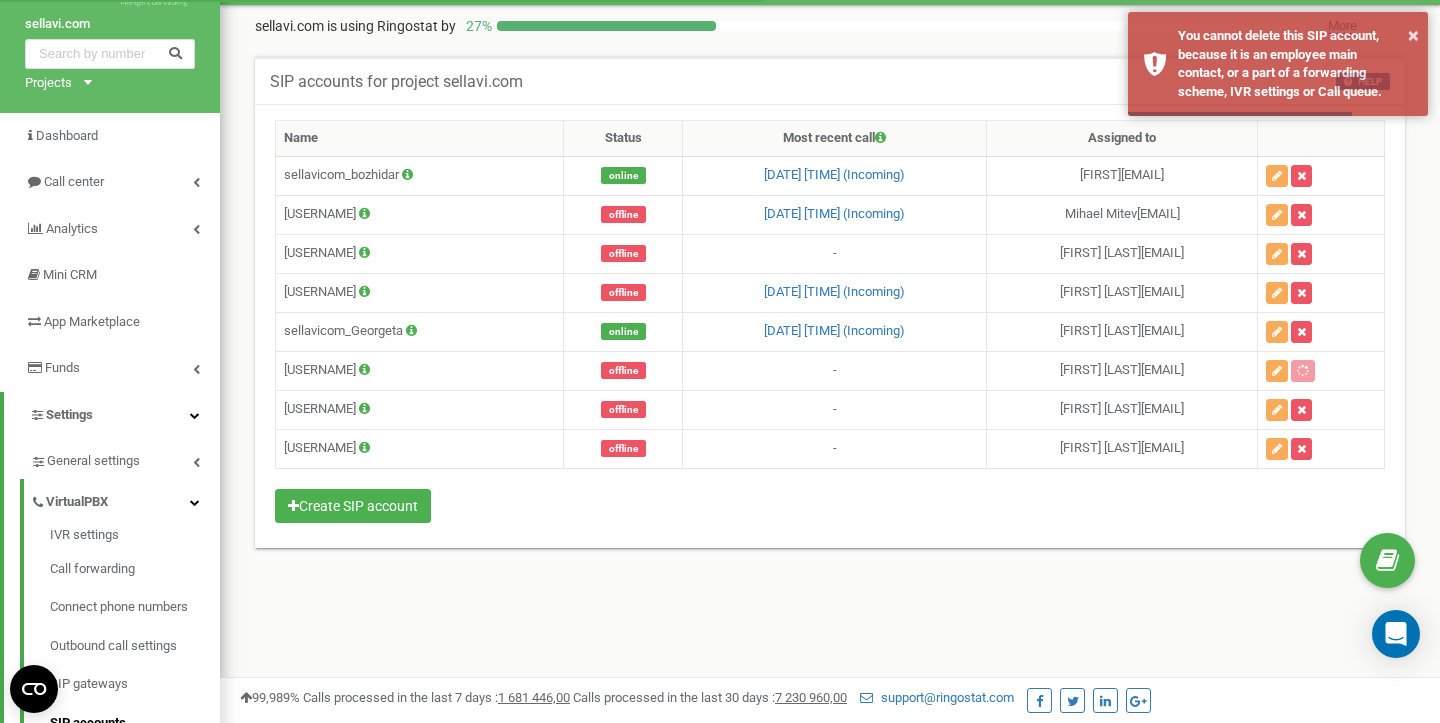 scroll, scrollTop: 52, scrollLeft: 0, axis: vertical 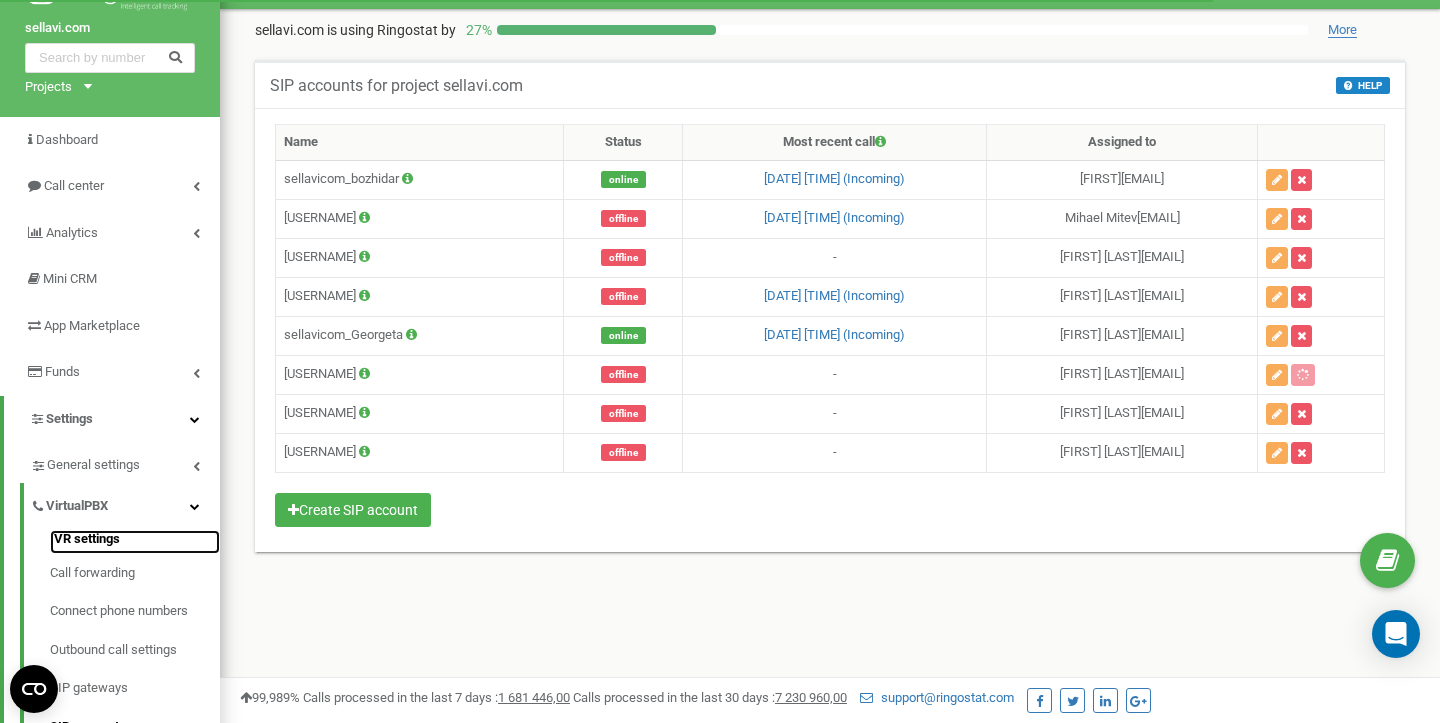 click on "IVR settings" at bounding box center [135, 542] 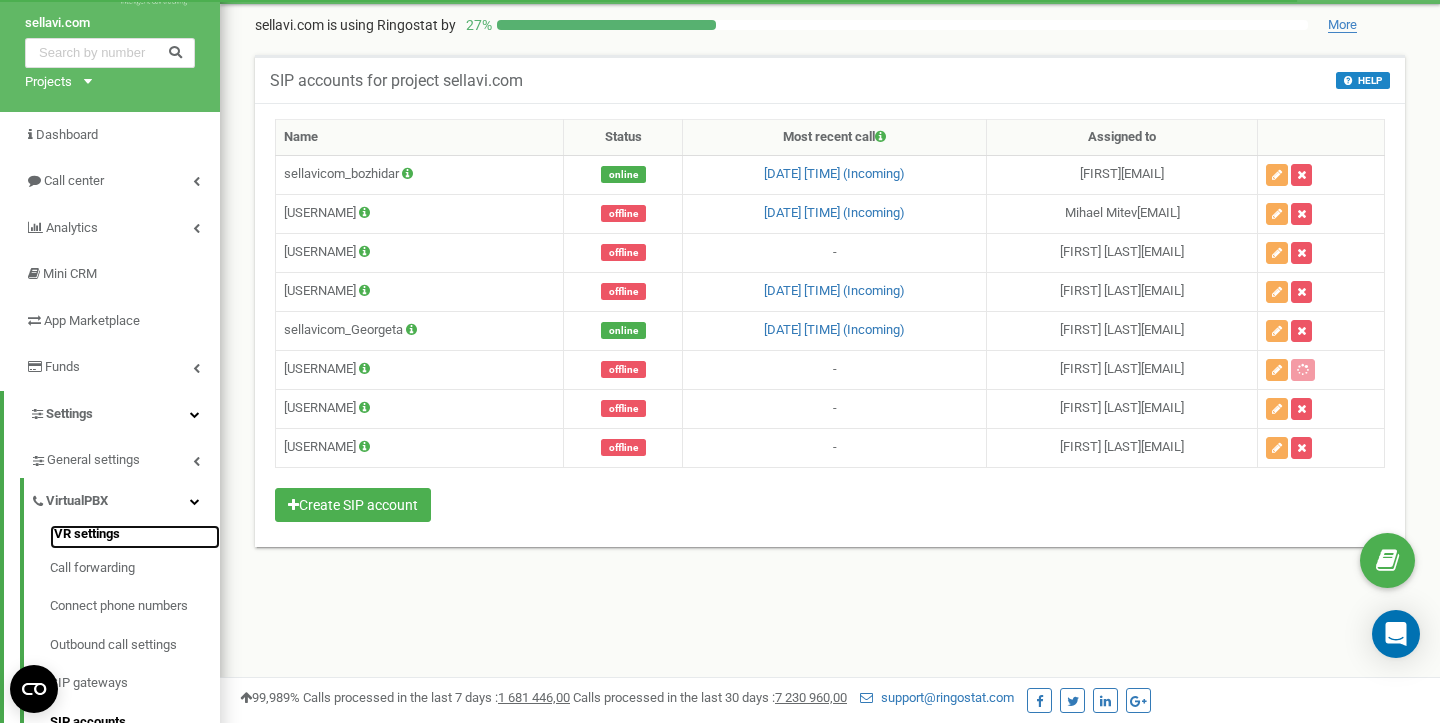 scroll, scrollTop: 57, scrollLeft: 0, axis: vertical 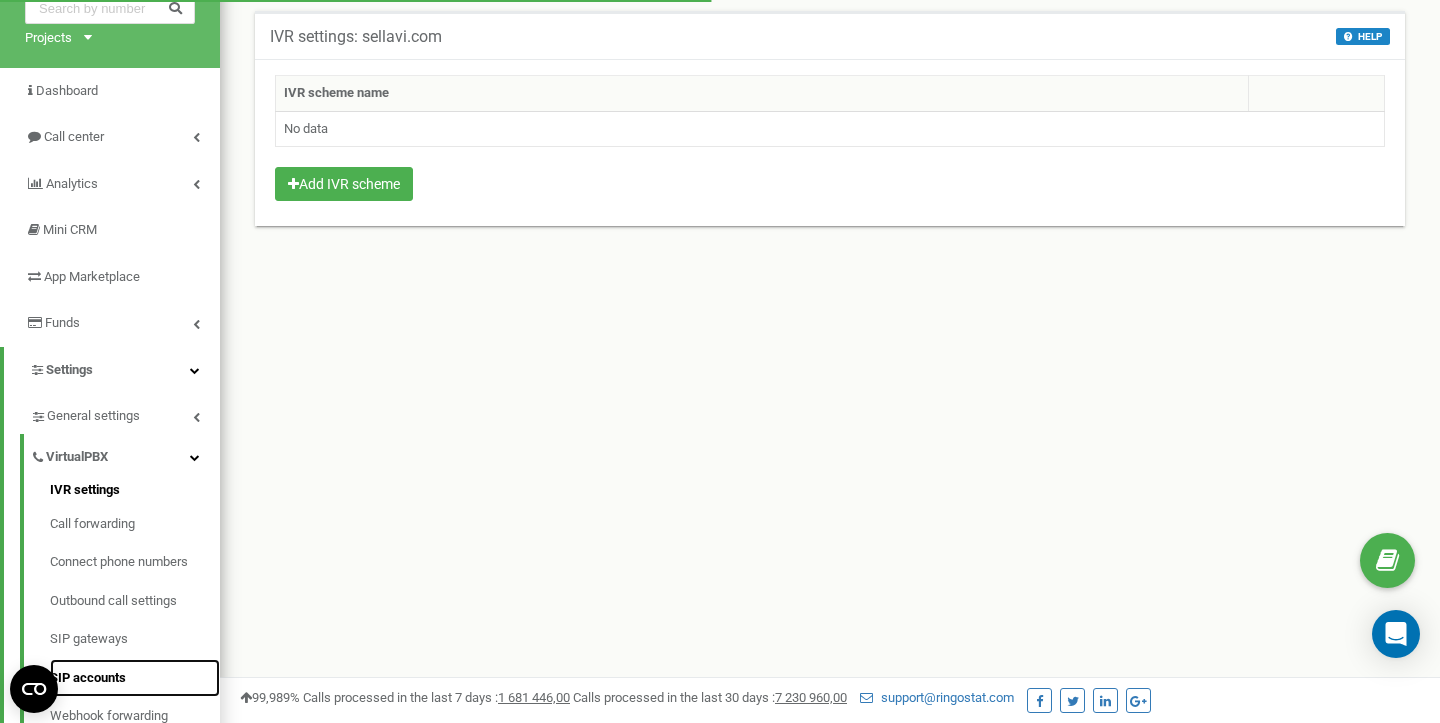 click on "SIP accounts" at bounding box center (135, 678) 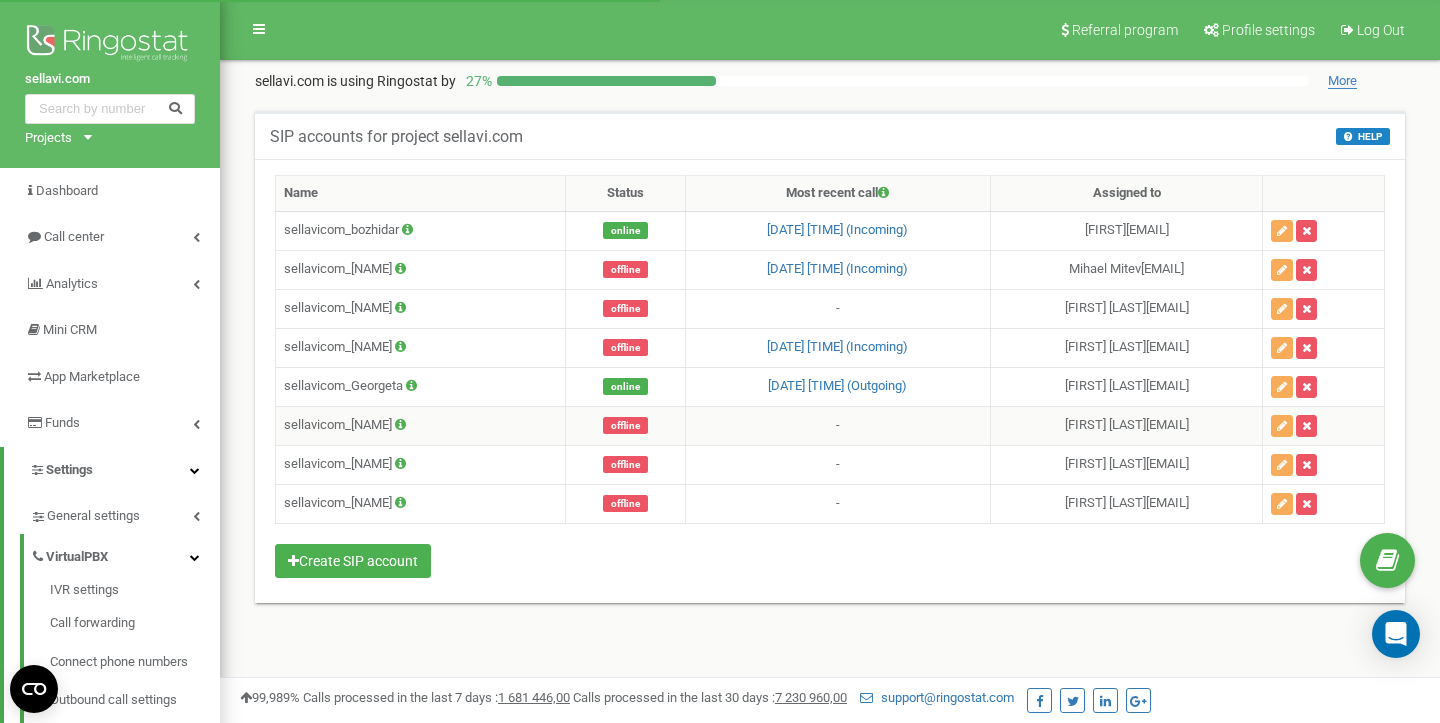 scroll, scrollTop: 0, scrollLeft: 0, axis: both 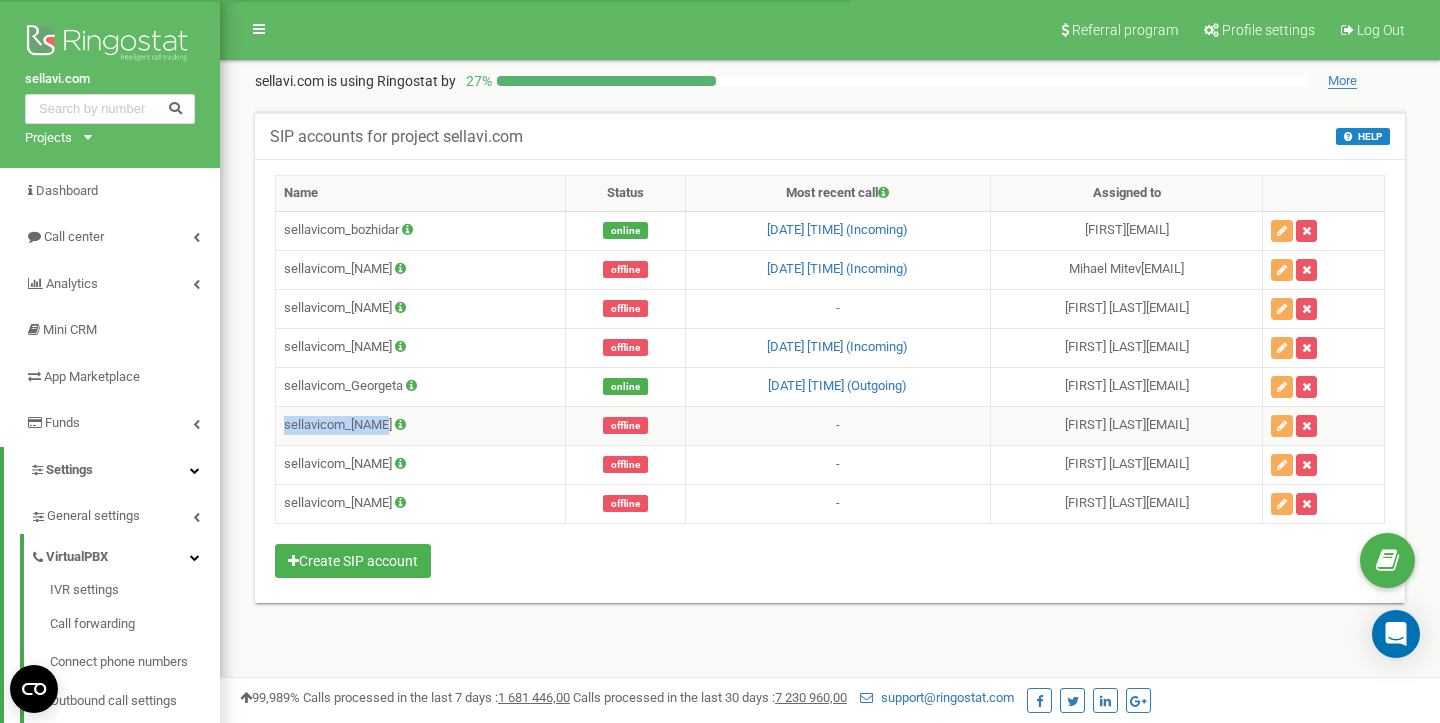 drag, startPoint x: 281, startPoint y: 426, endPoint x: 385, endPoint y: 429, distance: 104.04326 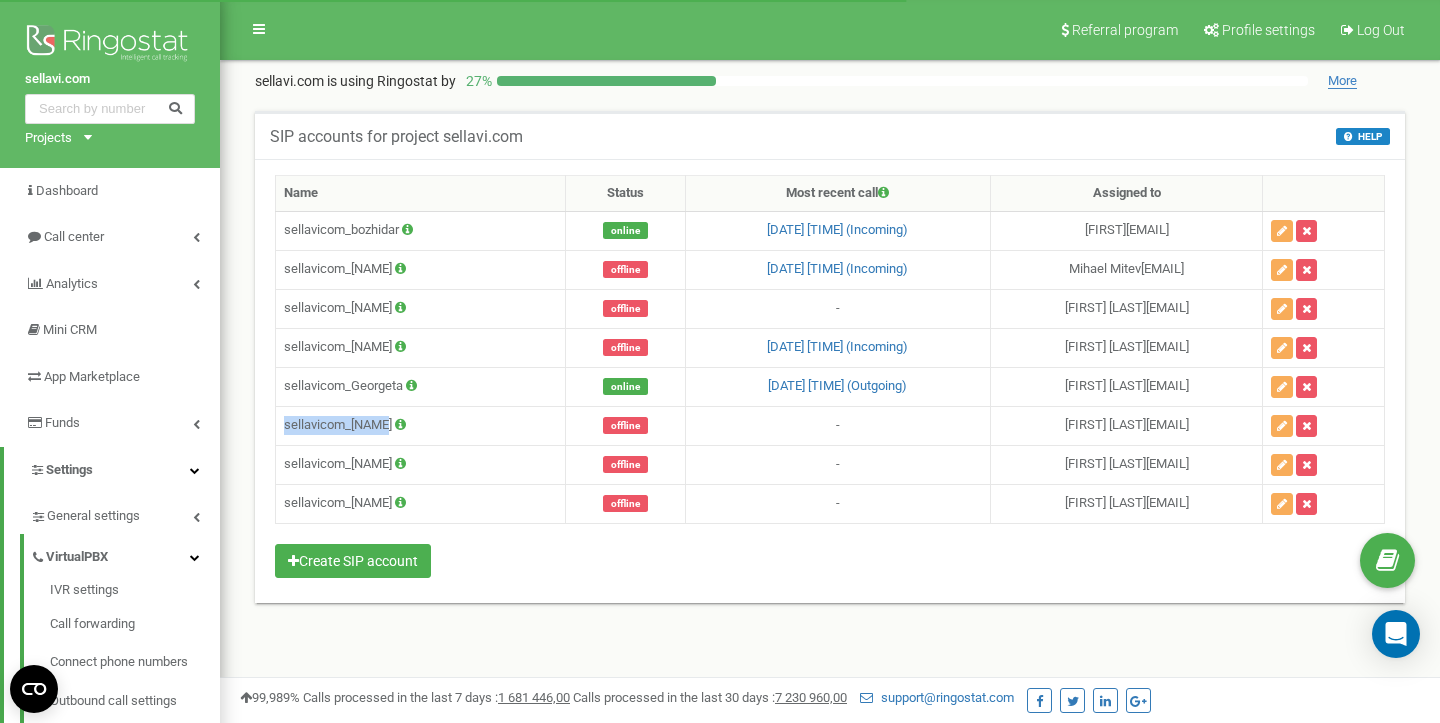 copy on "sellavicom_[NAME]" 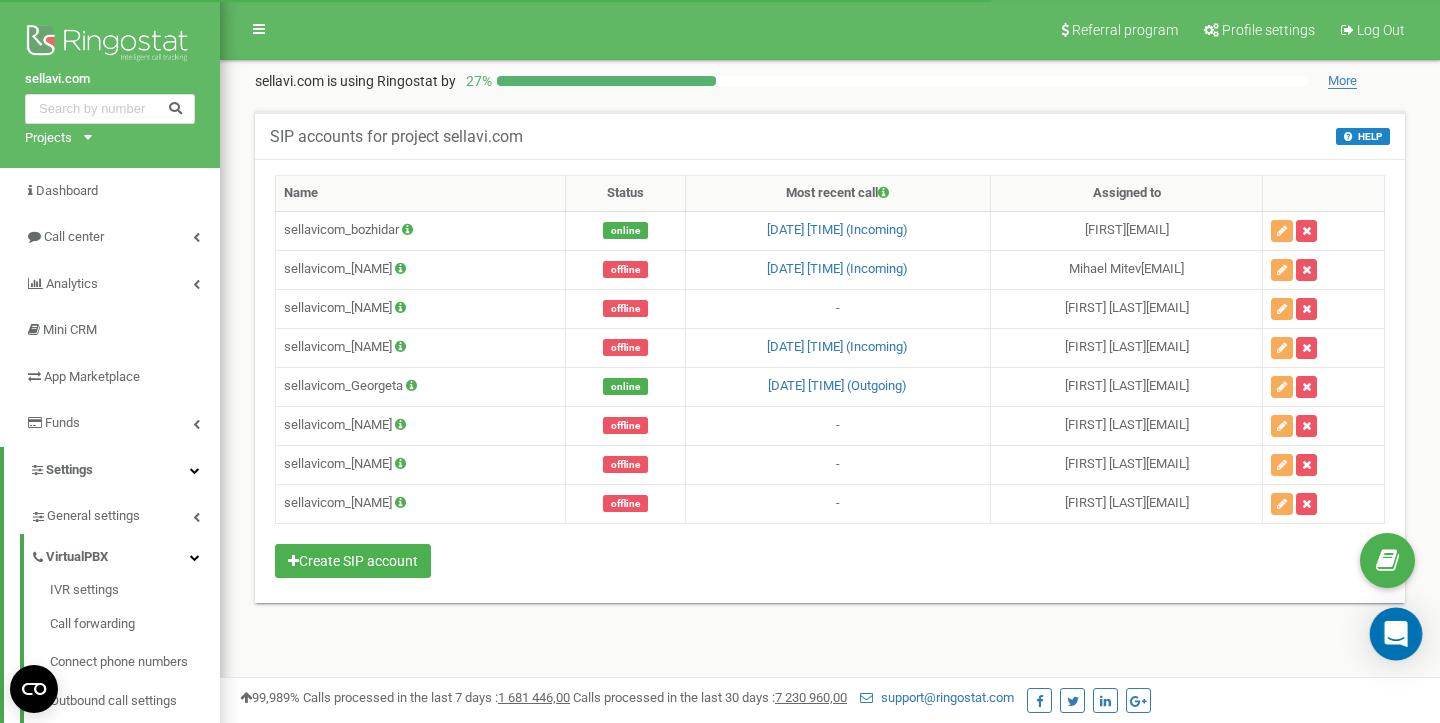 click at bounding box center (1396, 634) 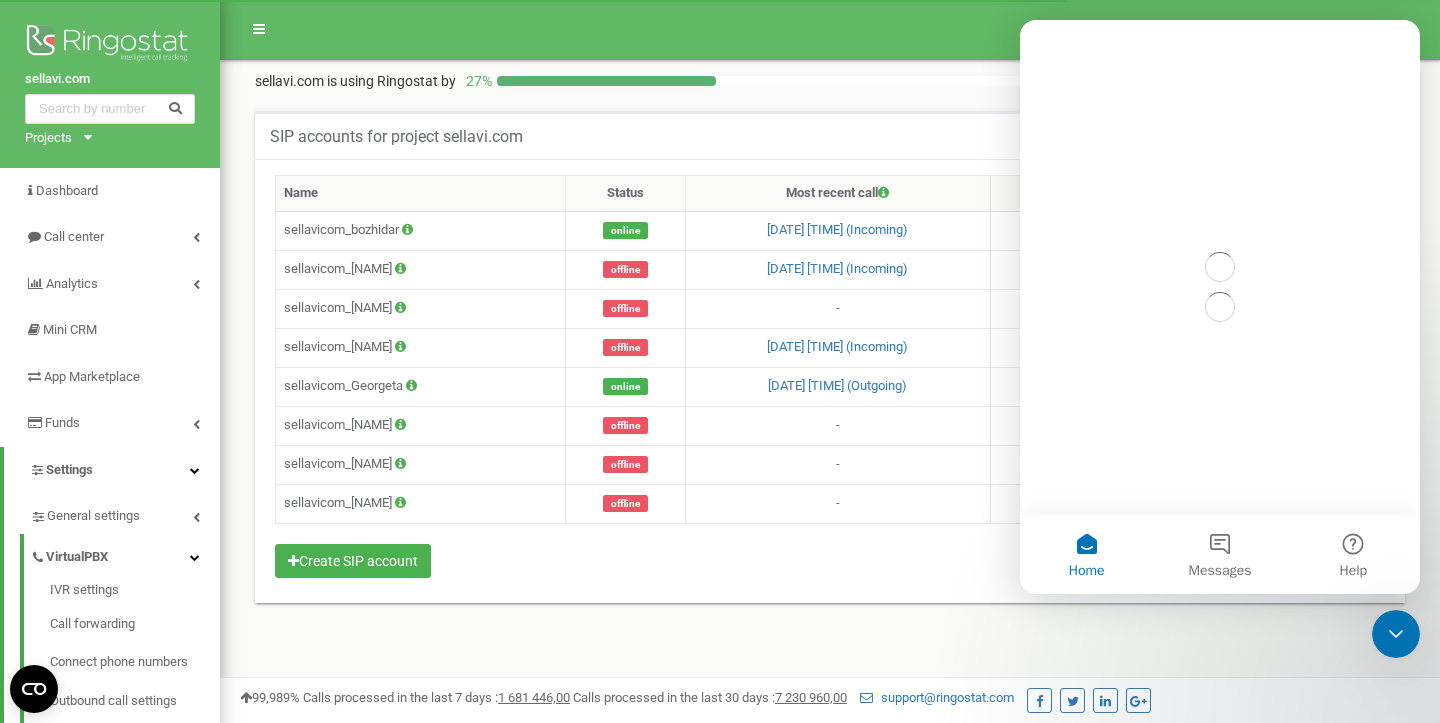 scroll, scrollTop: 0, scrollLeft: 0, axis: both 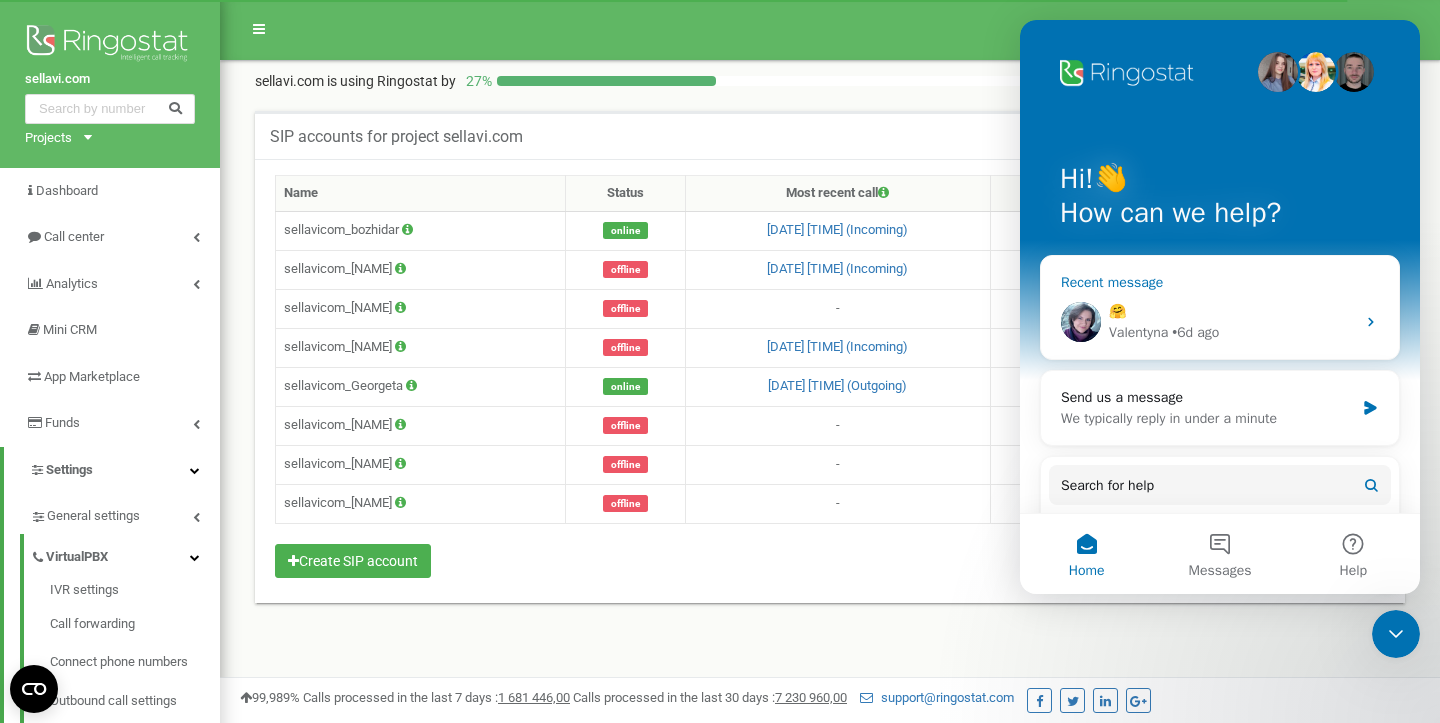 click on "🤗" at bounding box center (1232, 311) 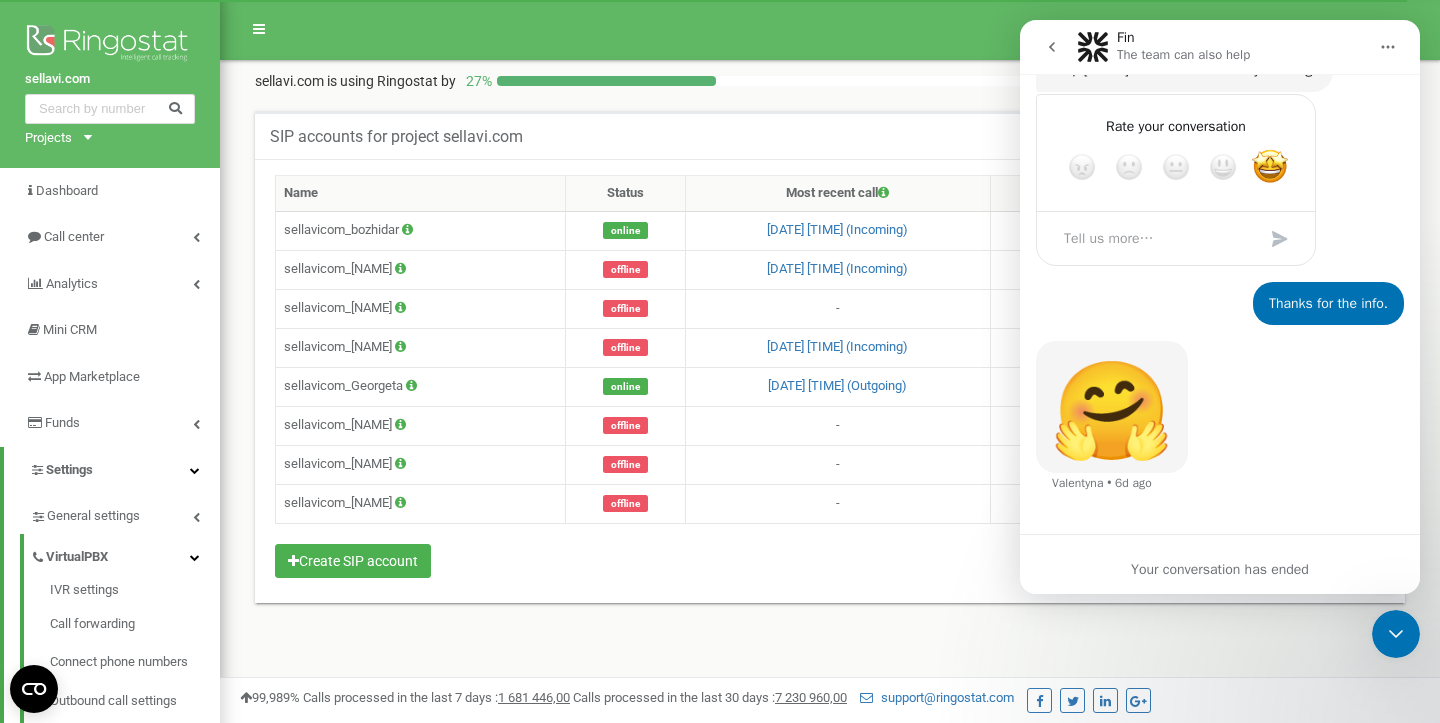 scroll, scrollTop: 6665, scrollLeft: 0, axis: vertical 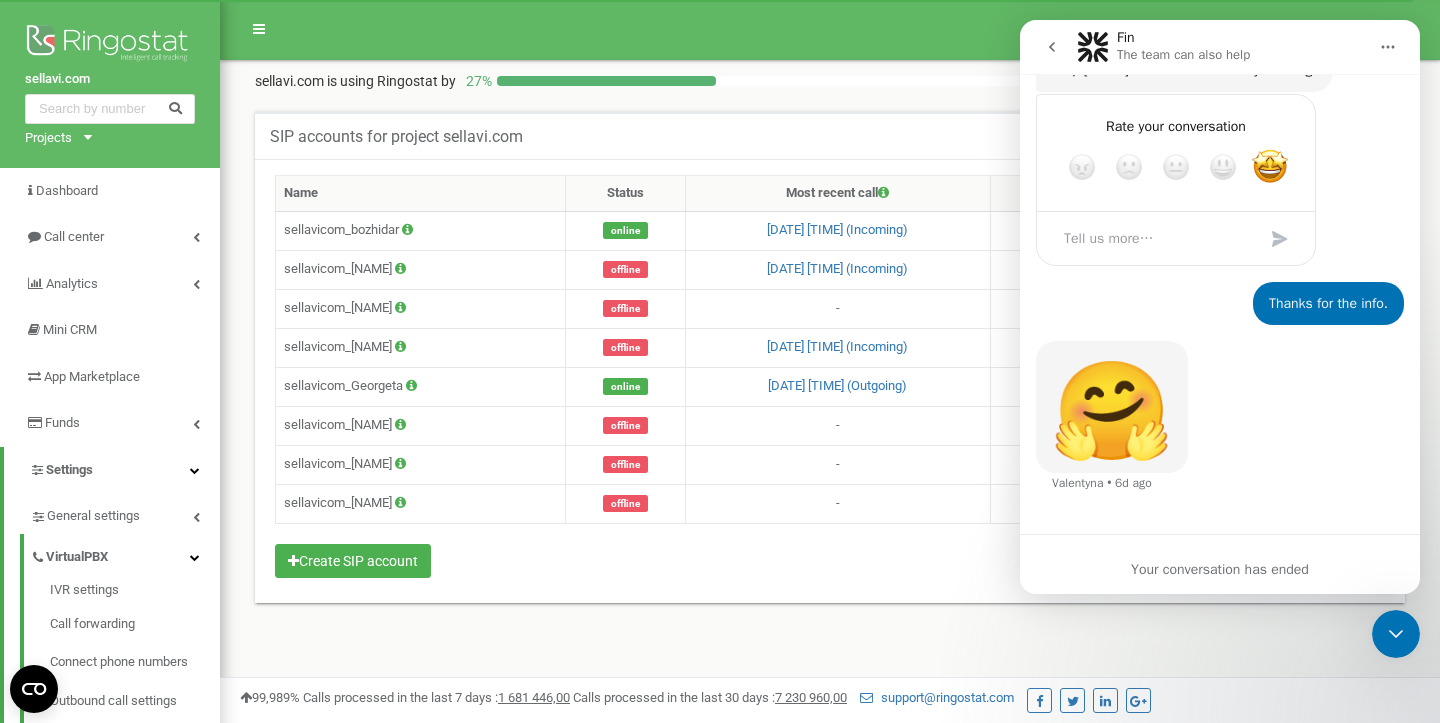 click on "Your conversation has ended" at bounding box center [1220, 569] 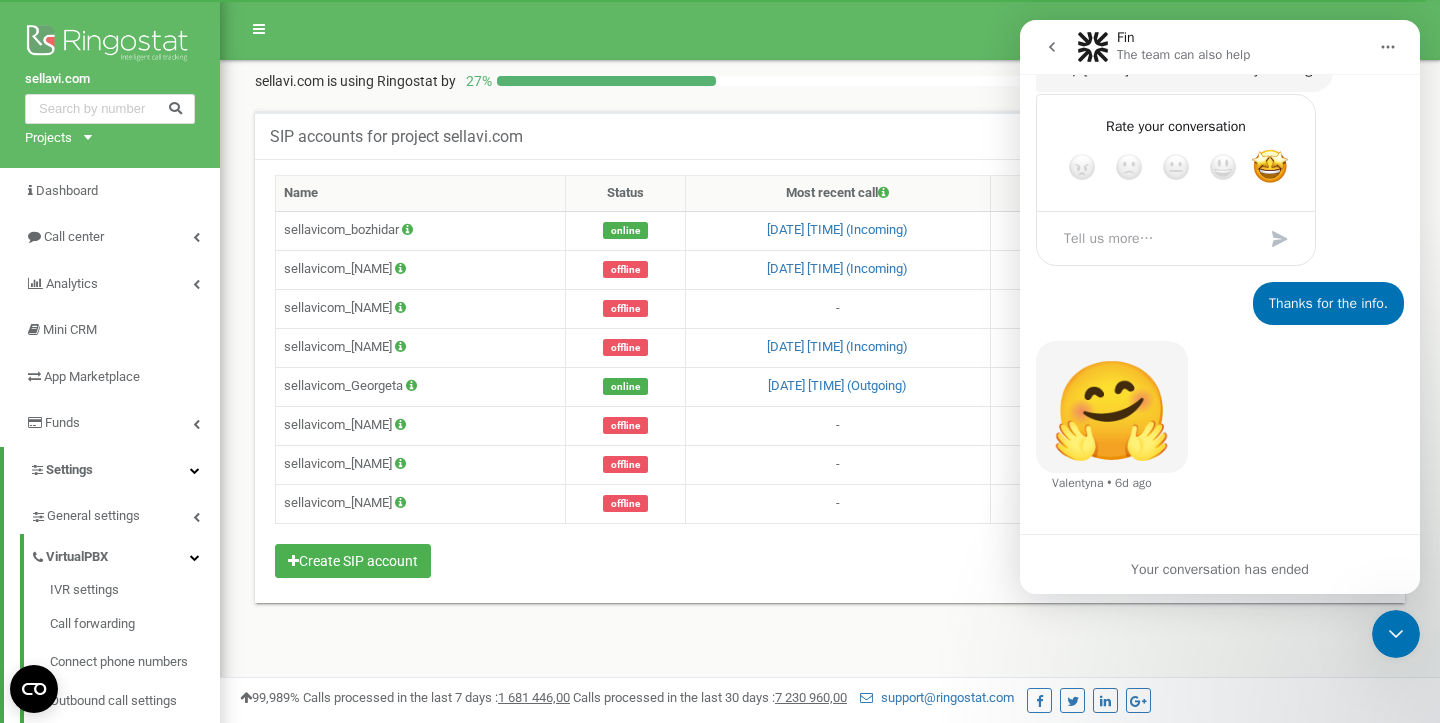 click 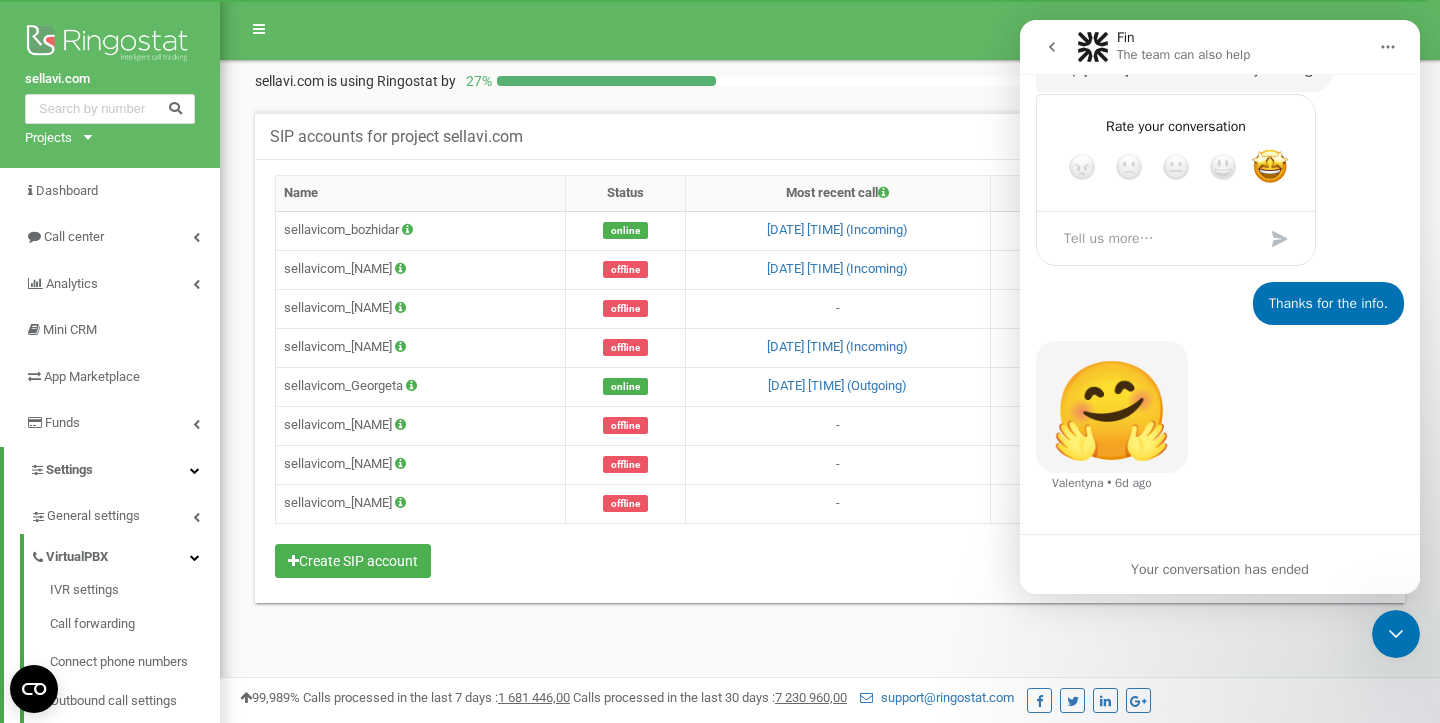 scroll, scrollTop: 0, scrollLeft: 0, axis: both 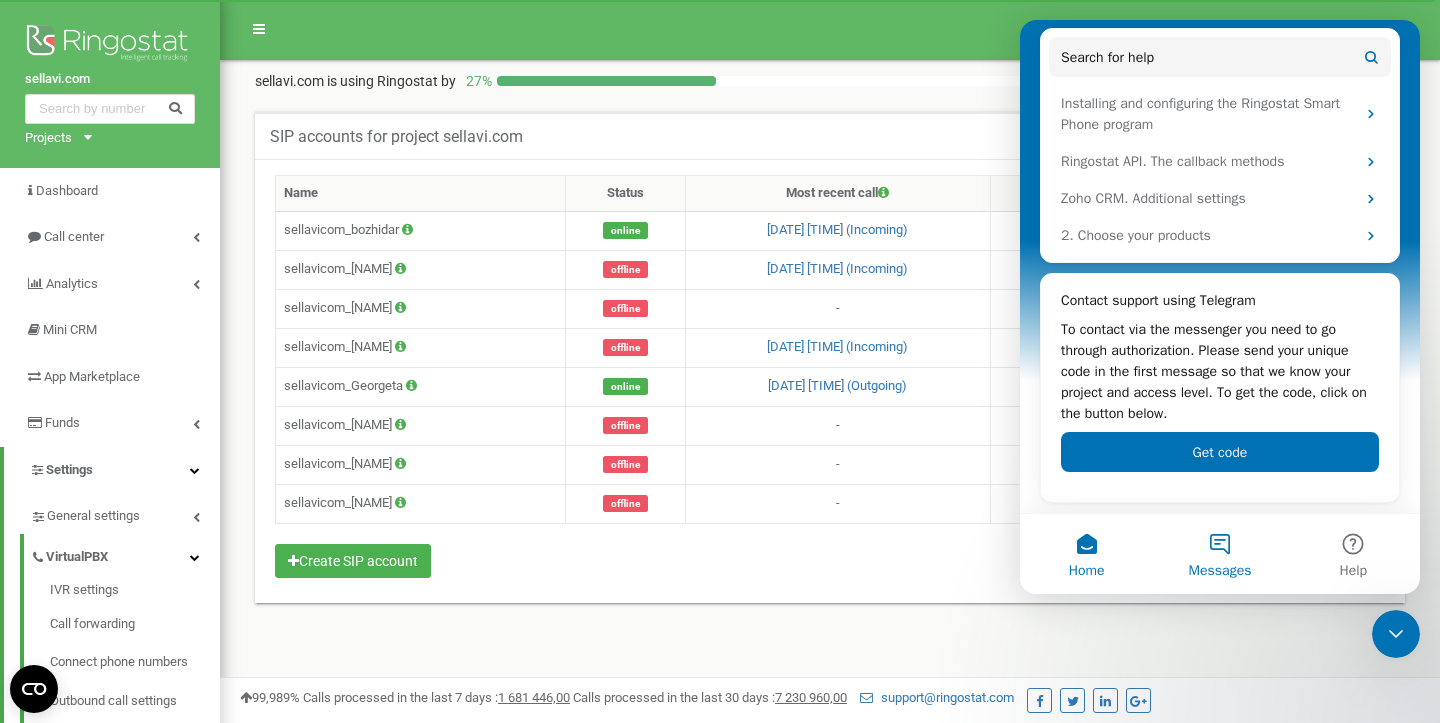 click on "Messages" at bounding box center [1219, 554] 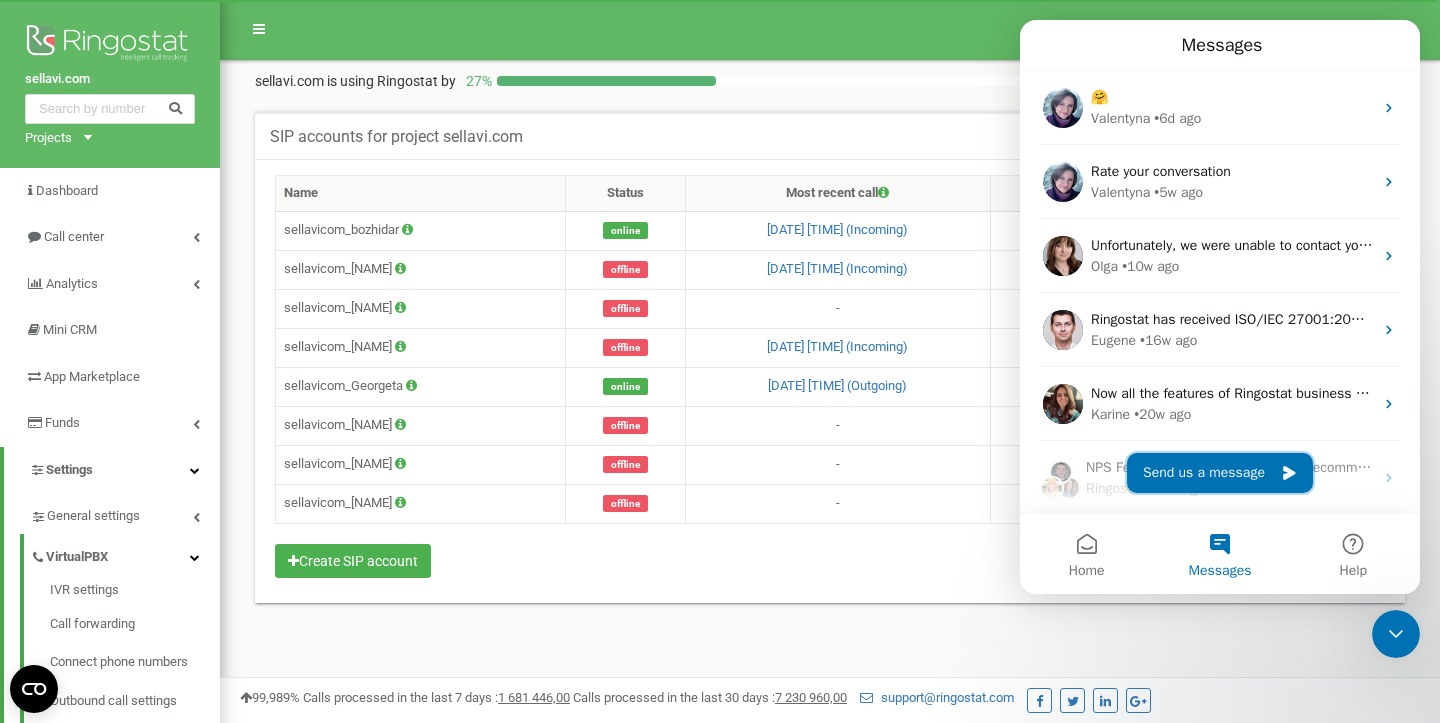 click on "Send us a message" at bounding box center [1220, 473] 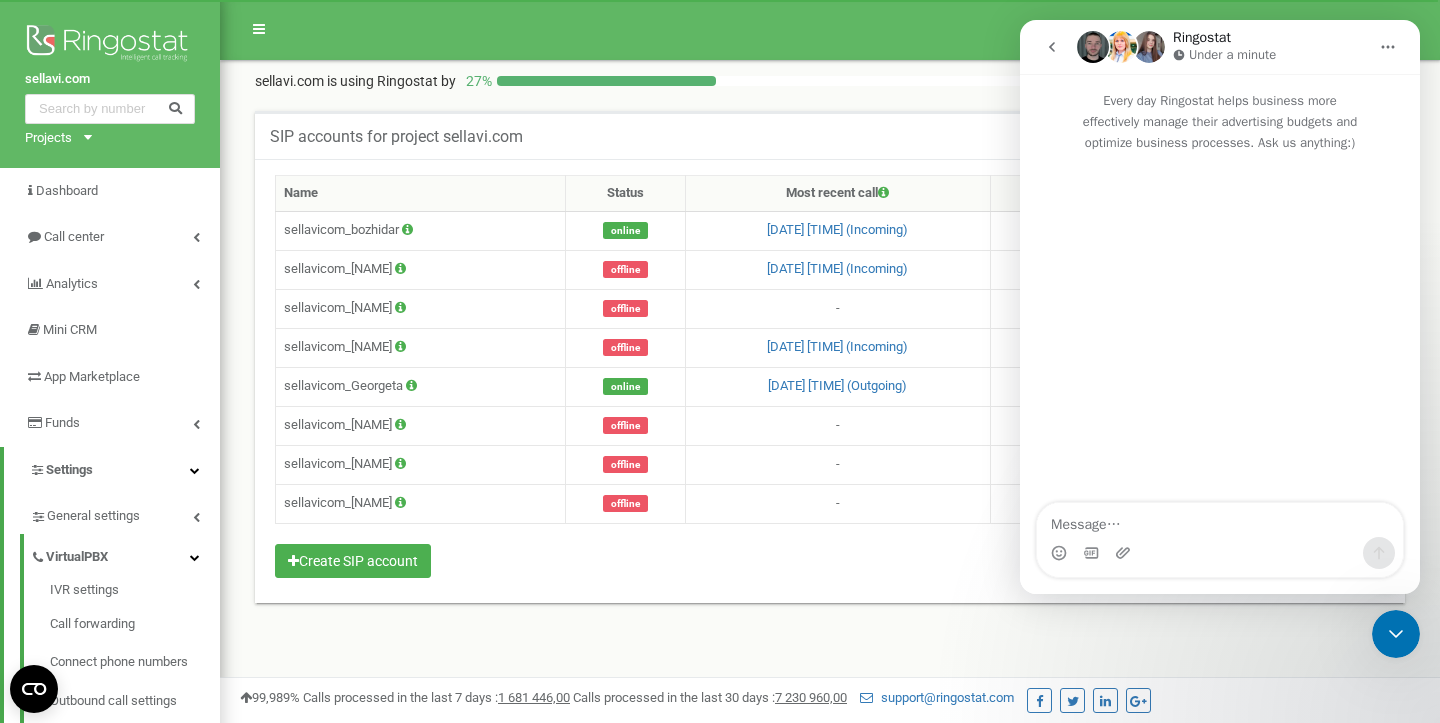 click at bounding box center [1220, 520] 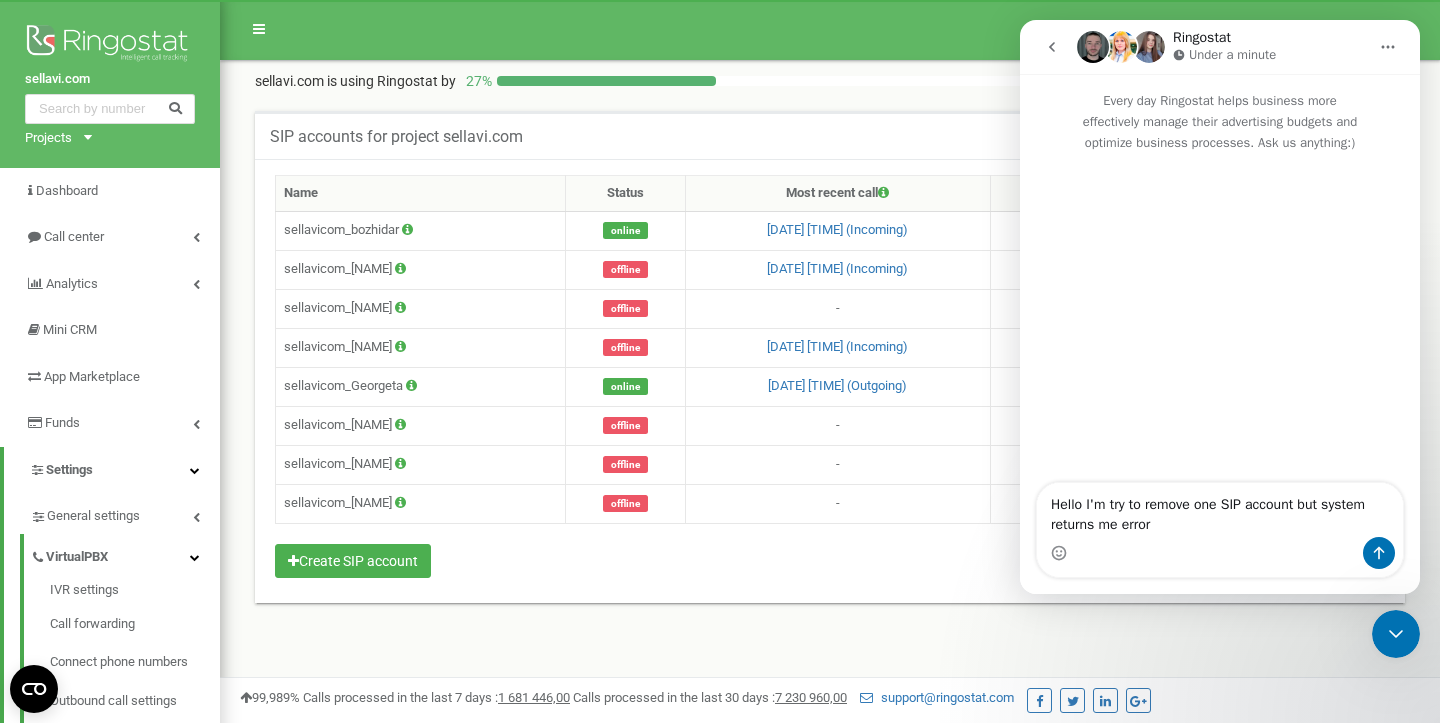 click on "Hello I'm try to remove one SIP account but system returns me error" at bounding box center (1220, 510) 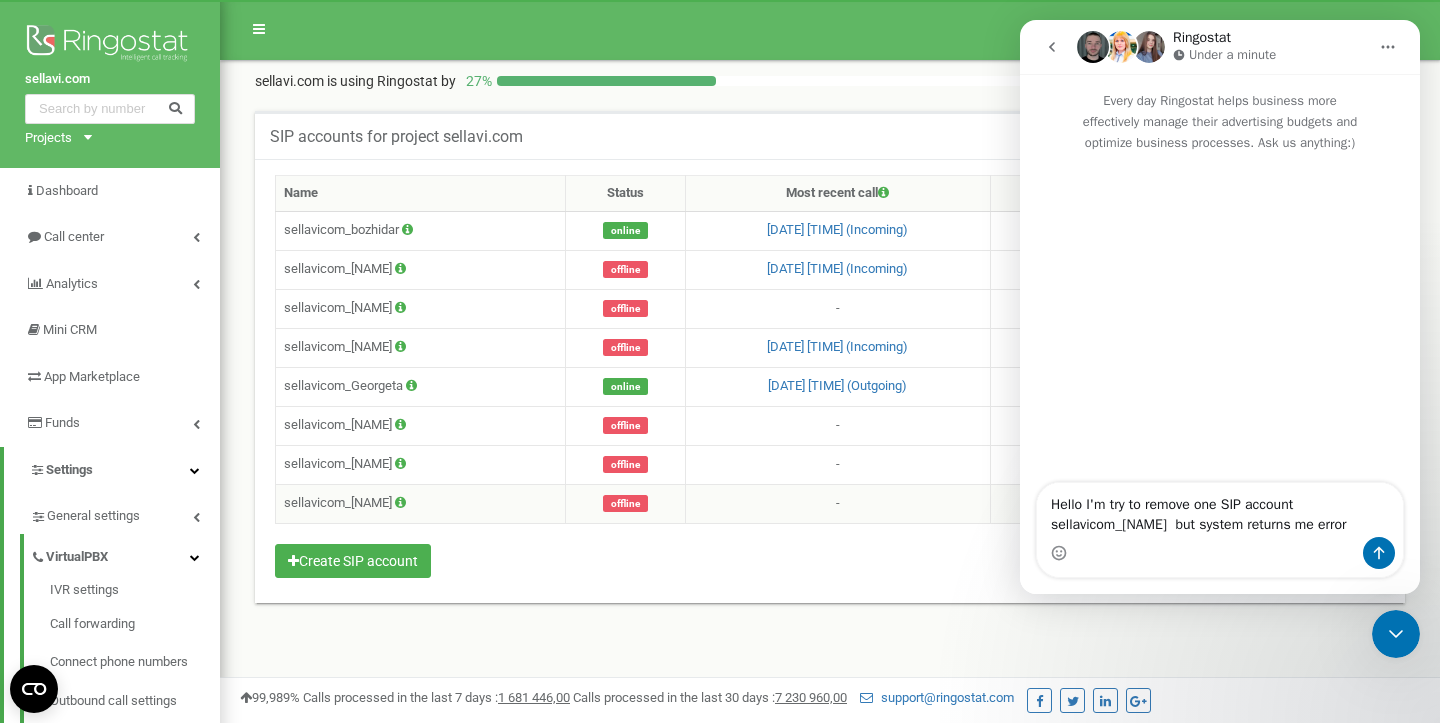 type on "Hello I'm try to remove one SIP account sellavicom_[NAME]  but system returns me error" 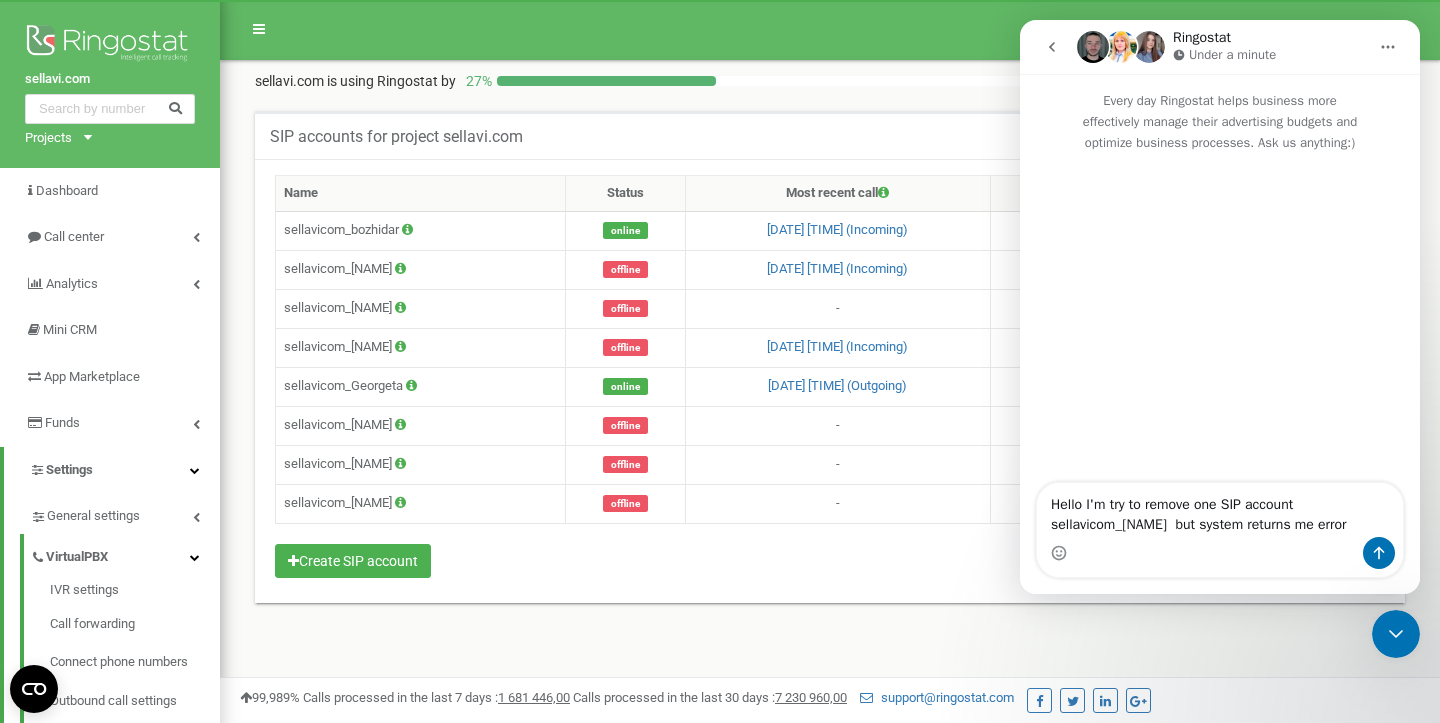 click 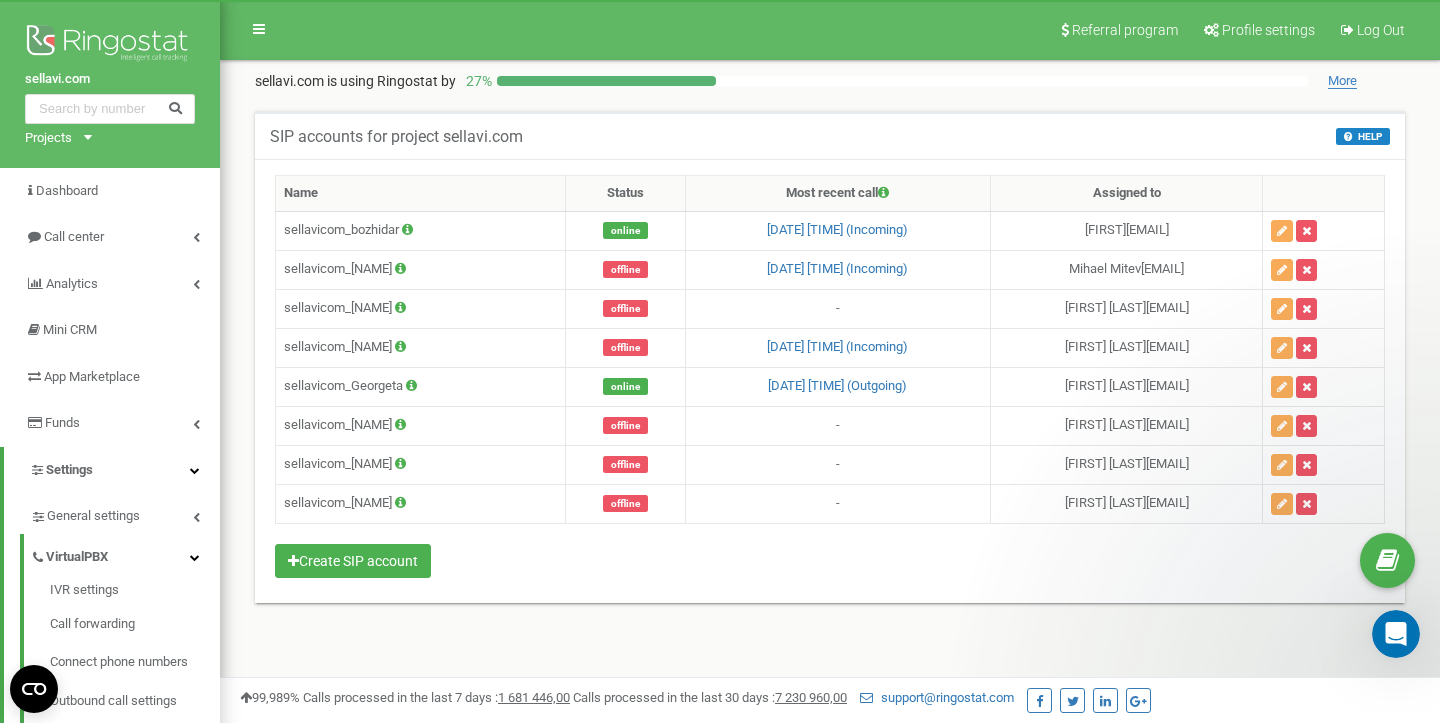 scroll, scrollTop: 0, scrollLeft: 0, axis: both 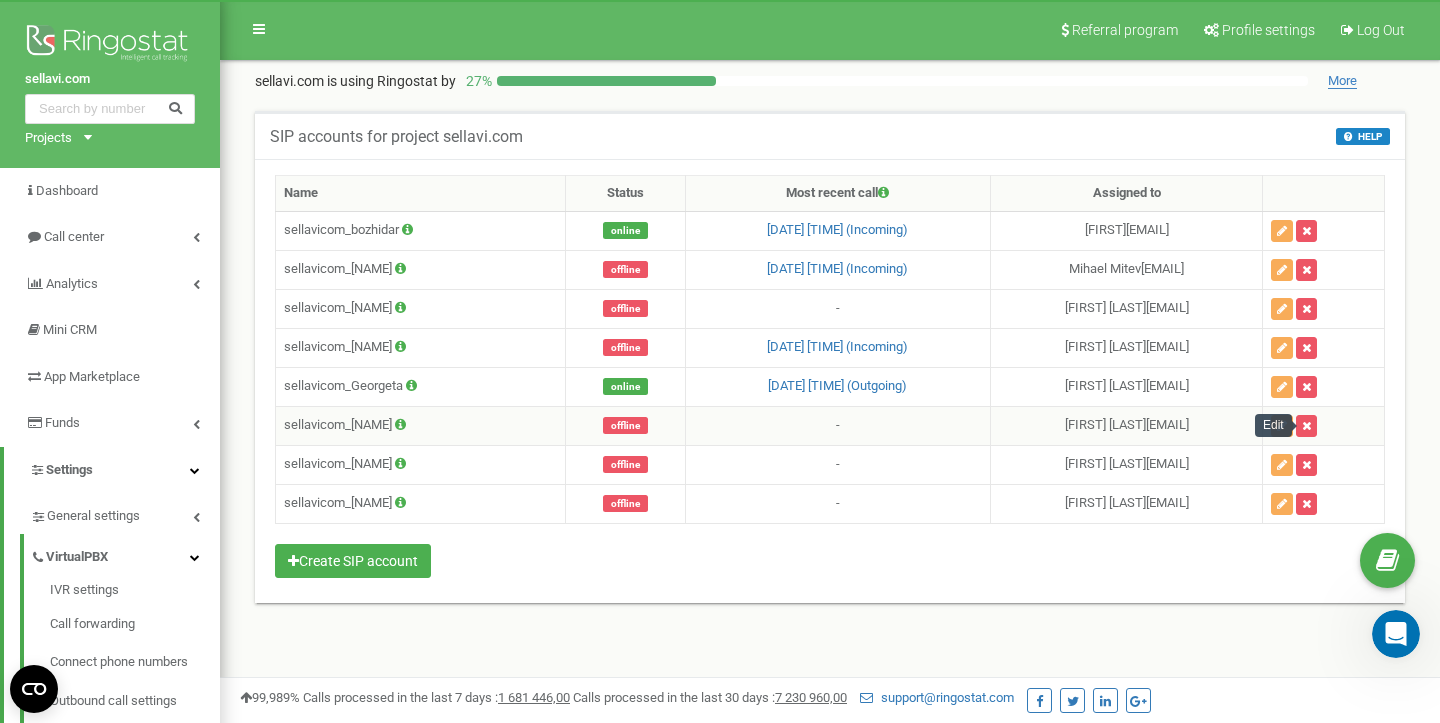 click at bounding box center (1282, 426) 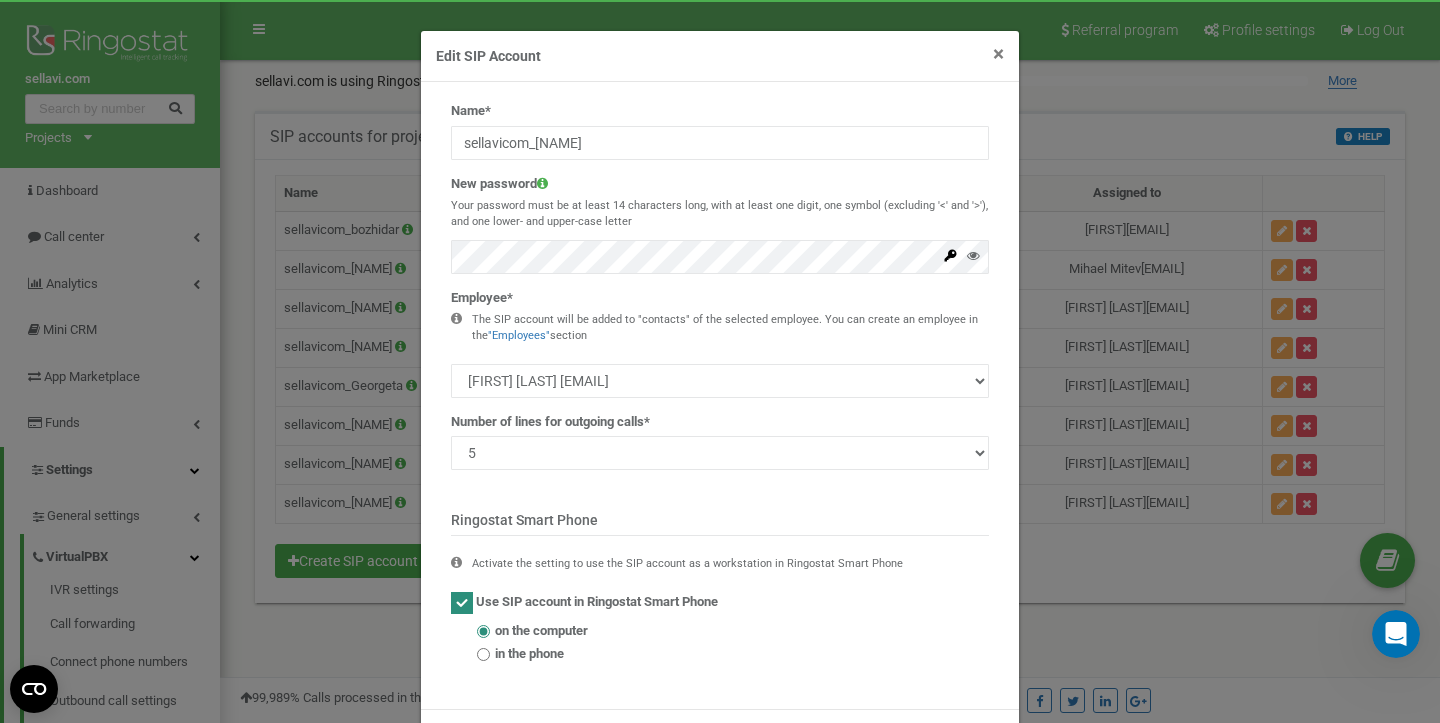 click on "×" at bounding box center [998, 54] 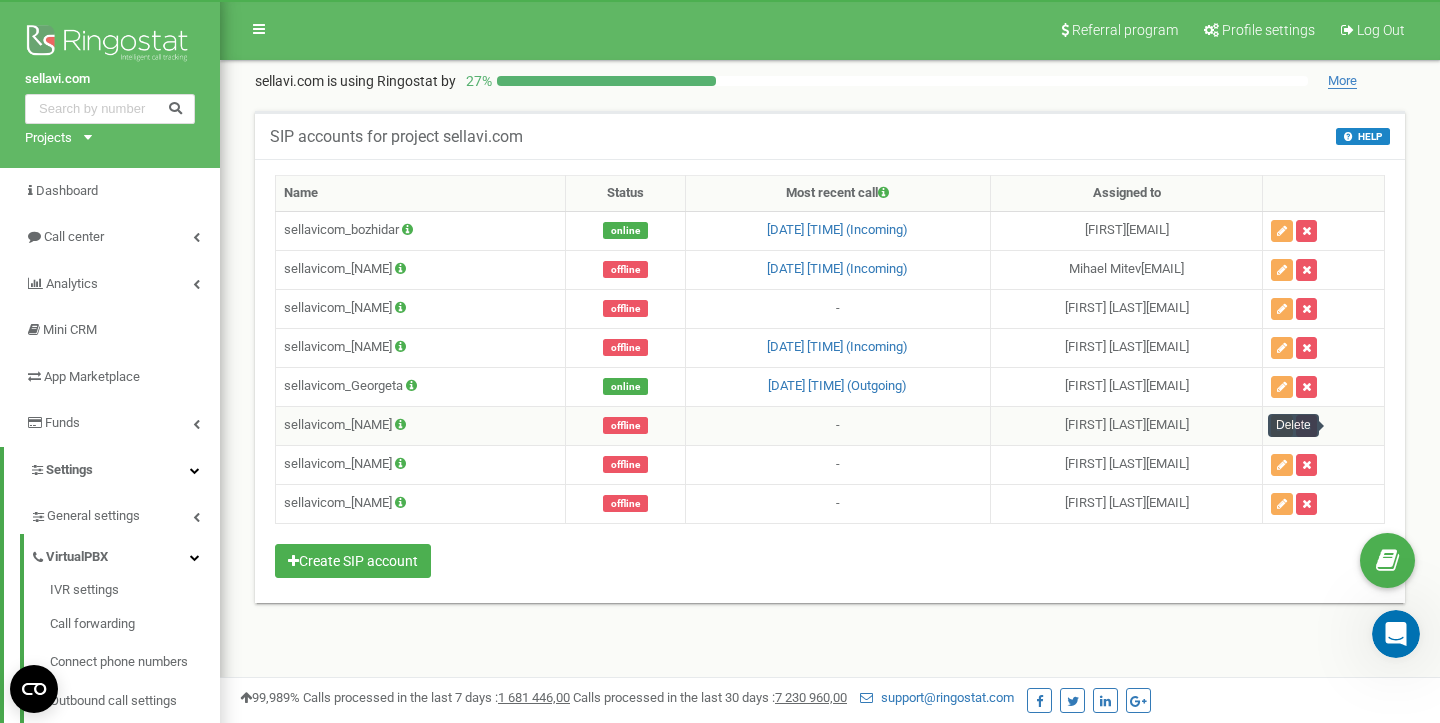 click at bounding box center [1306, 426] 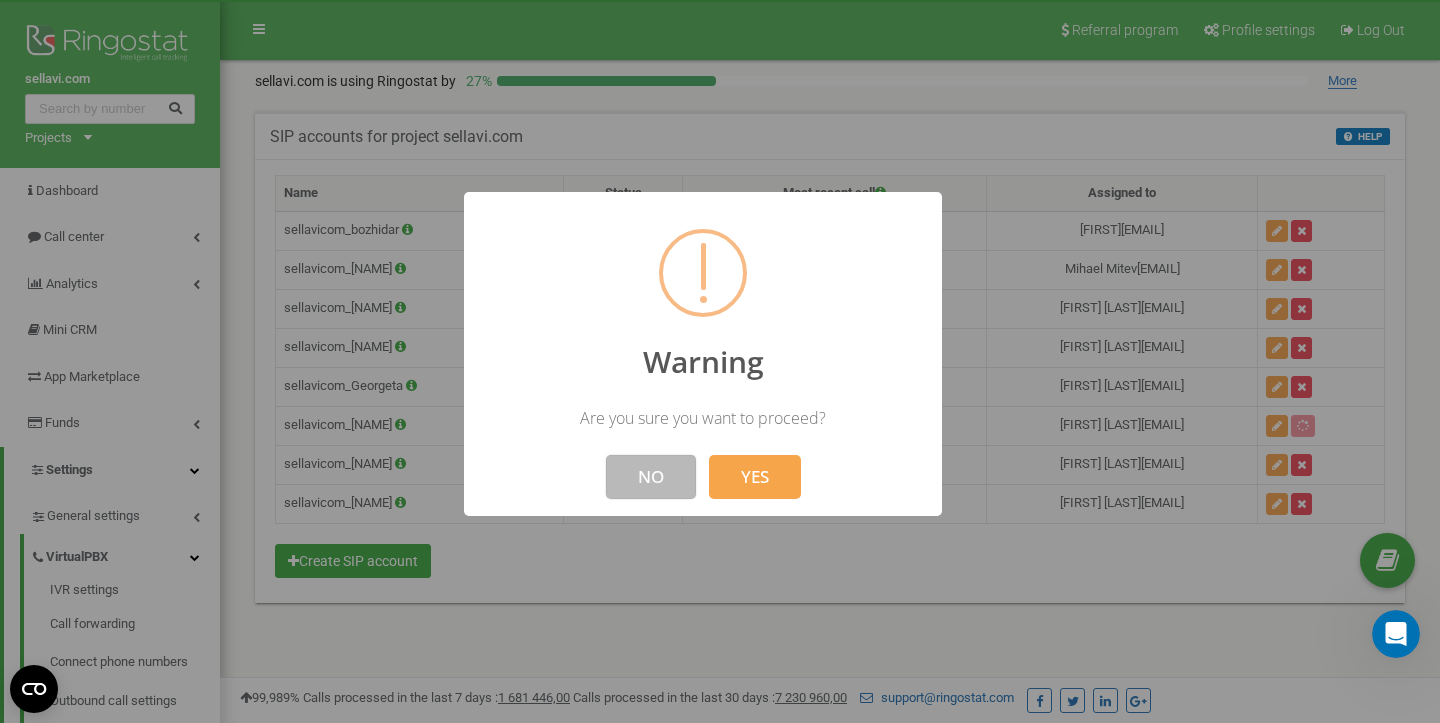 click on "NO" at bounding box center [651, 477] 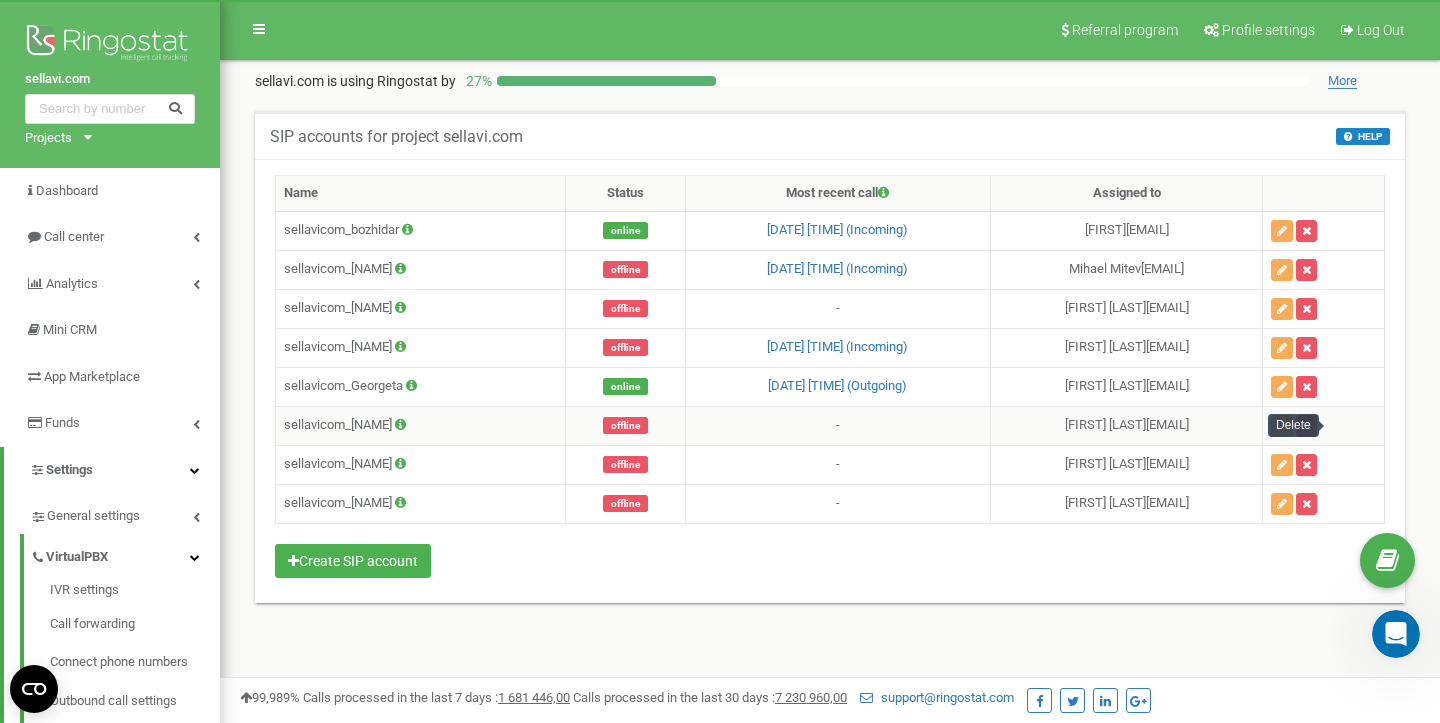 click at bounding box center [1306, 426] 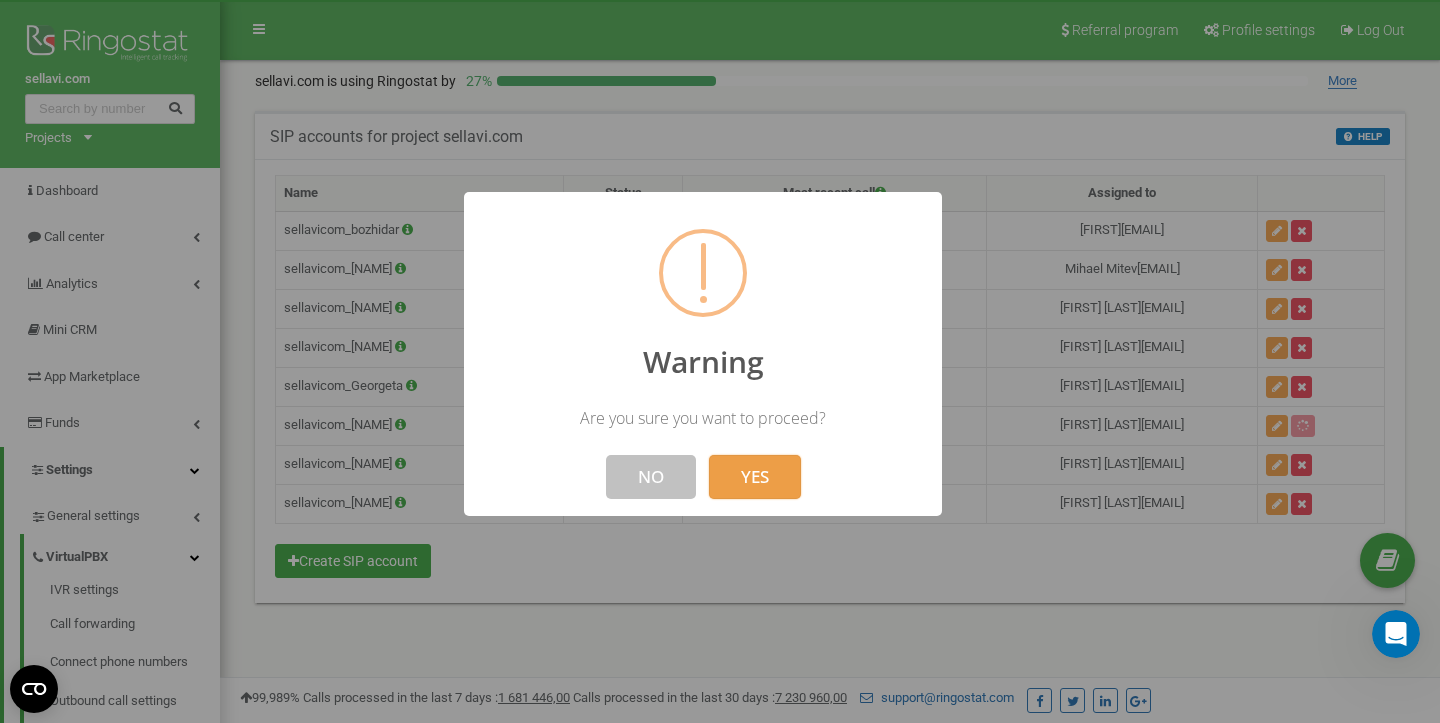 click on "YES" at bounding box center (755, 477) 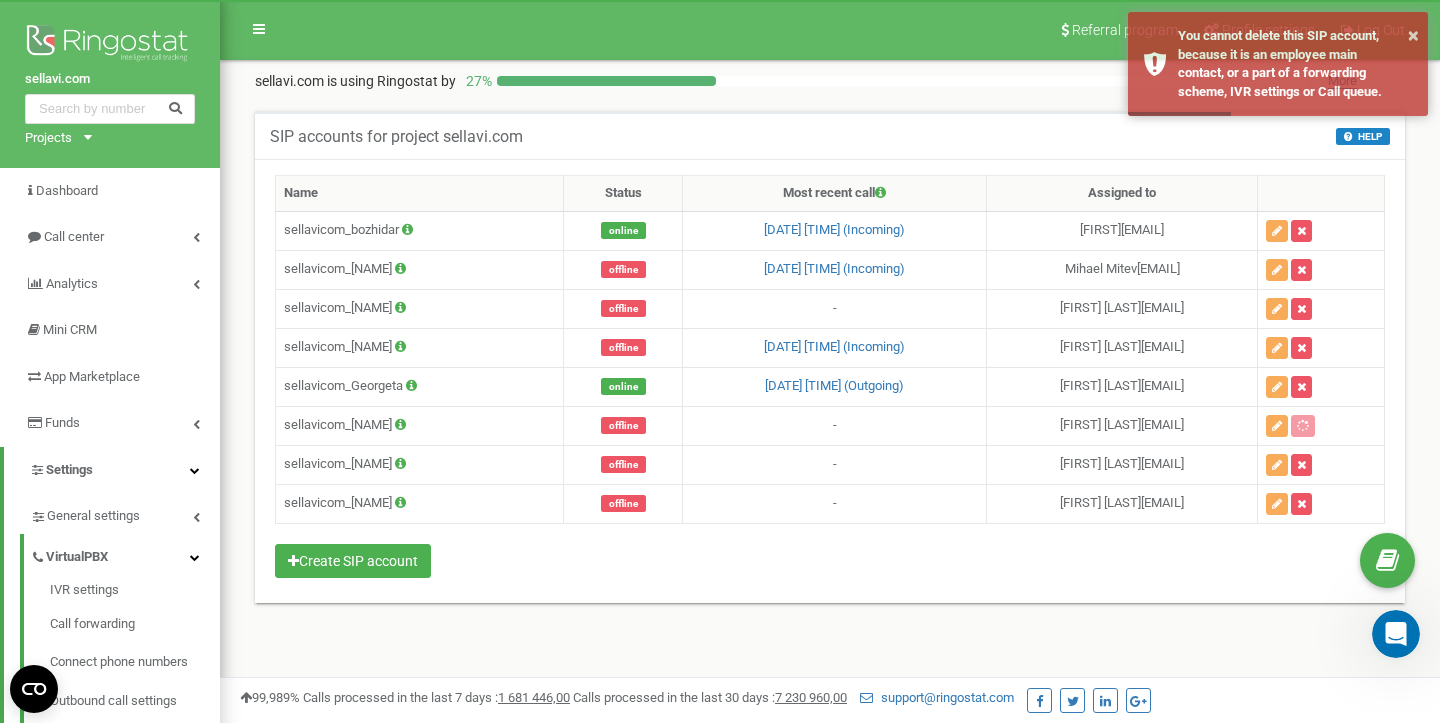 click 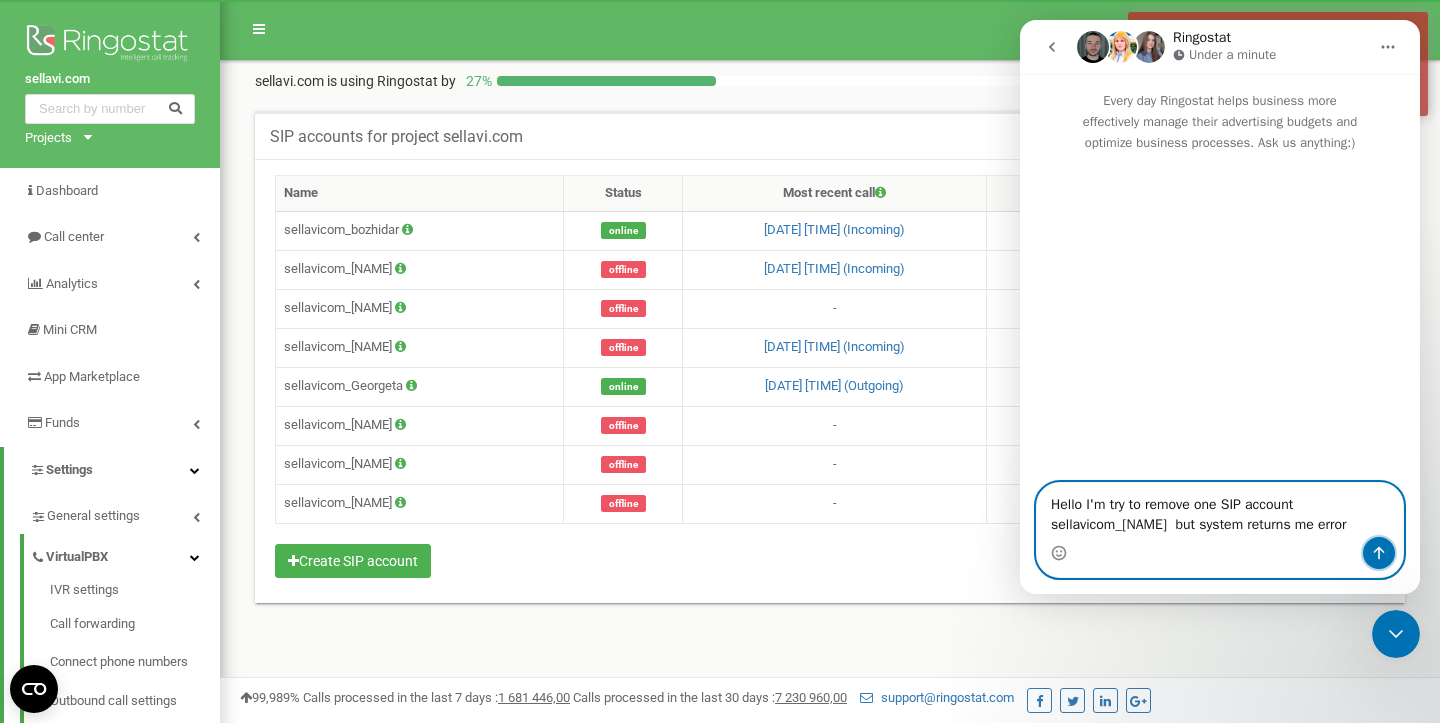 click 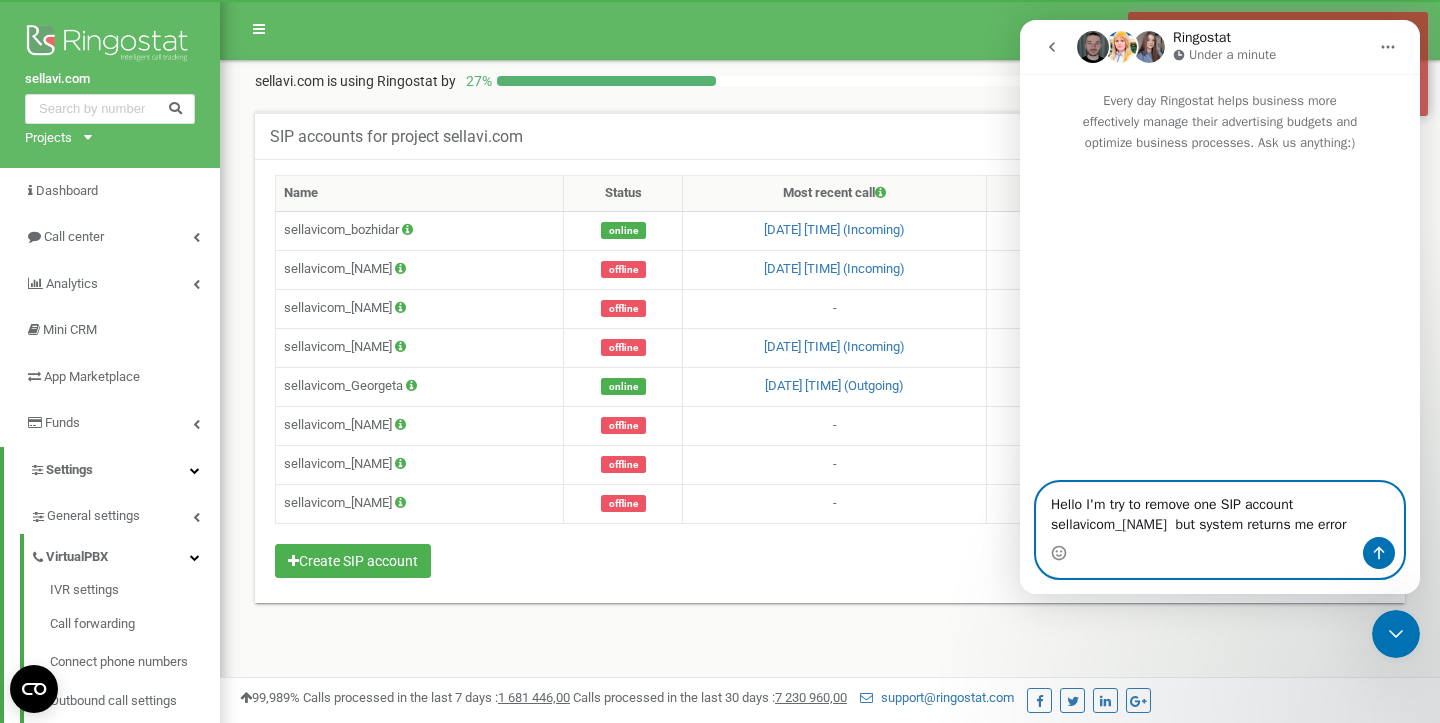 type 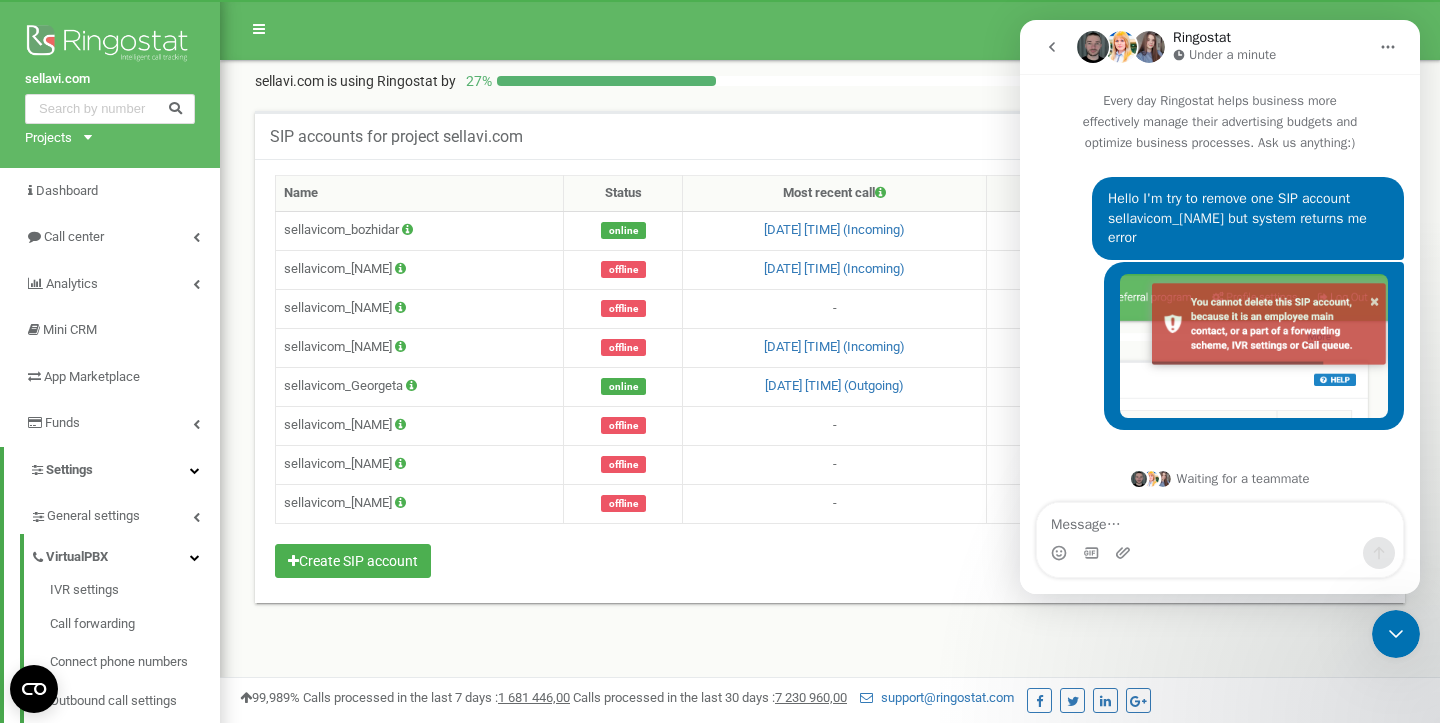 scroll, scrollTop: 5, scrollLeft: 0, axis: vertical 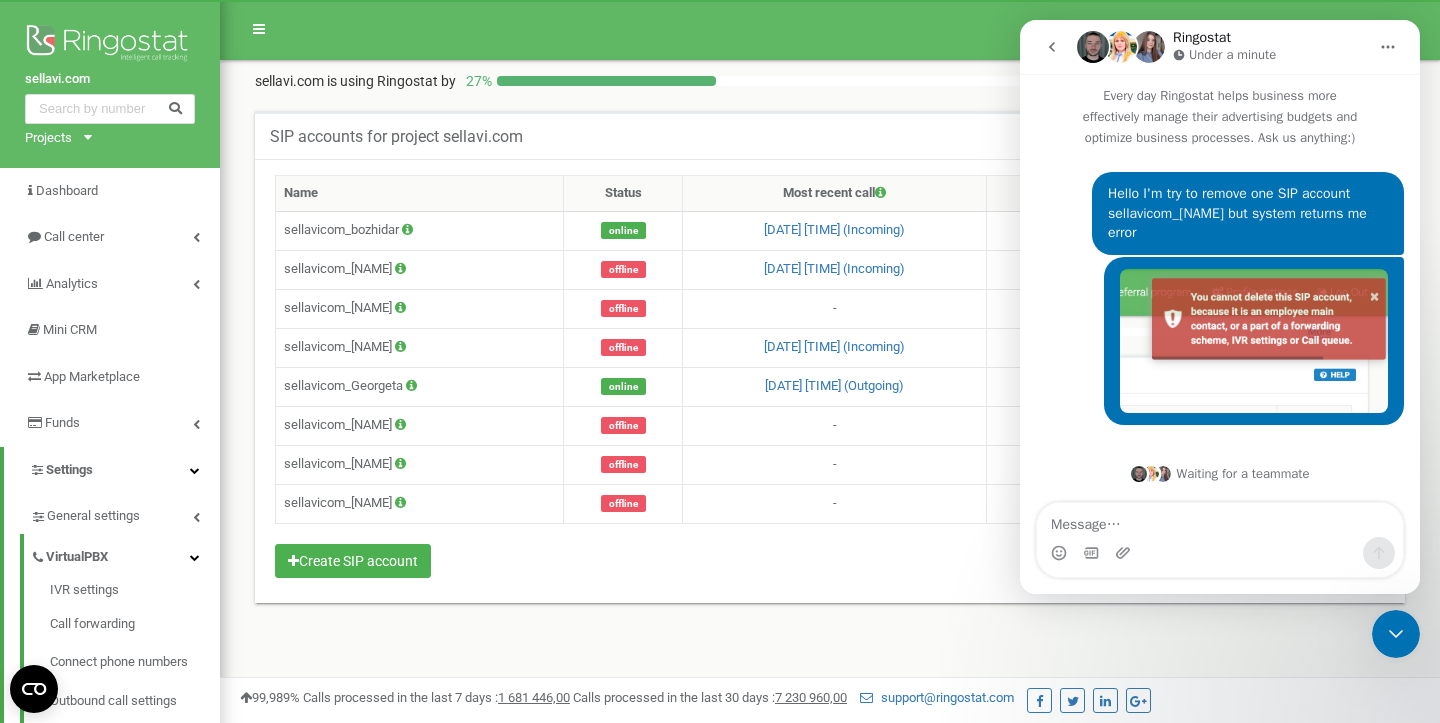 click at bounding box center [1220, 520] 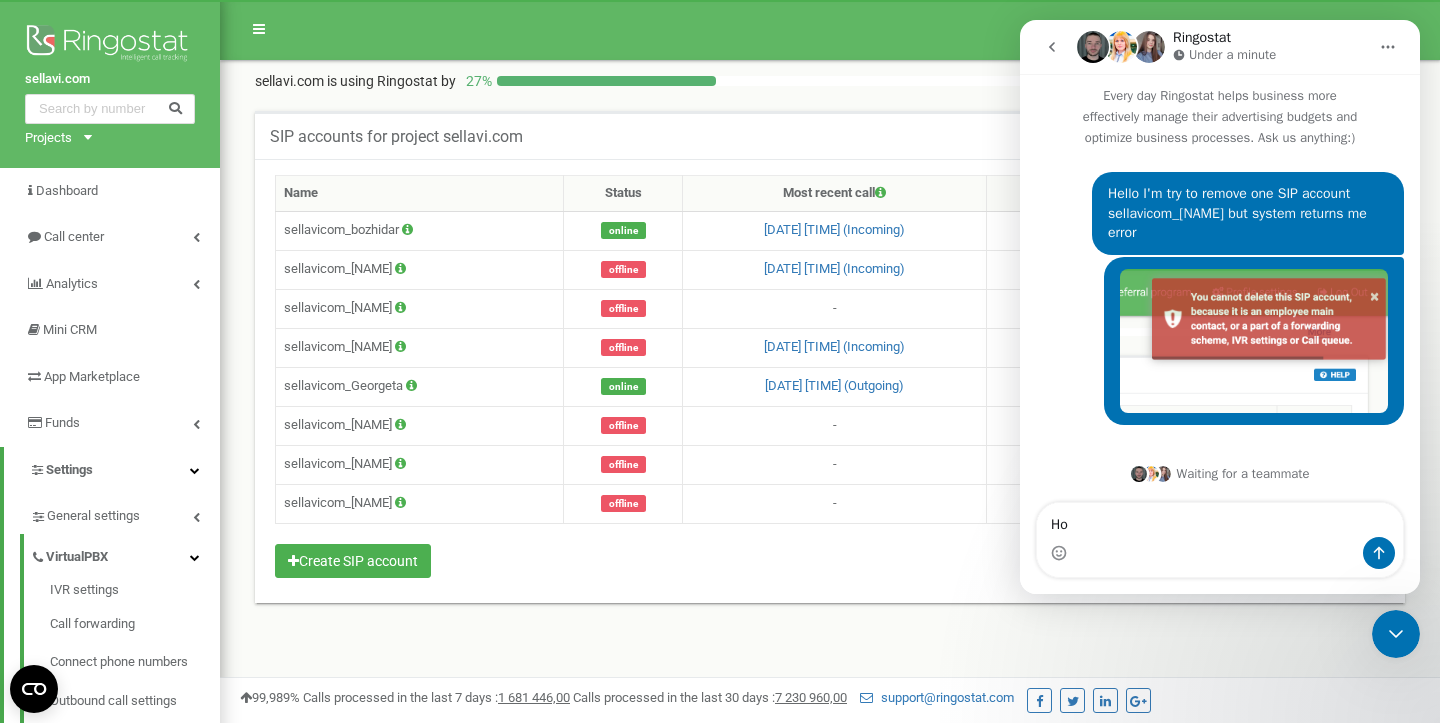 scroll, scrollTop: 0, scrollLeft: 0, axis: both 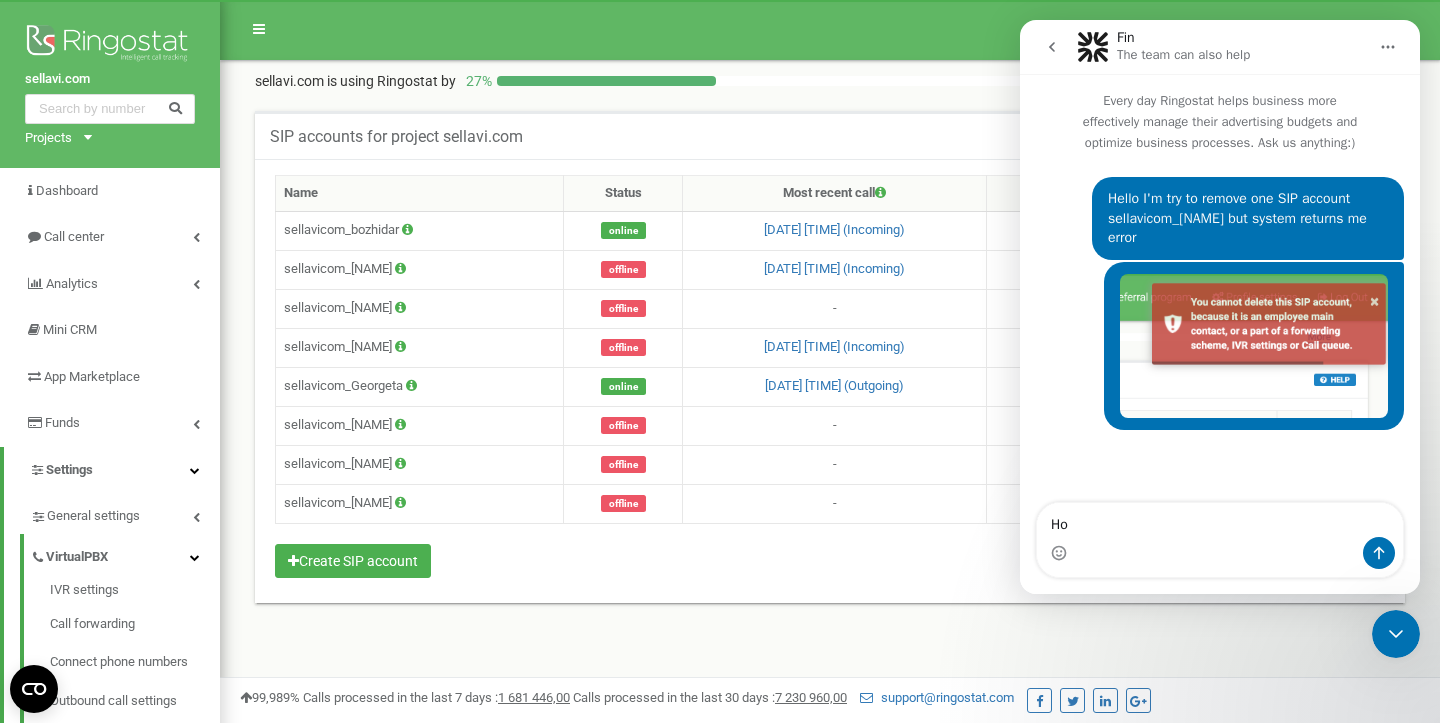 type on "H" 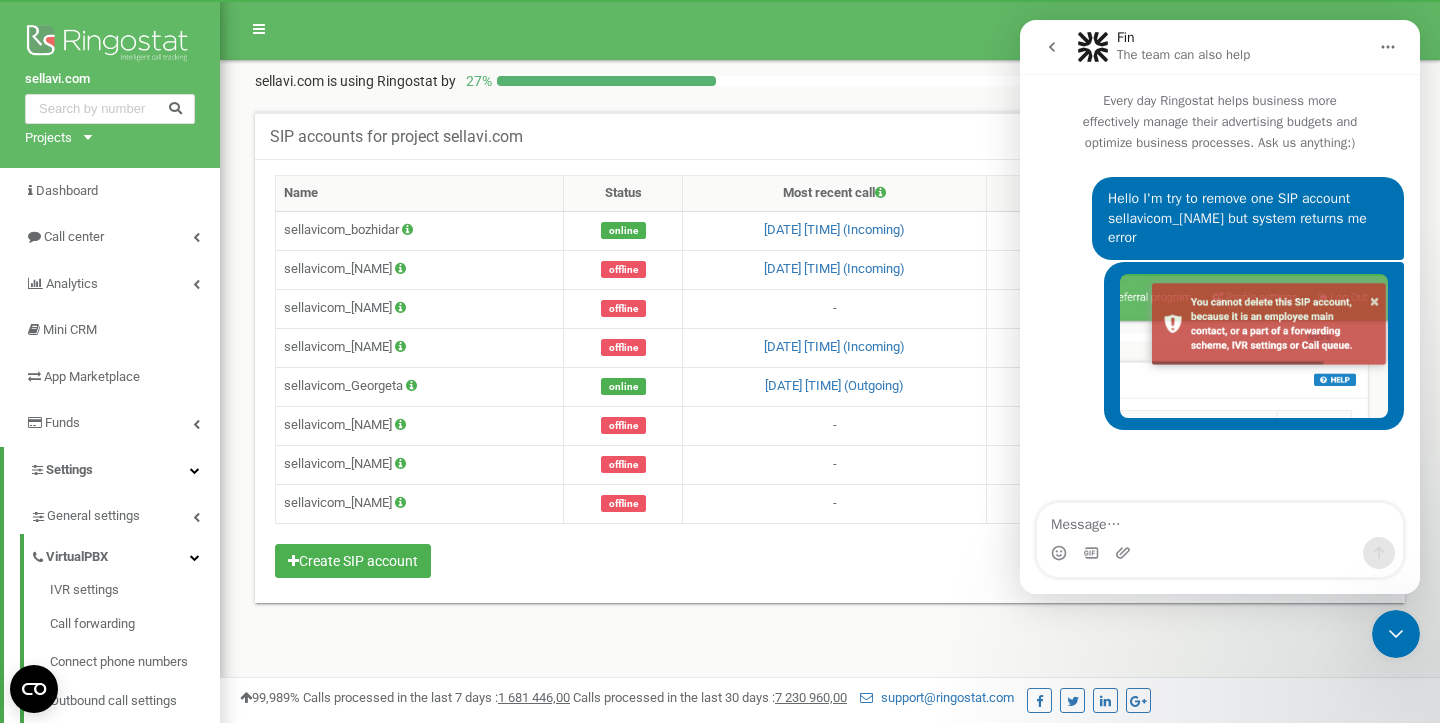 type on "W" 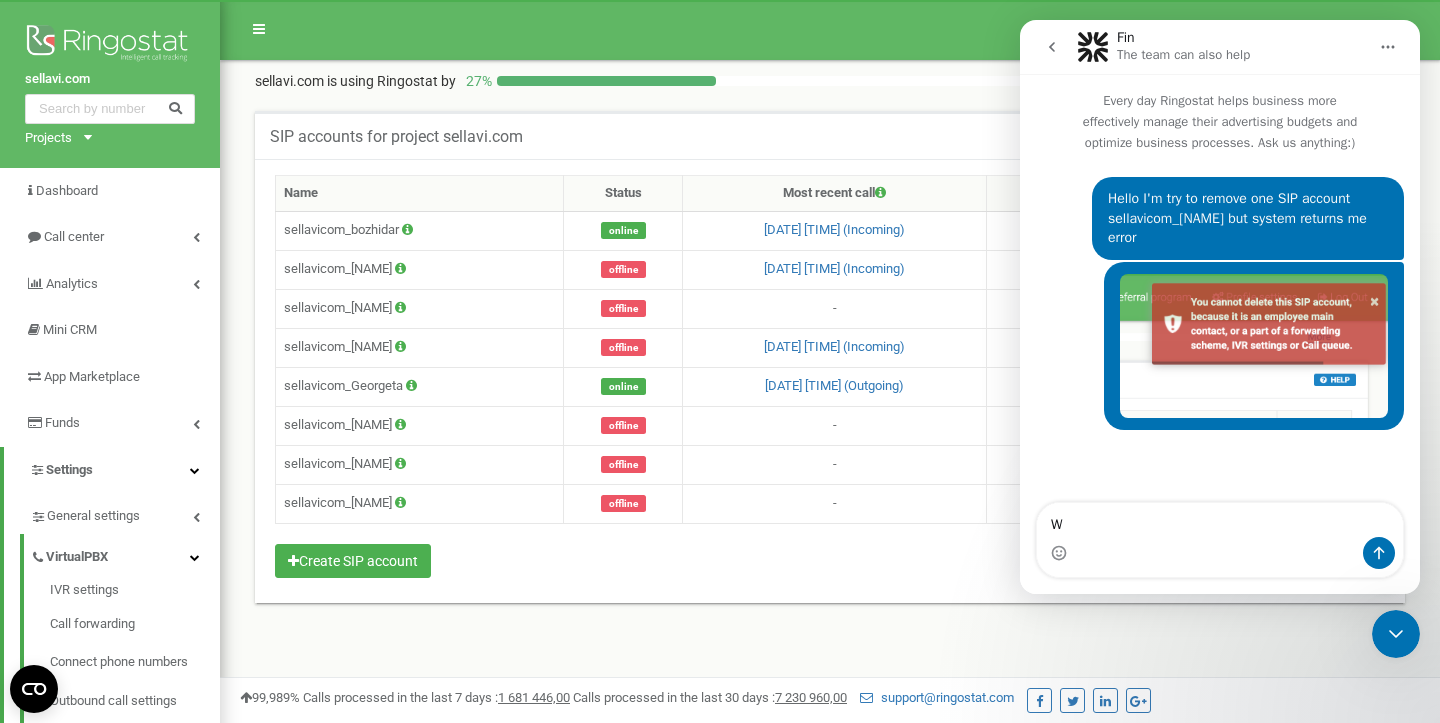 type 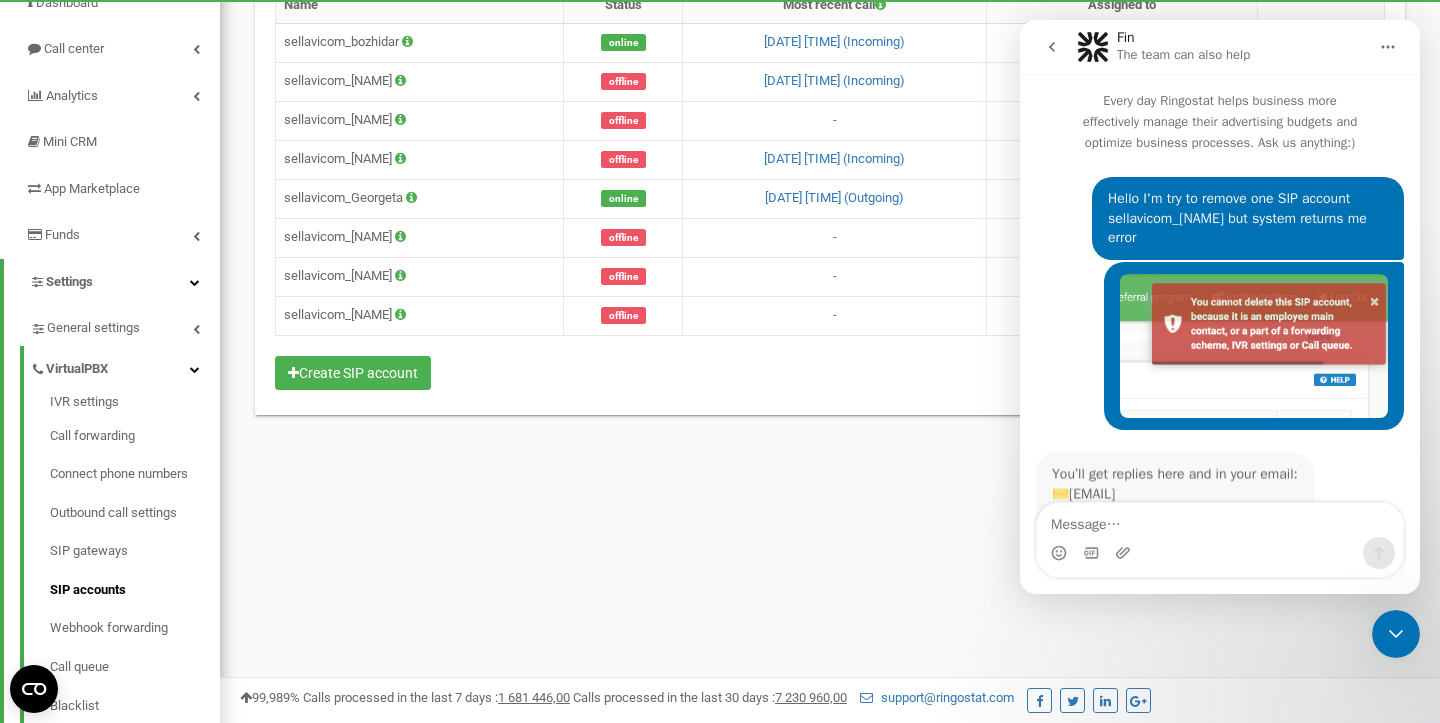 scroll, scrollTop: 189, scrollLeft: 0, axis: vertical 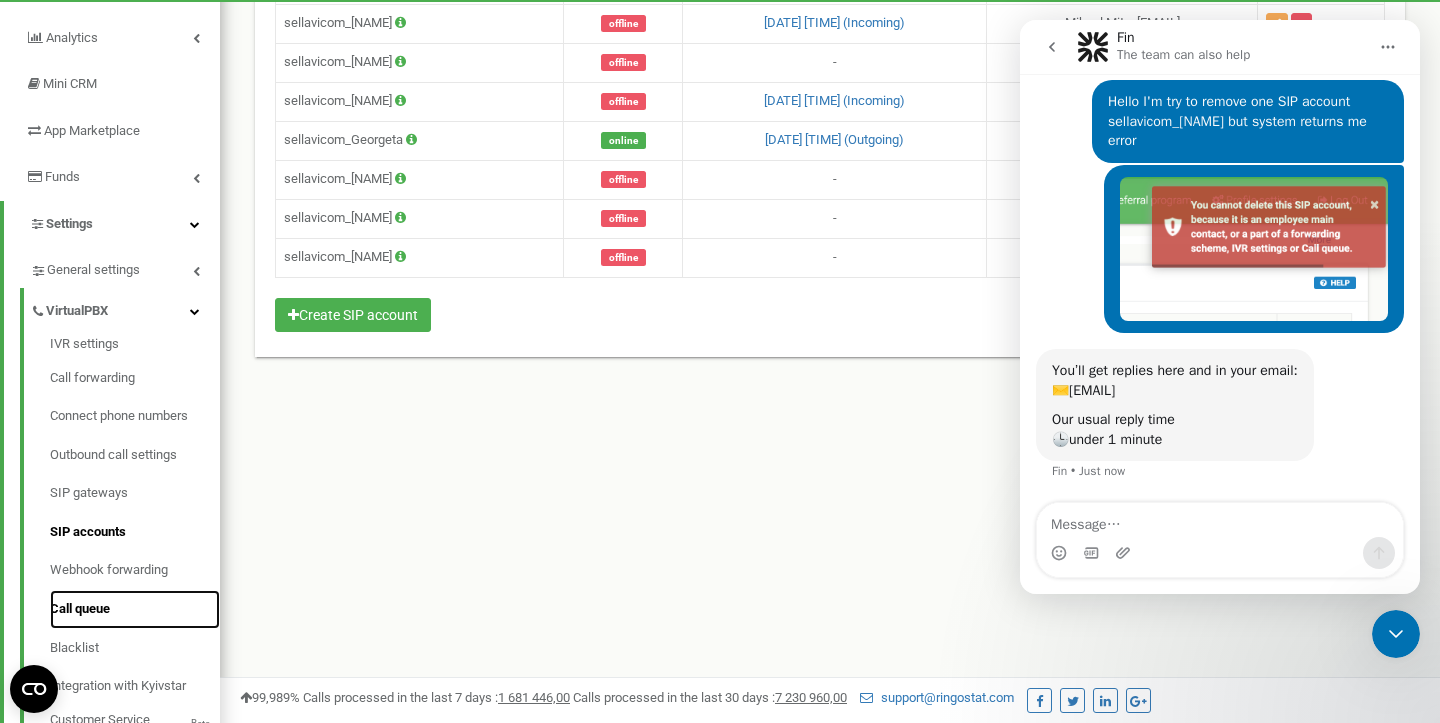 click on "Call queue" at bounding box center [135, 609] 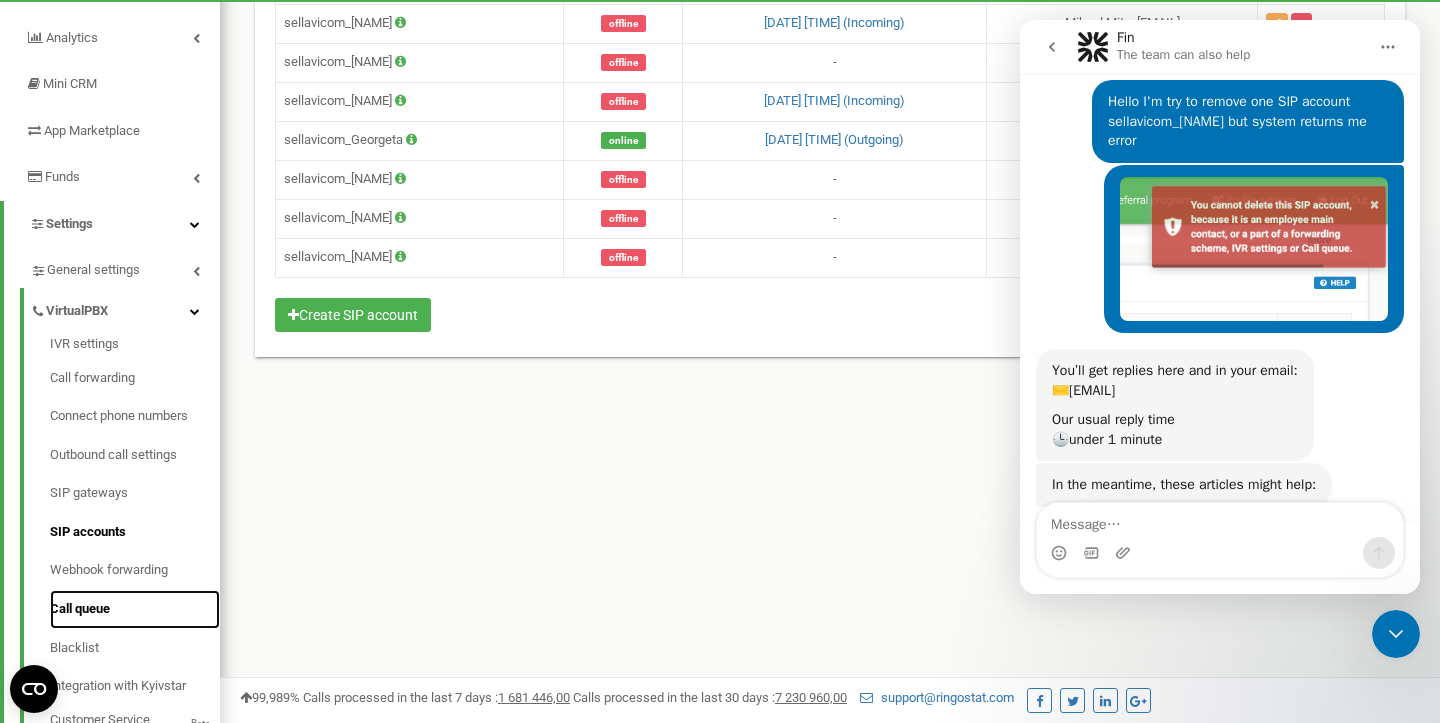 scroll, scrollTop: 276, scrollLeft: 0, axis: vertical 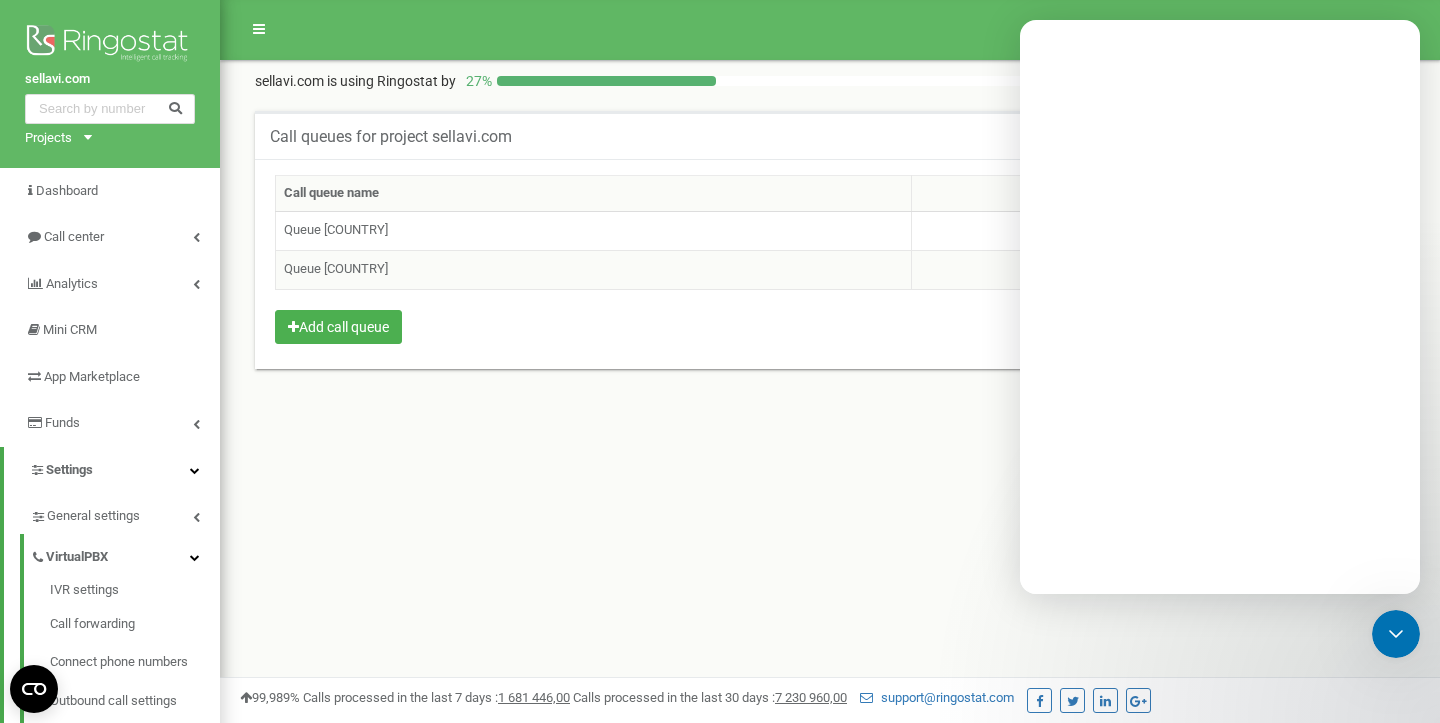 click on "Queue [COUNTRY]" at bounding box center (594, 269) 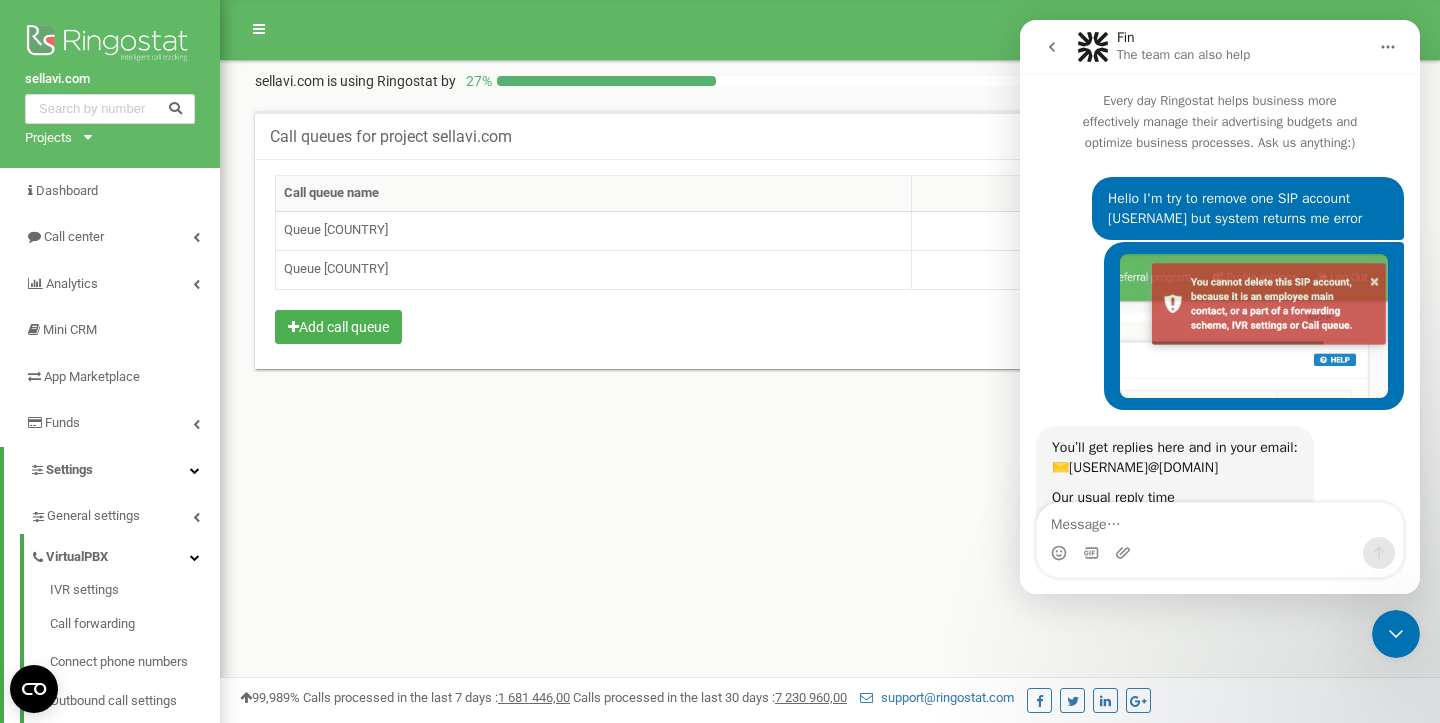 scroll, scrollTop: 3, scrollLeft: 0, axis: vertical 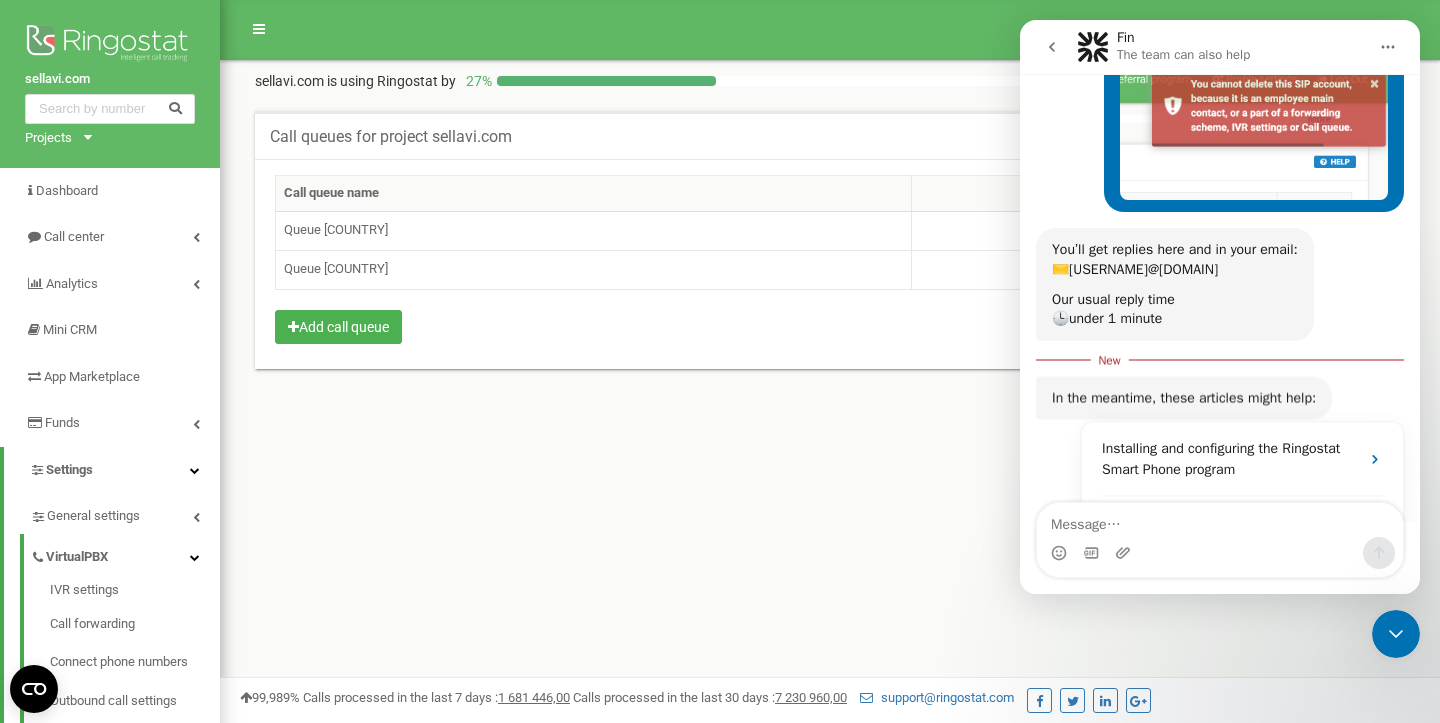 click at bounding box center (1396, 634) 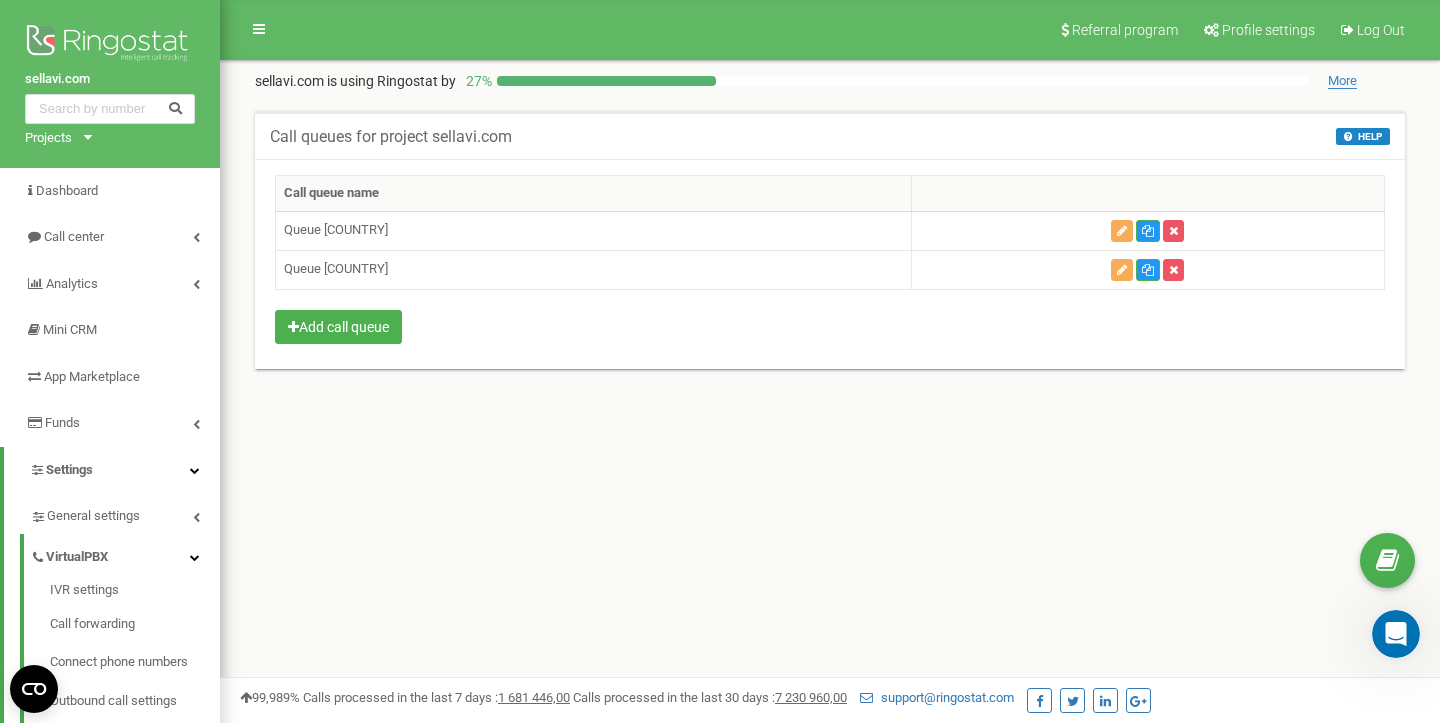 scroll, scrollTop: 0, scrollLeft: 0, axis: both 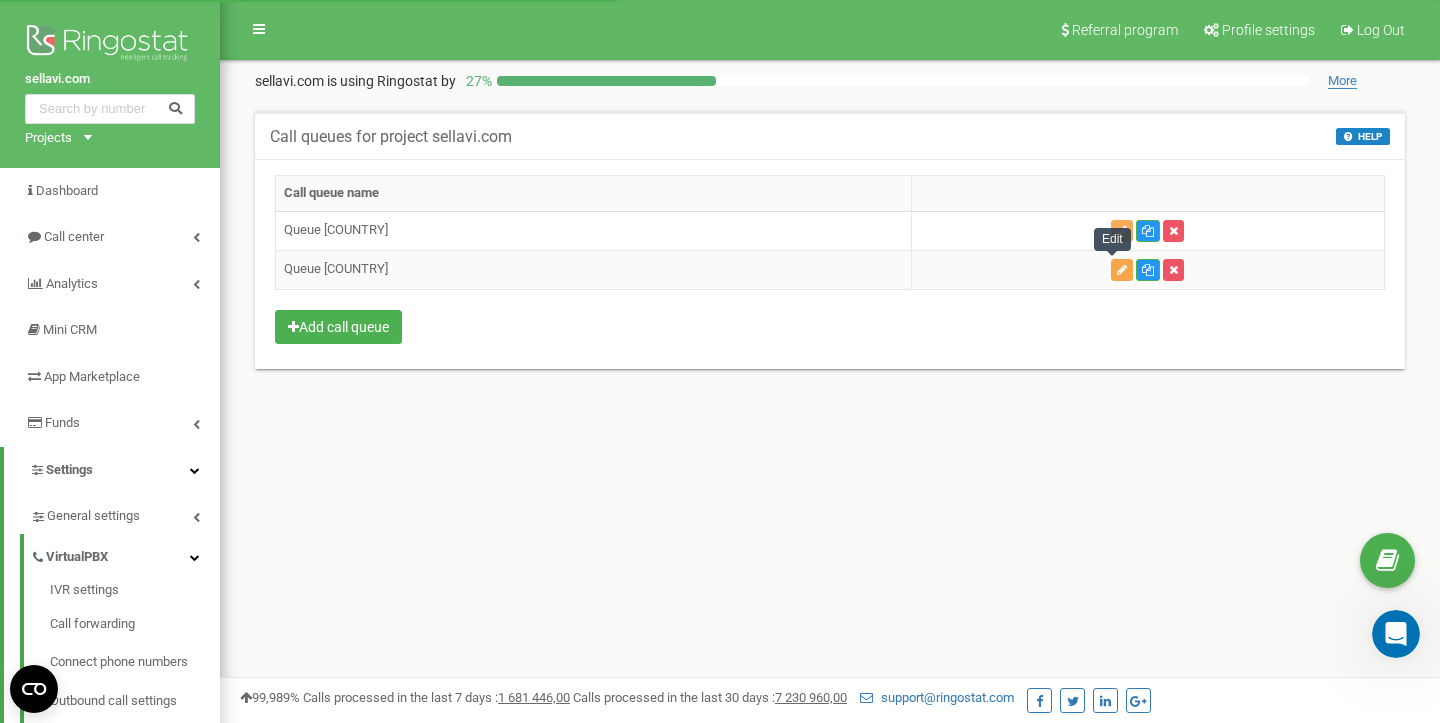 click at bounding box center (1122, 270) 